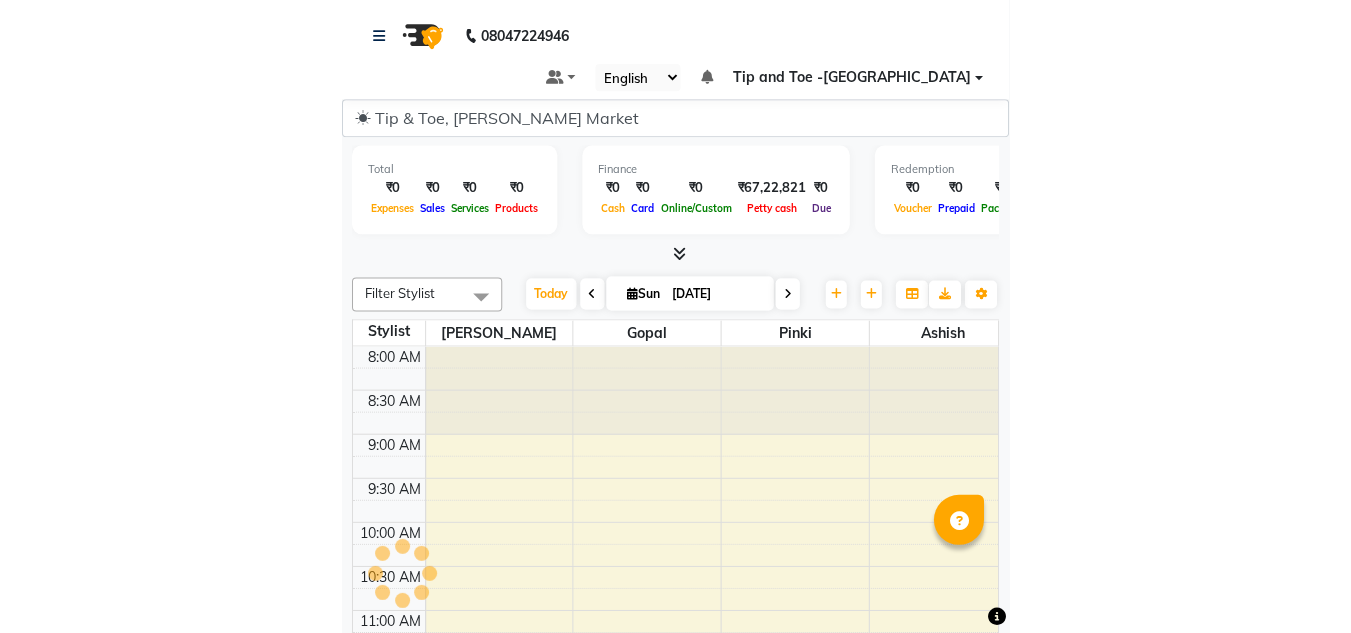scroll, scrollTop: 0, scrollLeft: 0, axis: both 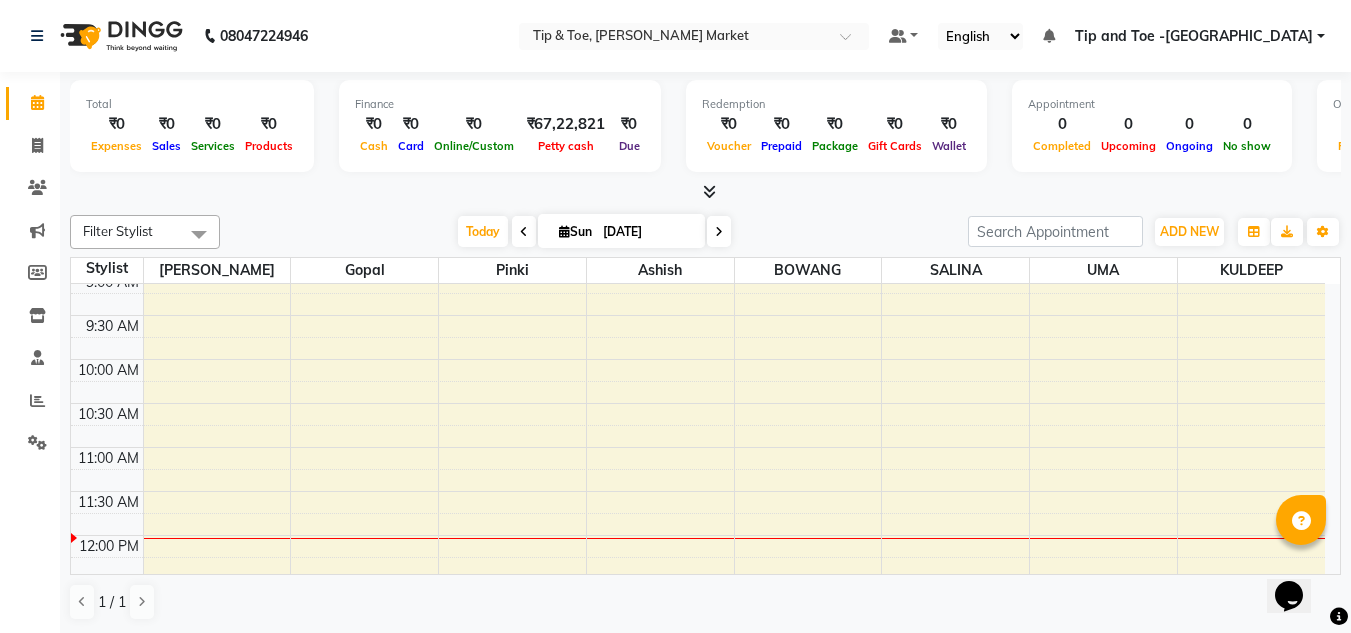 click on "8:00 AM 8:30 AM 9:00 AM 9:30 AM 10:00 AM 10:30 AM 11:00 AM 11:30 AM 12:00 PM 12:30 PM 1:00 PM 1:30 PM 2:00 PM 2:30 PM 3:00 PM 3:30 PM 4:00 PM 4:30 PM 5:00 PM 5:30 PM 6:00 PM 6:30 PM 7:00 PM 7:30 PM 8:00 PM 8:30 PM" at bounding box center [698, 755] 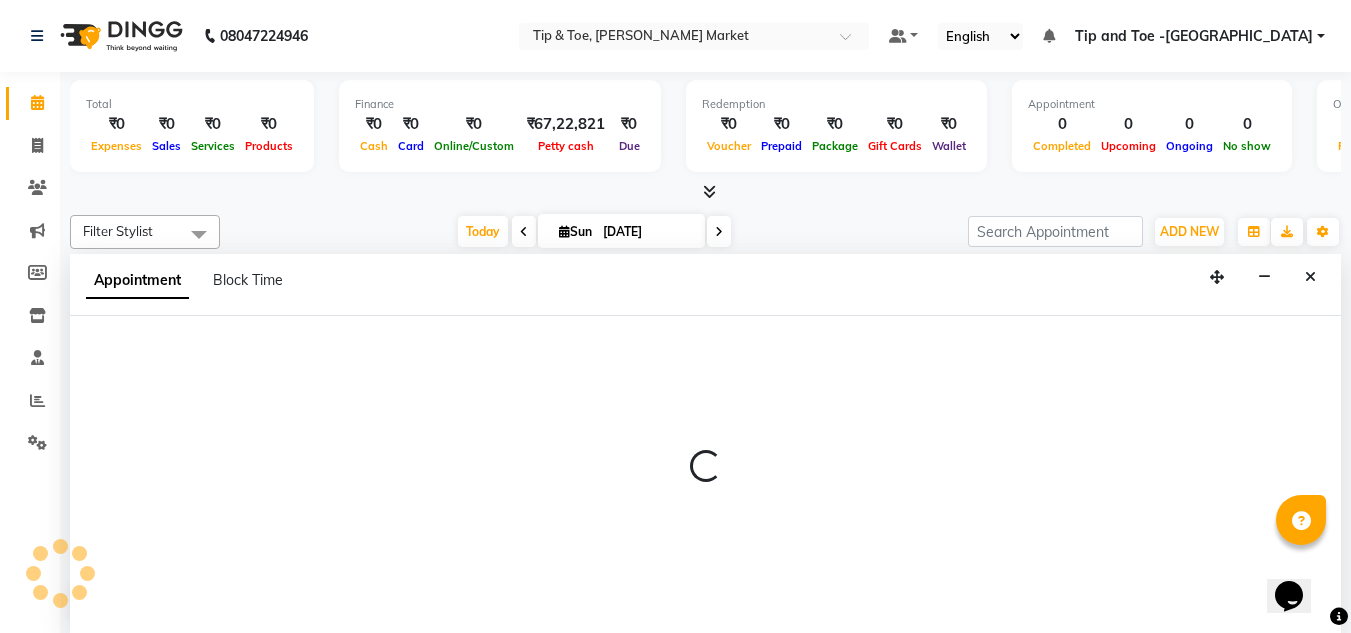 scroll, scrollTop: 1, scrollLeft: 0, axis: vertical 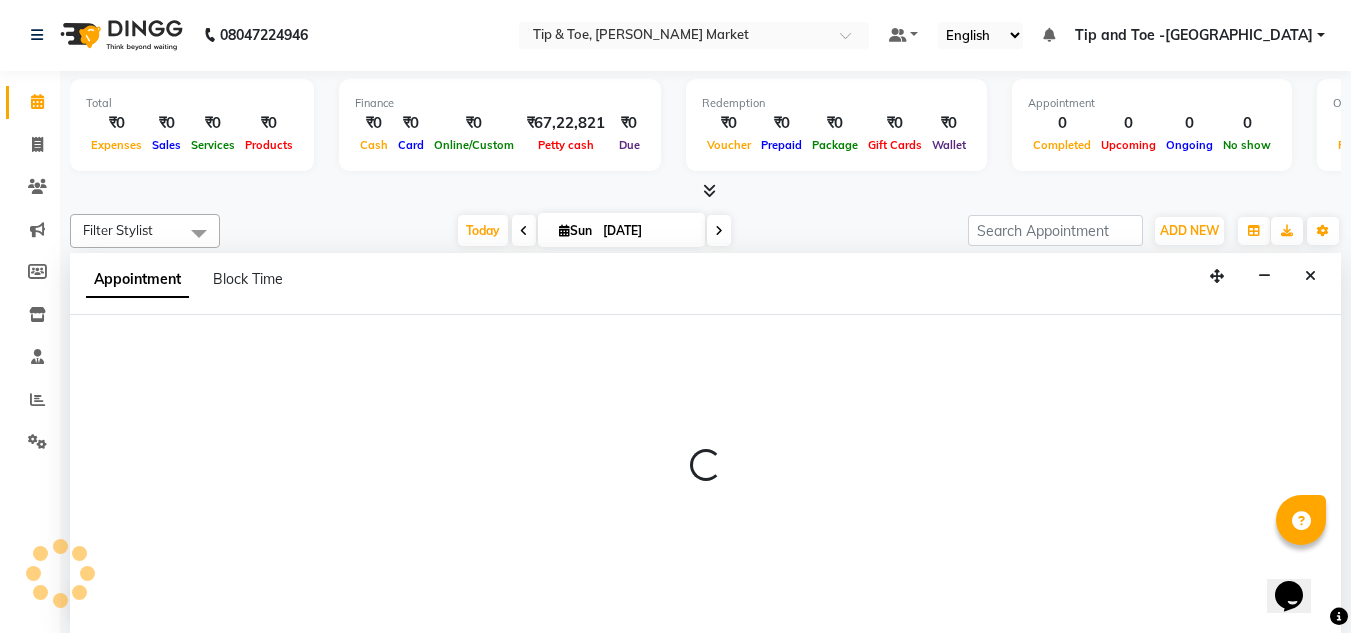 select on "41987" 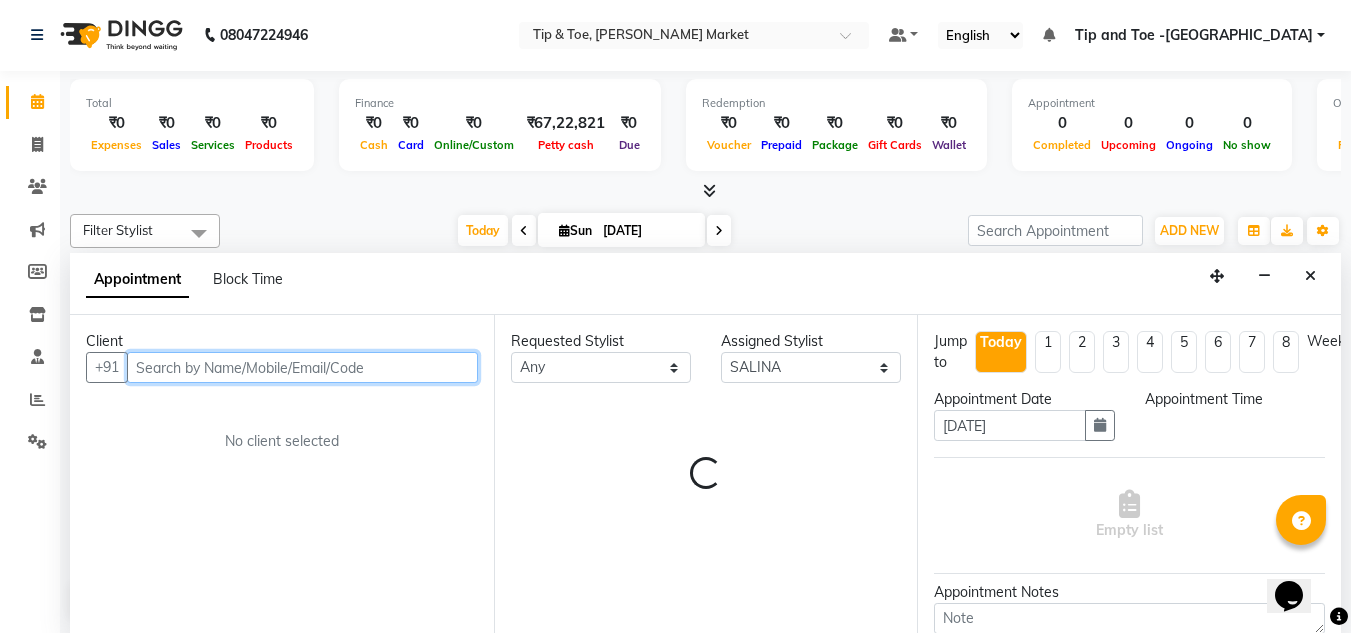 select on "690" 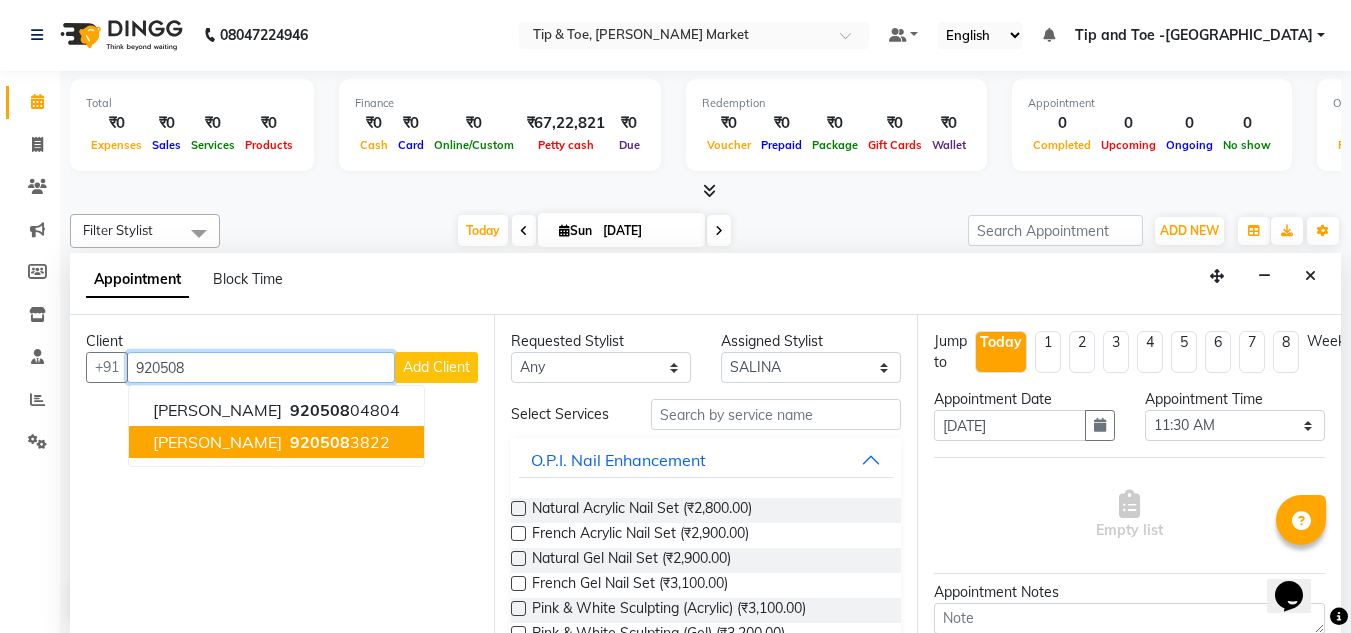click on "920508" at bounding box center [320, 442] 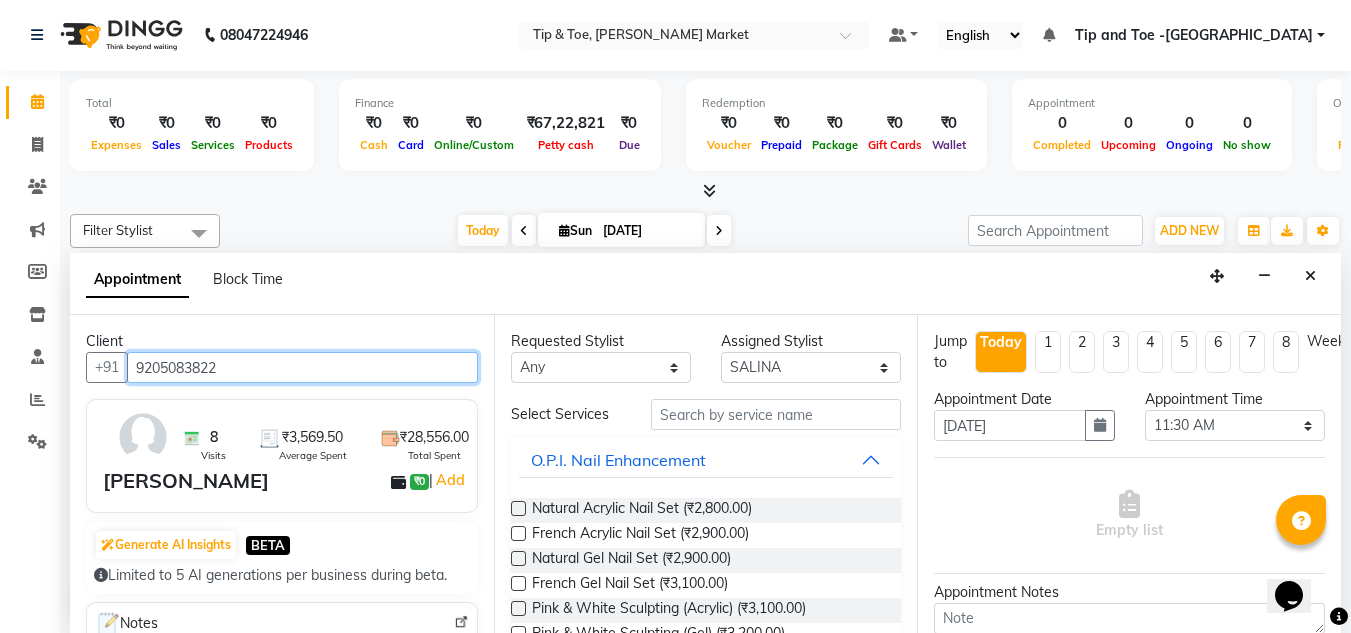 type on "9205083822" 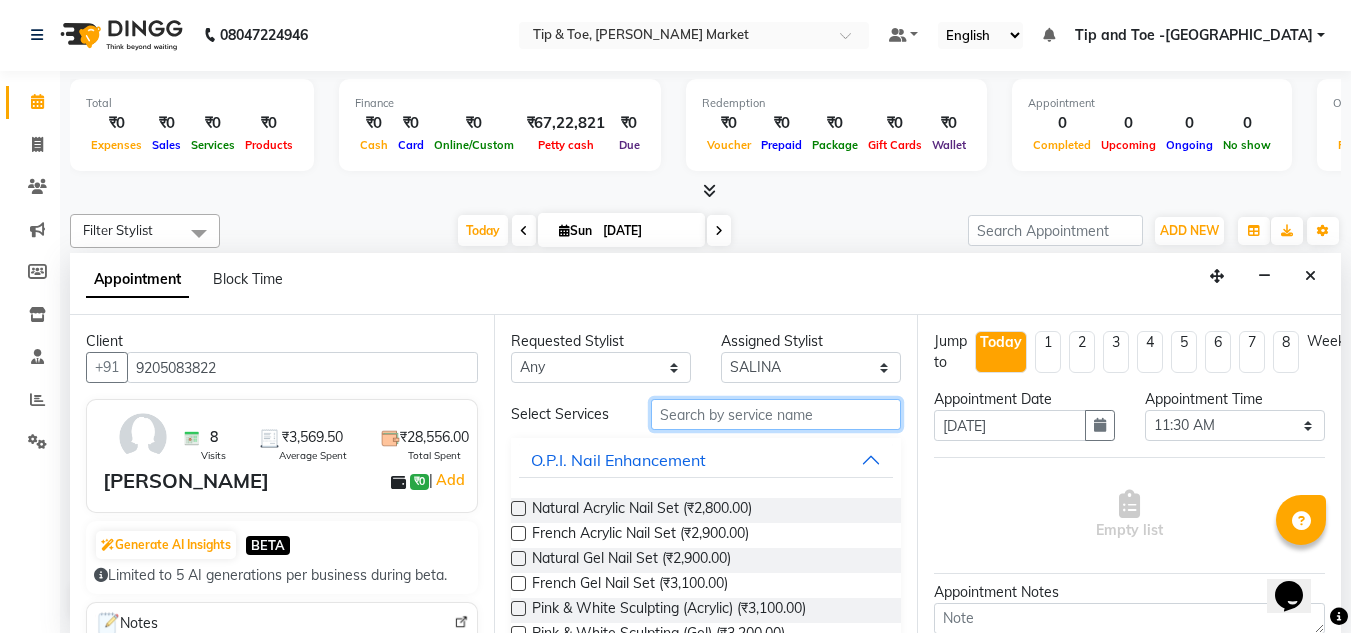 click at bounding box center [776, 414] 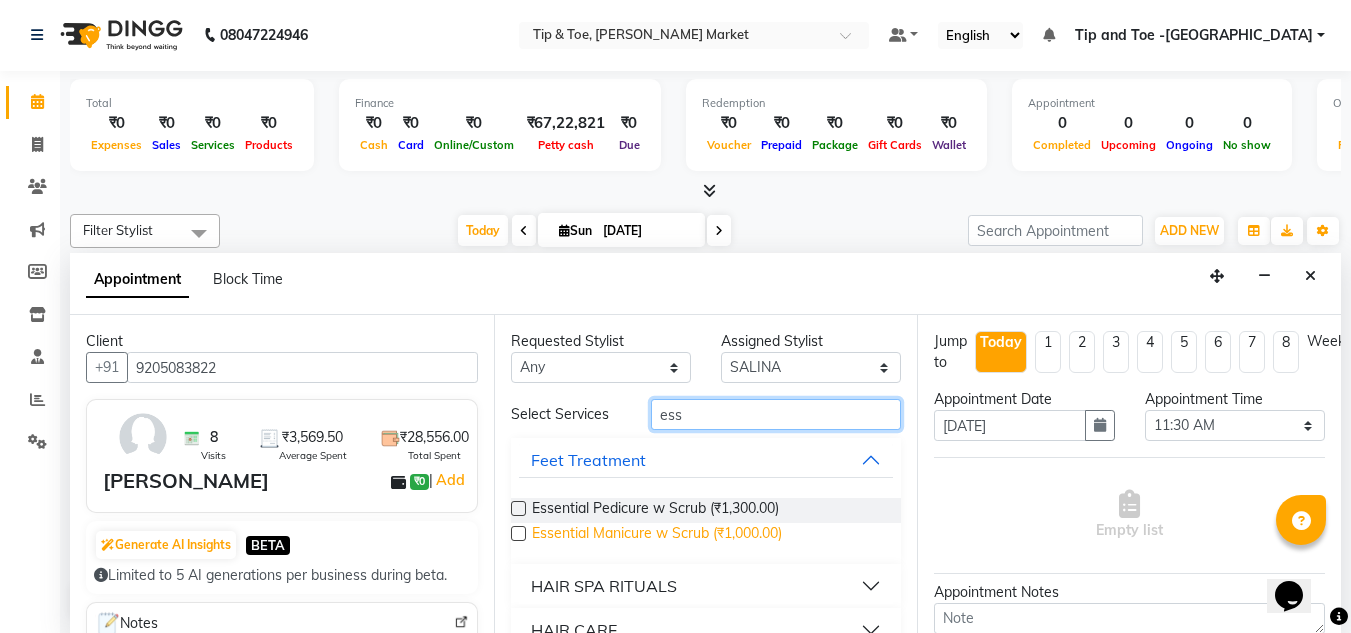 type on "ess" 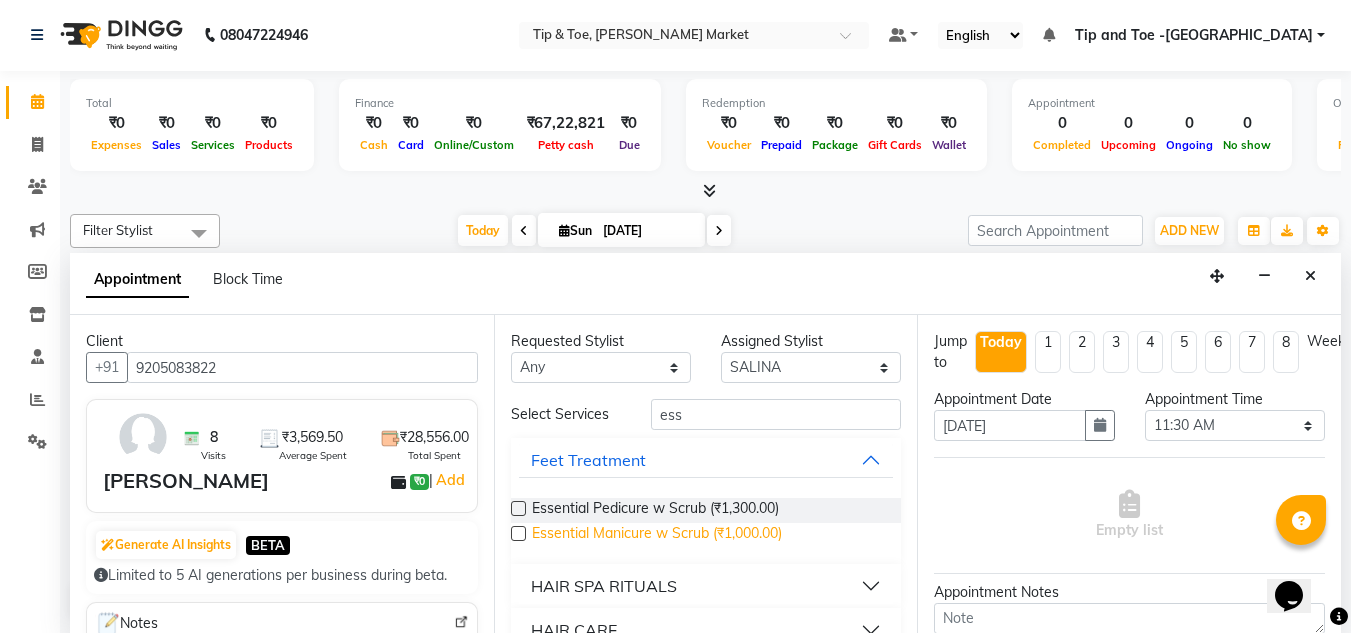 click on "Essential Manicure w Scrub (₹1,000.00)" at bounding box center [657, 535] 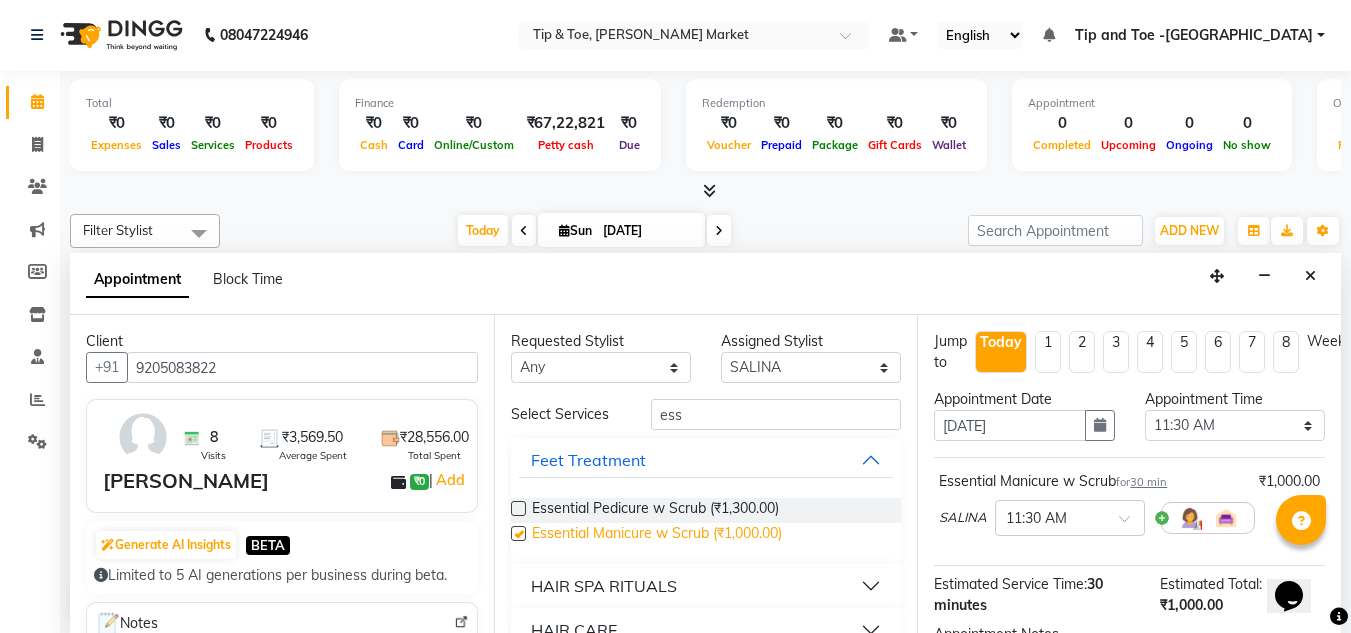 checkbox on "false" 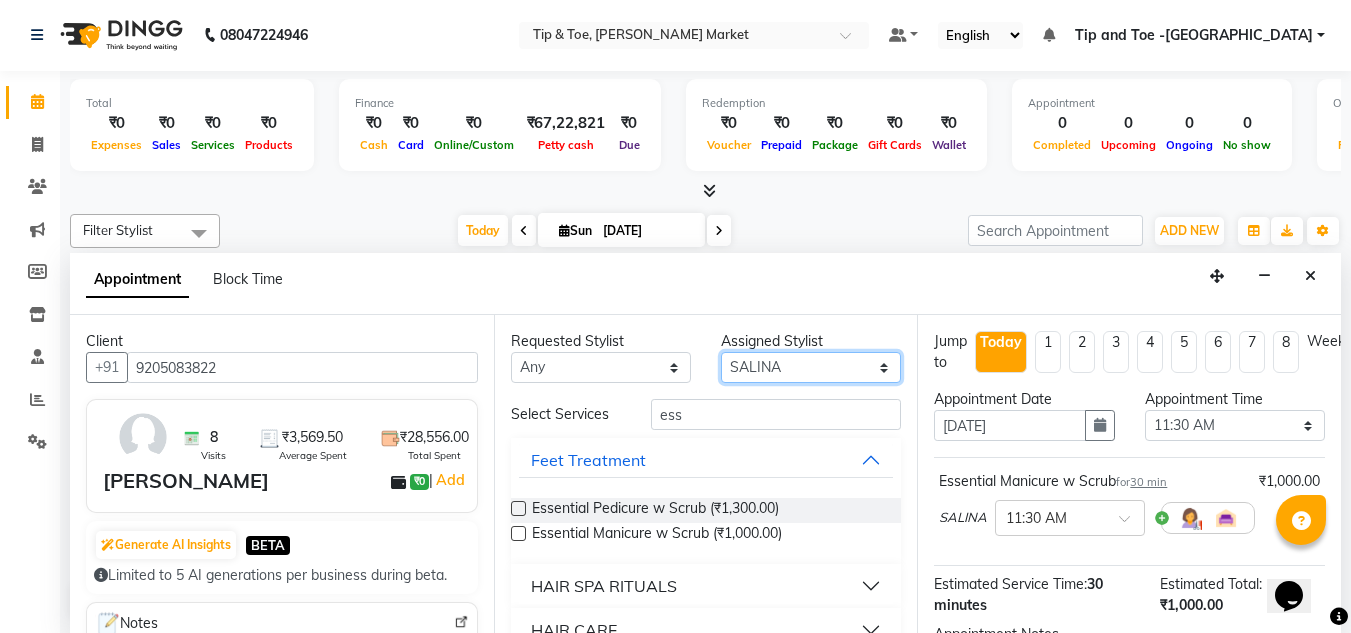 click on "Select [PERSON_NAME] [PERSON_NAME] [PERSON_NAME] [PERSON_NAME]" at bounding box center [811, 367] 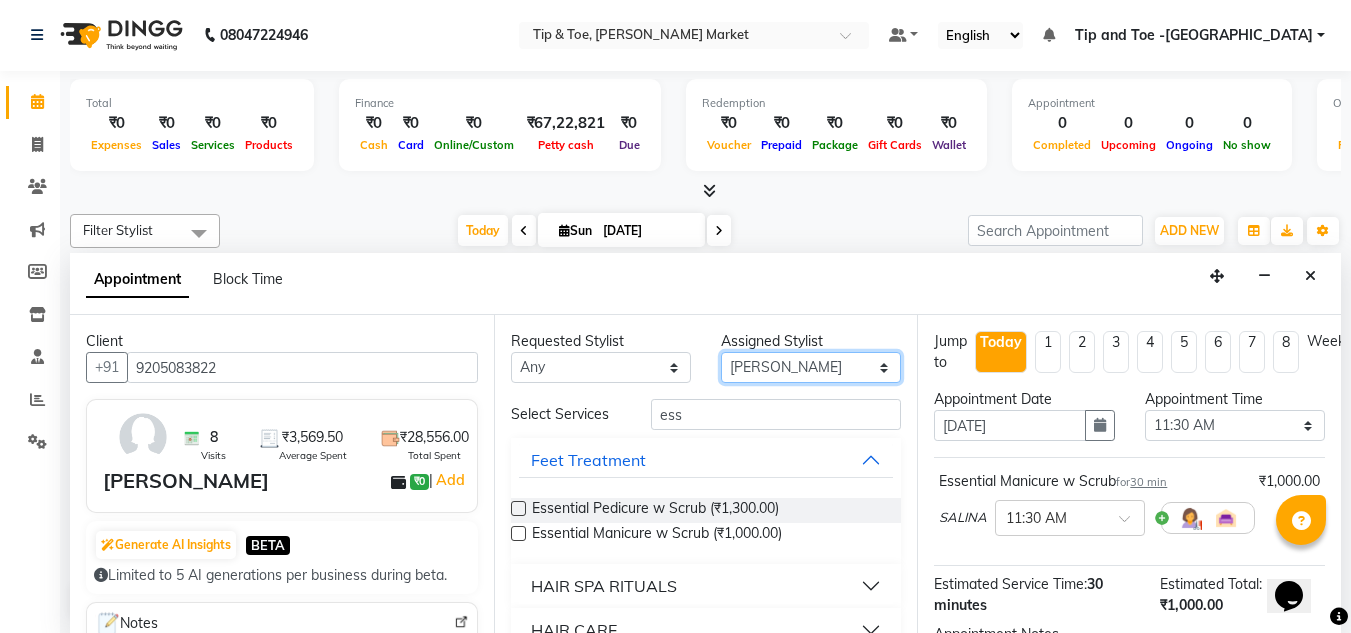 click on "Select [PERSON_NAME] [PERSON_NAME] [PERSON_NAME] [PERSON_NAME]" at bounding box center [811, 367] 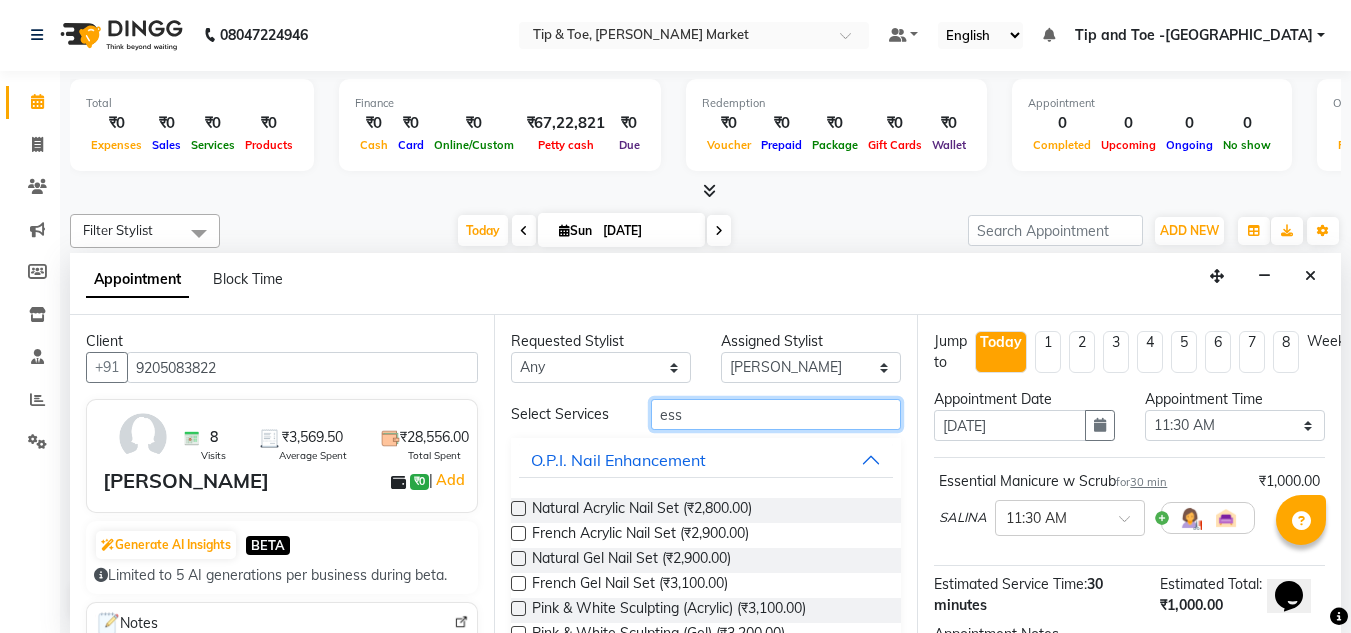 click on "ess" at bounding box center [776, 414] 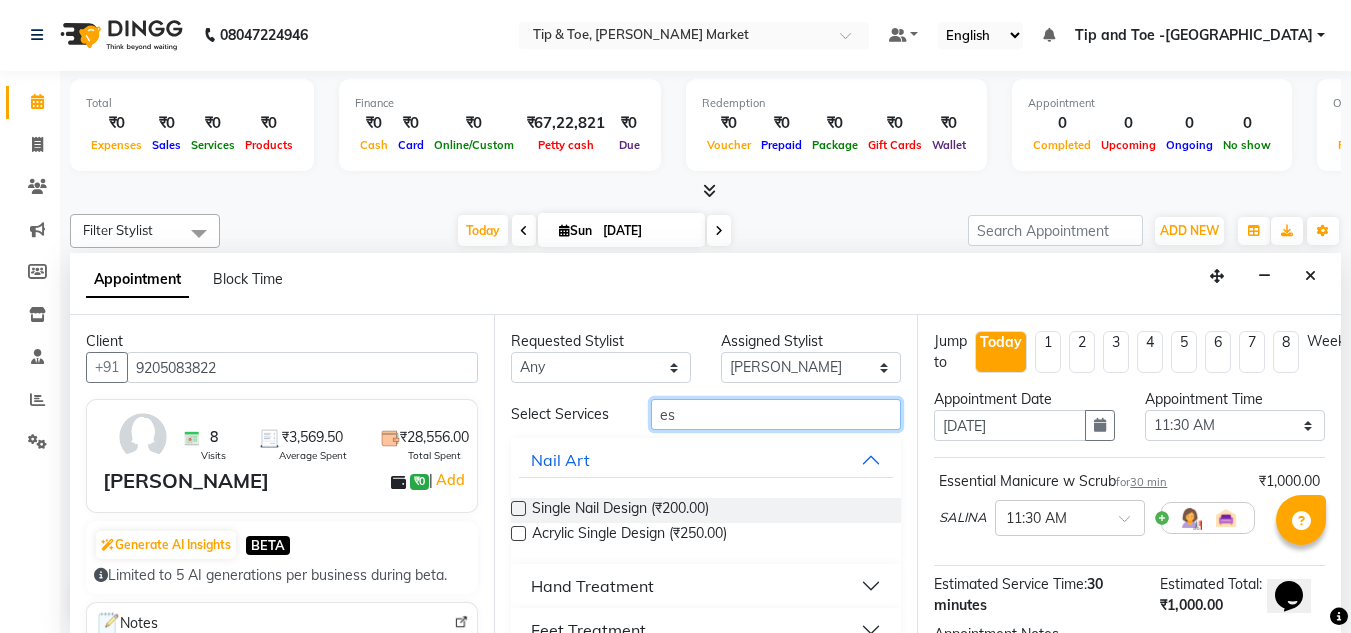 type on "e" 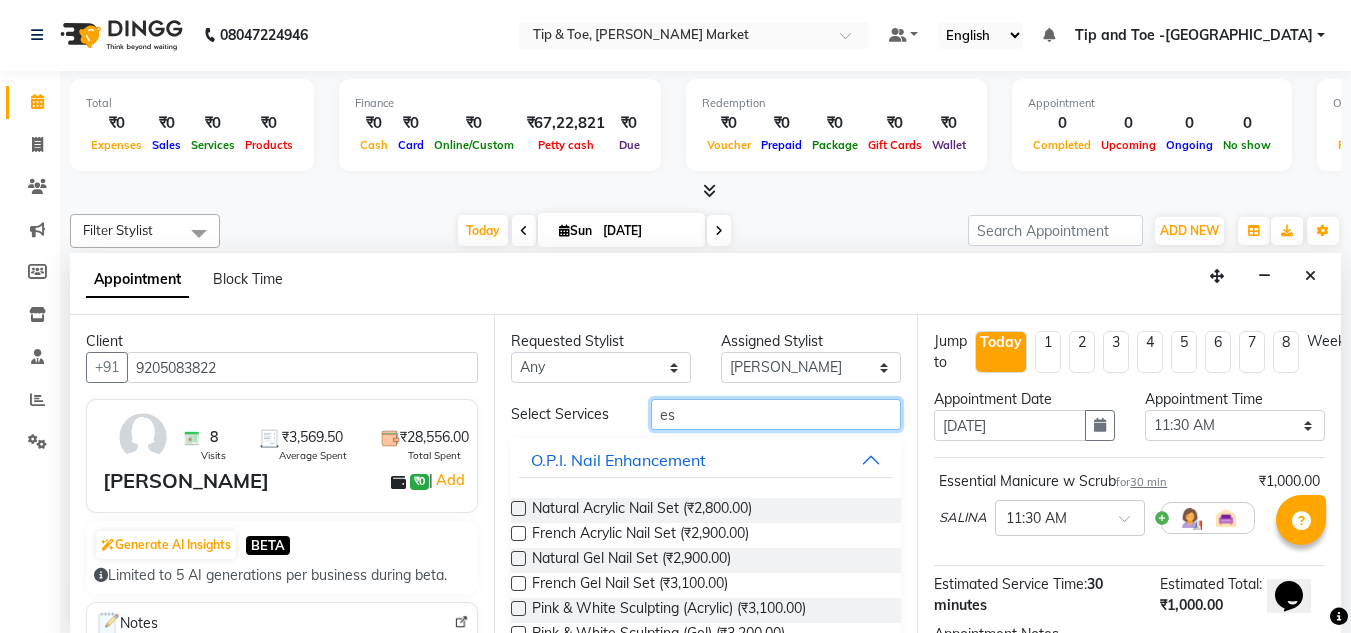 type on "ess" 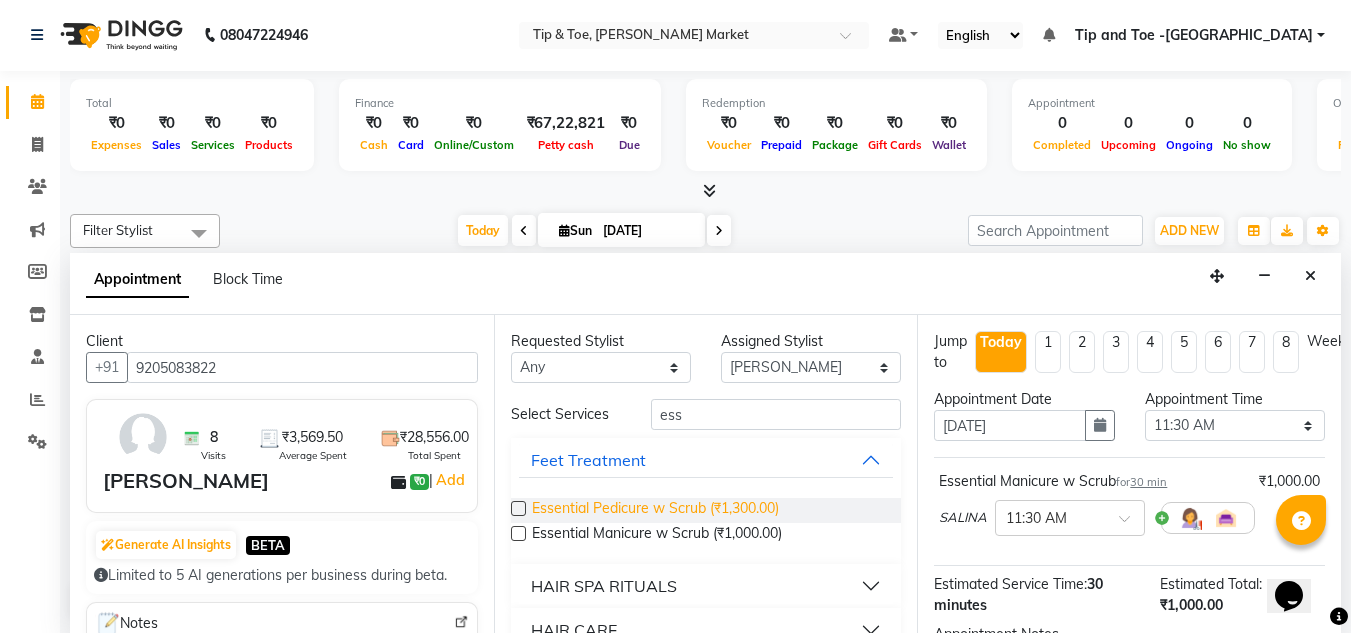 click on "Essential Pedicure w Scrub (₹1,300.00)" at bounding box center (655, 510) 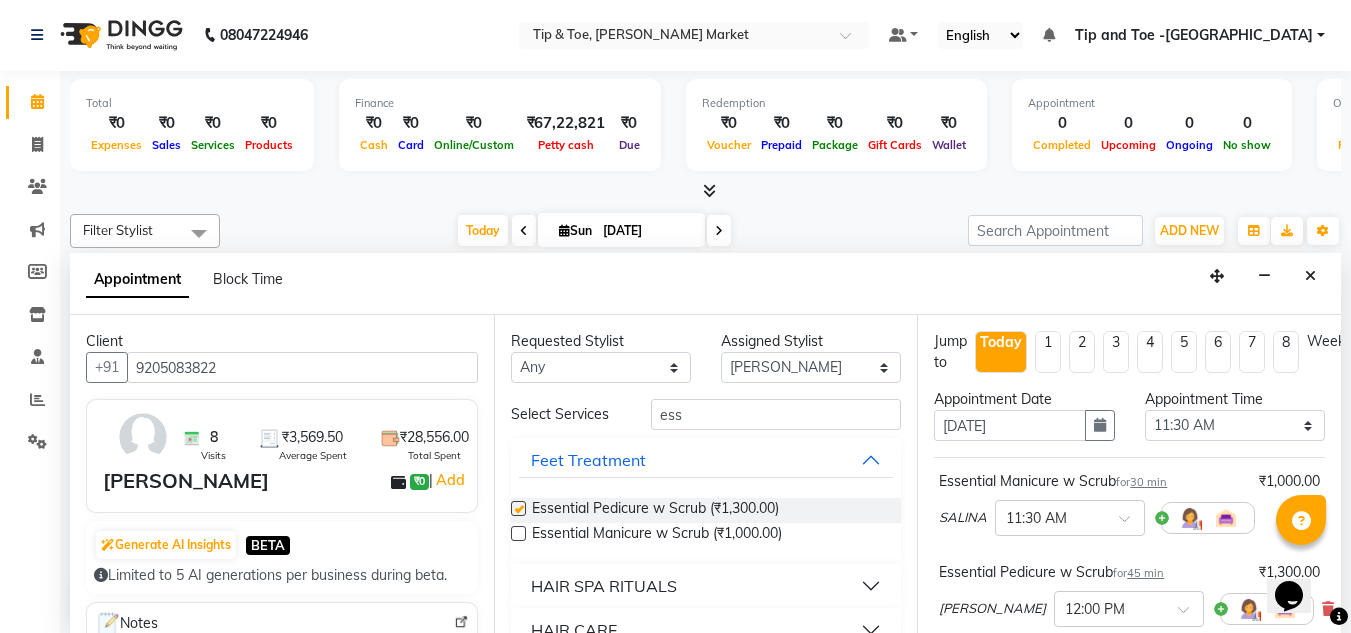 checkbox on "false" 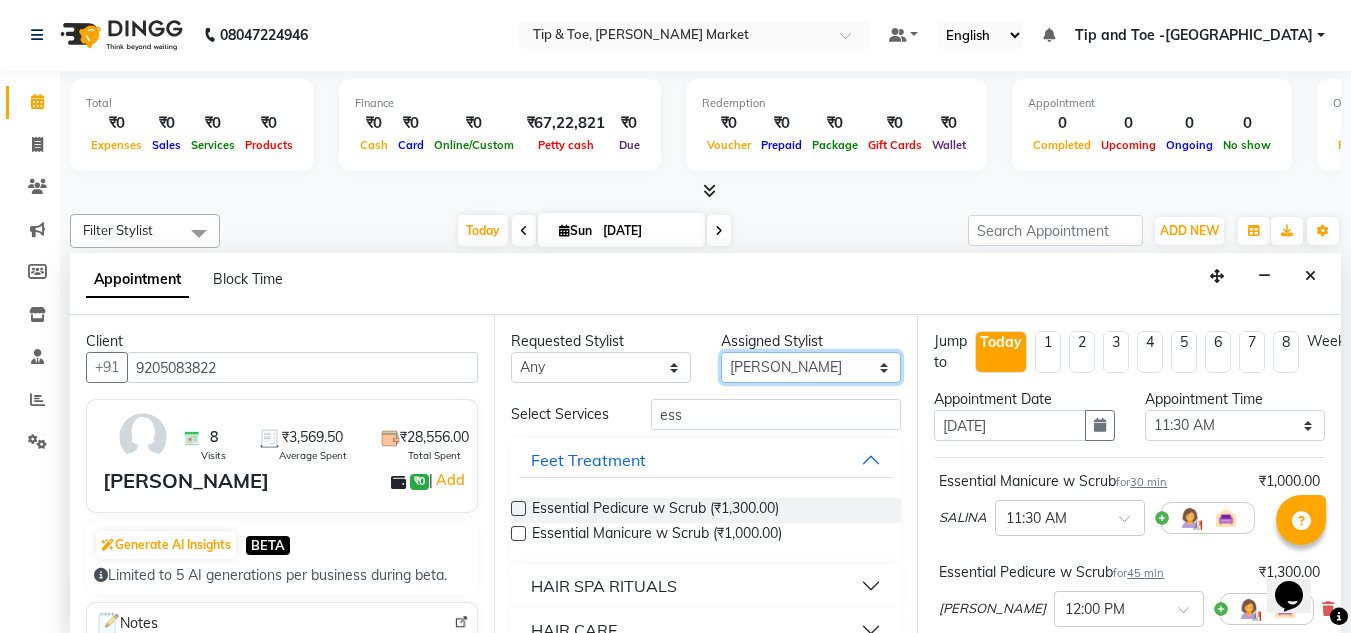 click on "Select [PERSON_NAME] [PERSON_NAME] [PERSON_NAME] [PERSON_NAME]" at bounding box center [811, 367] 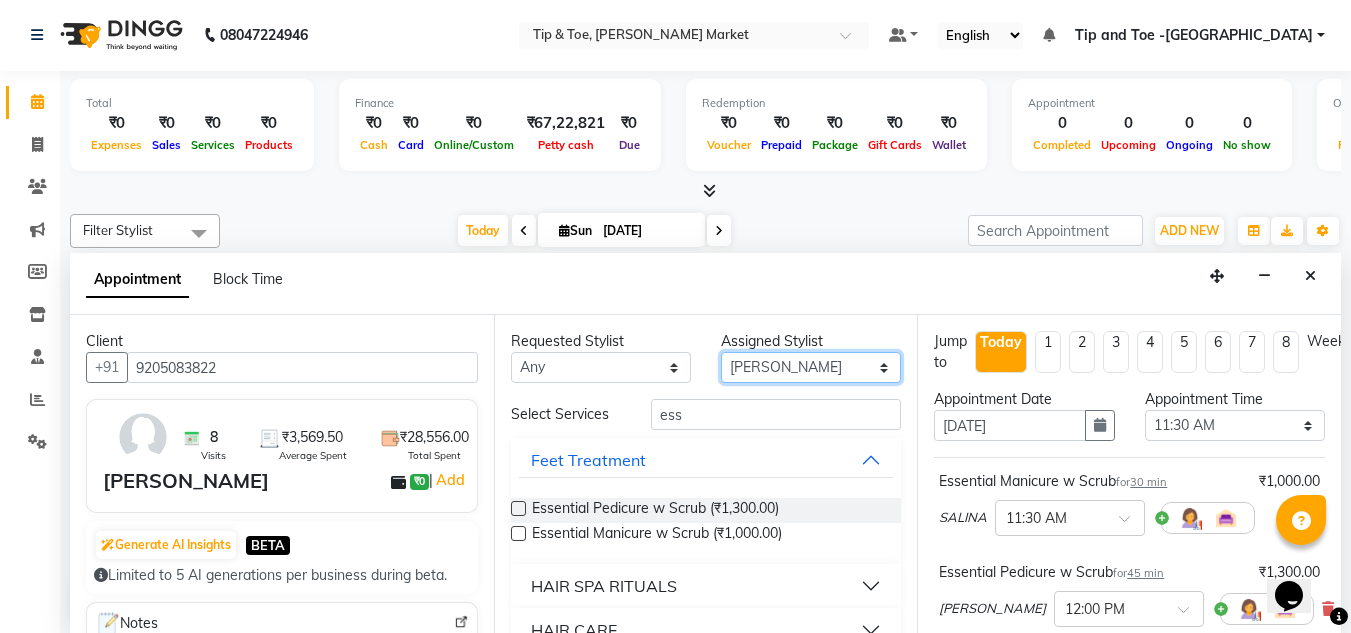 select on "41987" 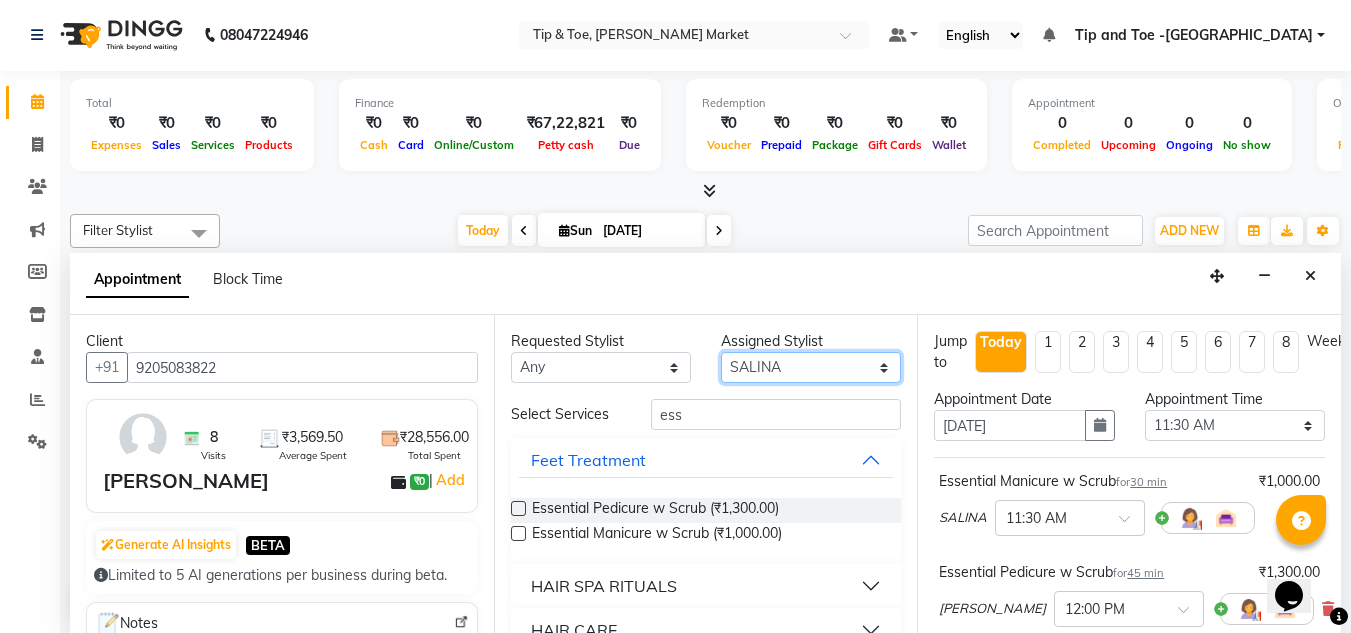 click on "Select [PERSON_NAME] [PERSON_NAME] [PERSON_NAME] [PERSON_NAME]" at bounding box center [811, 367] 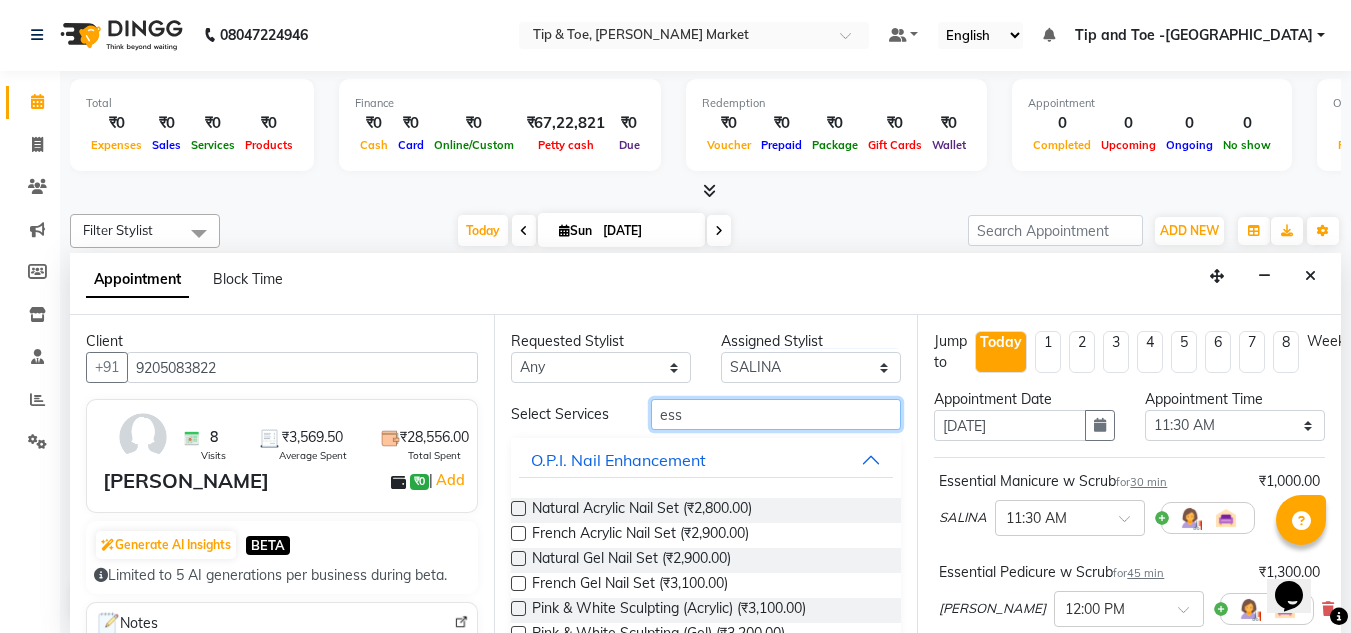 click on "ess" at bounding box center (776, 414) 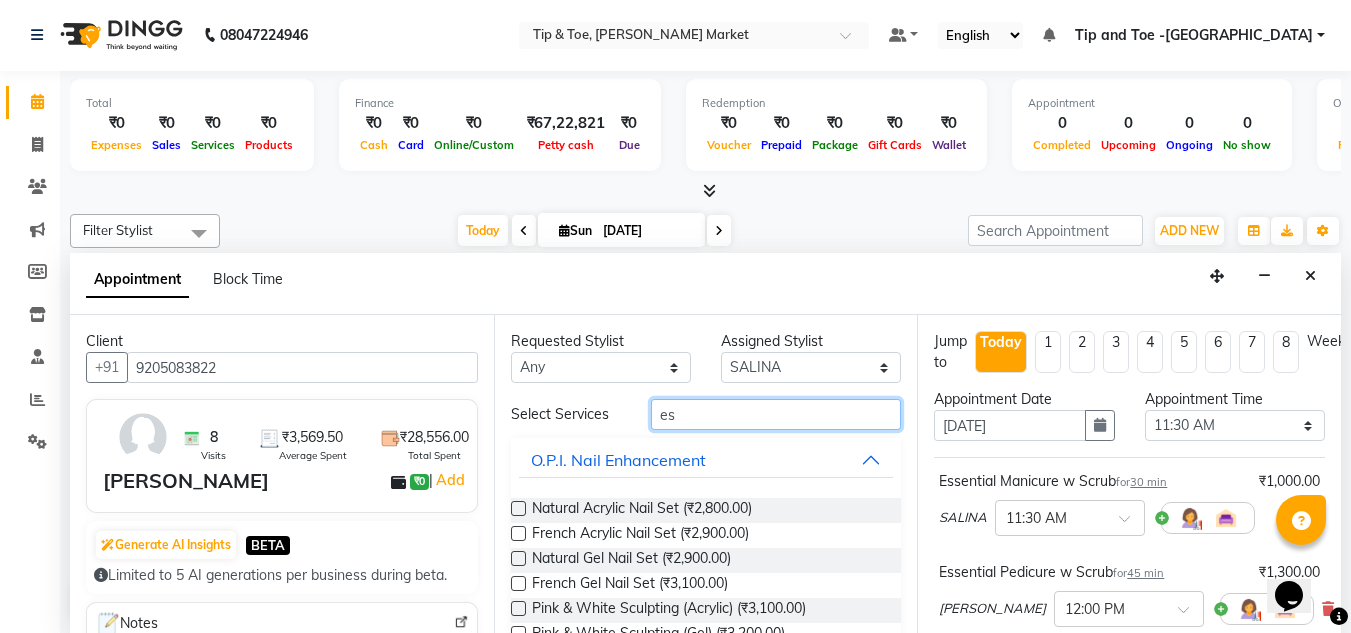 type on "e" 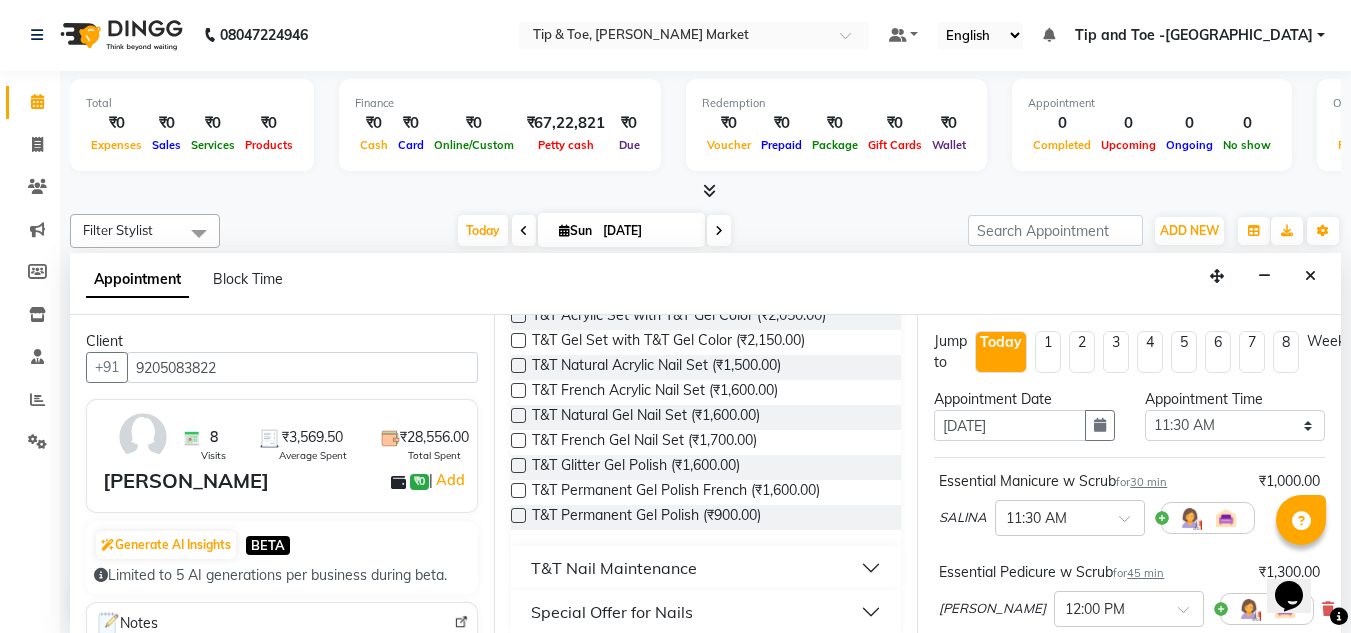 scroll, scrollTop: 200, scrollLeft: 0, axis: vertical 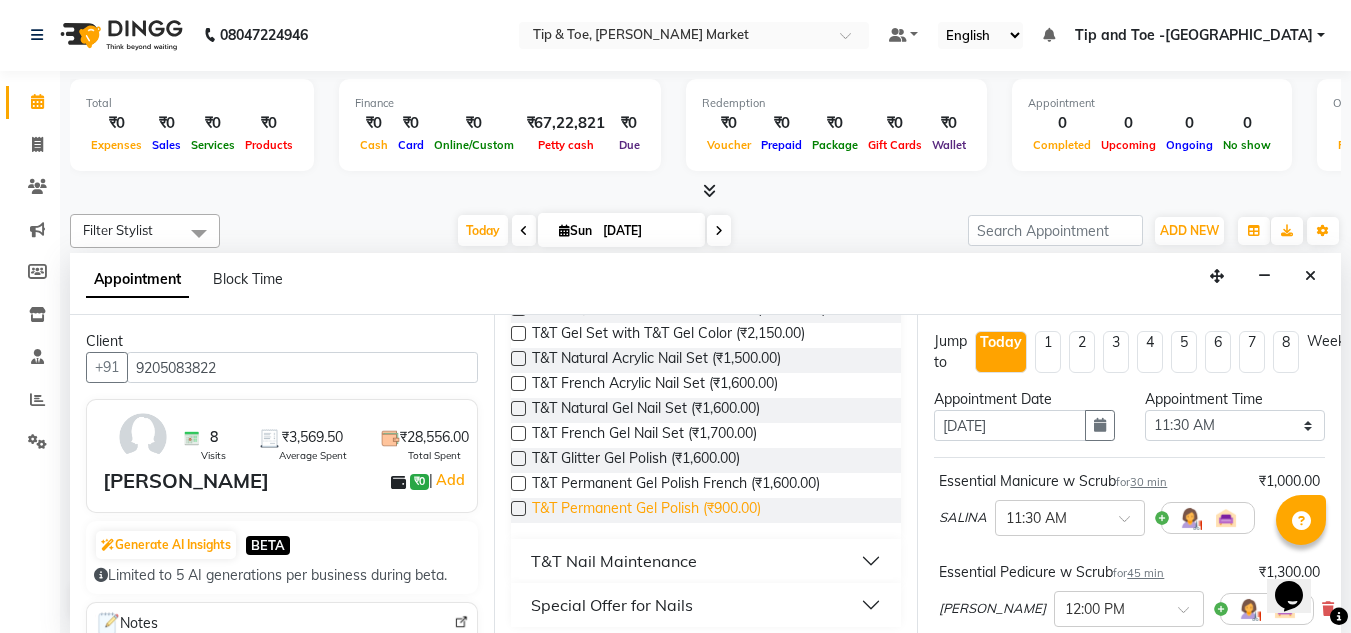 type on "t&t" 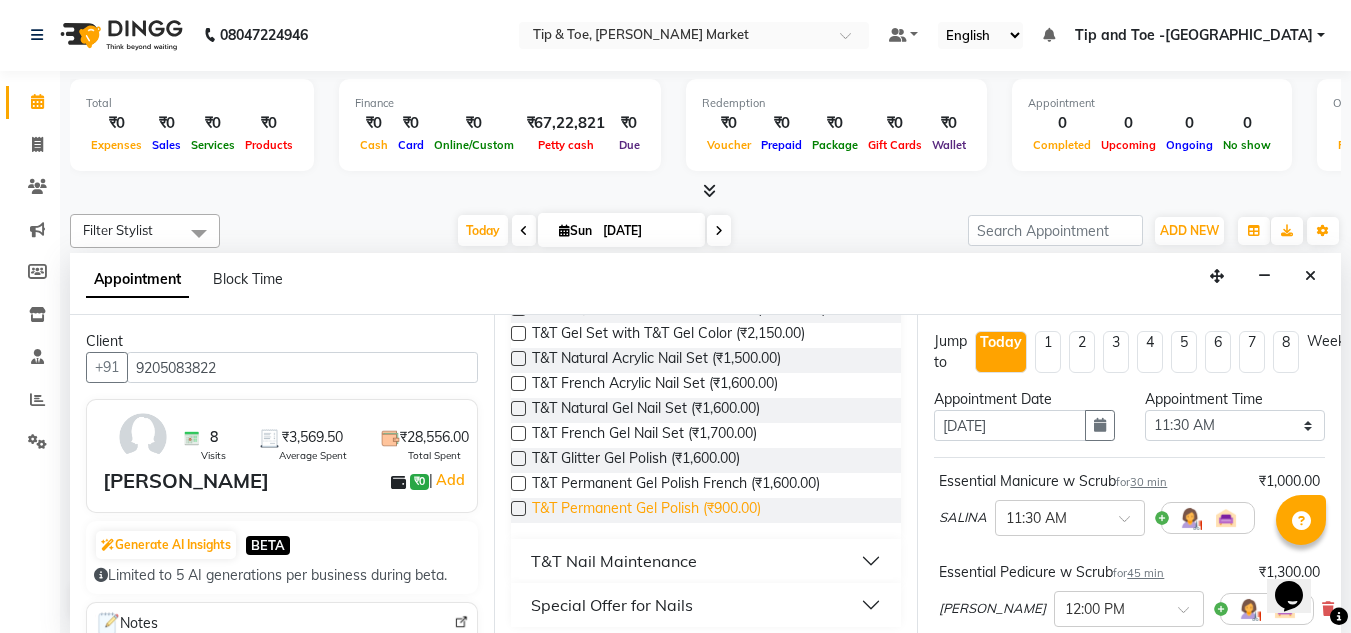 click on "T&T Permanent Gel Polish (₹900.00)" at bounding box center (646, 510) 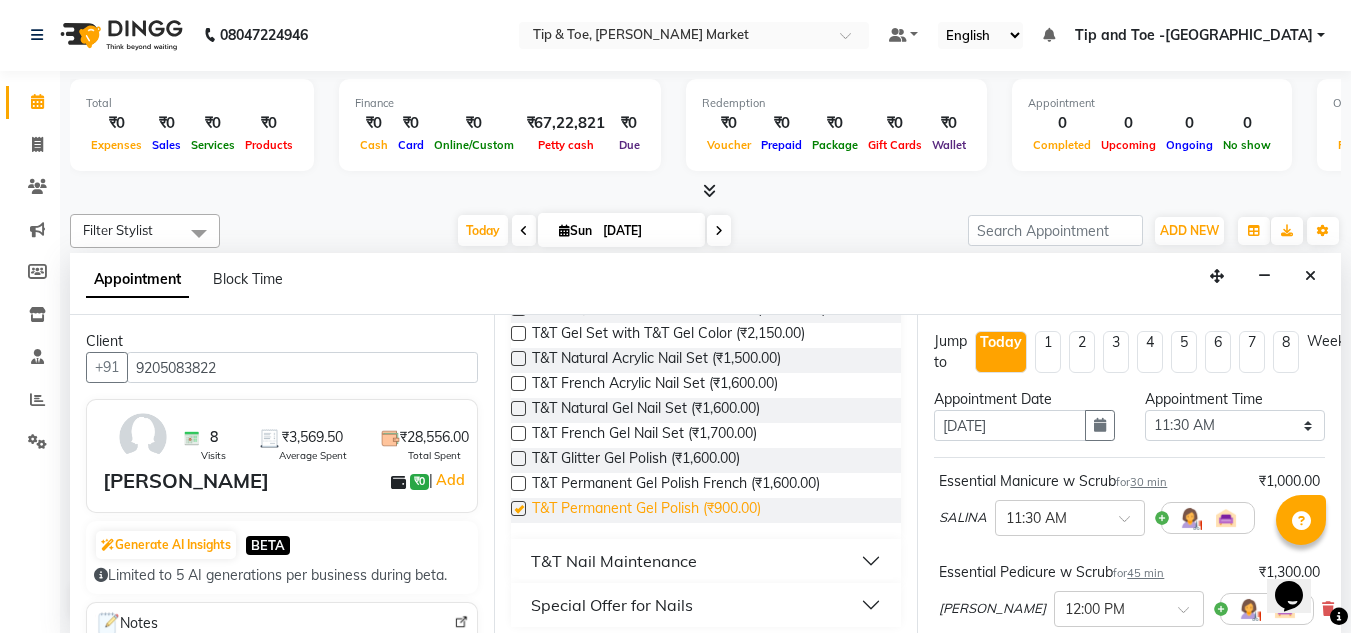 checkbox on "false" 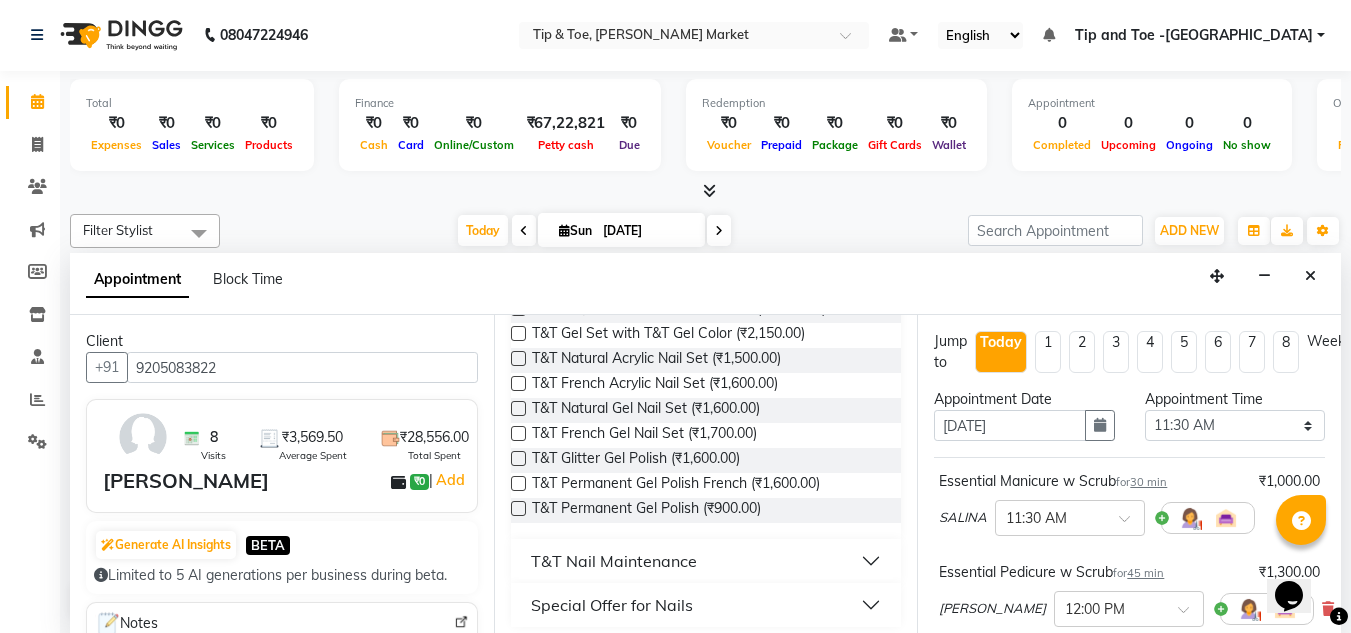 scroll, scrollTop: 0, scrollLeft: 0, axis: both 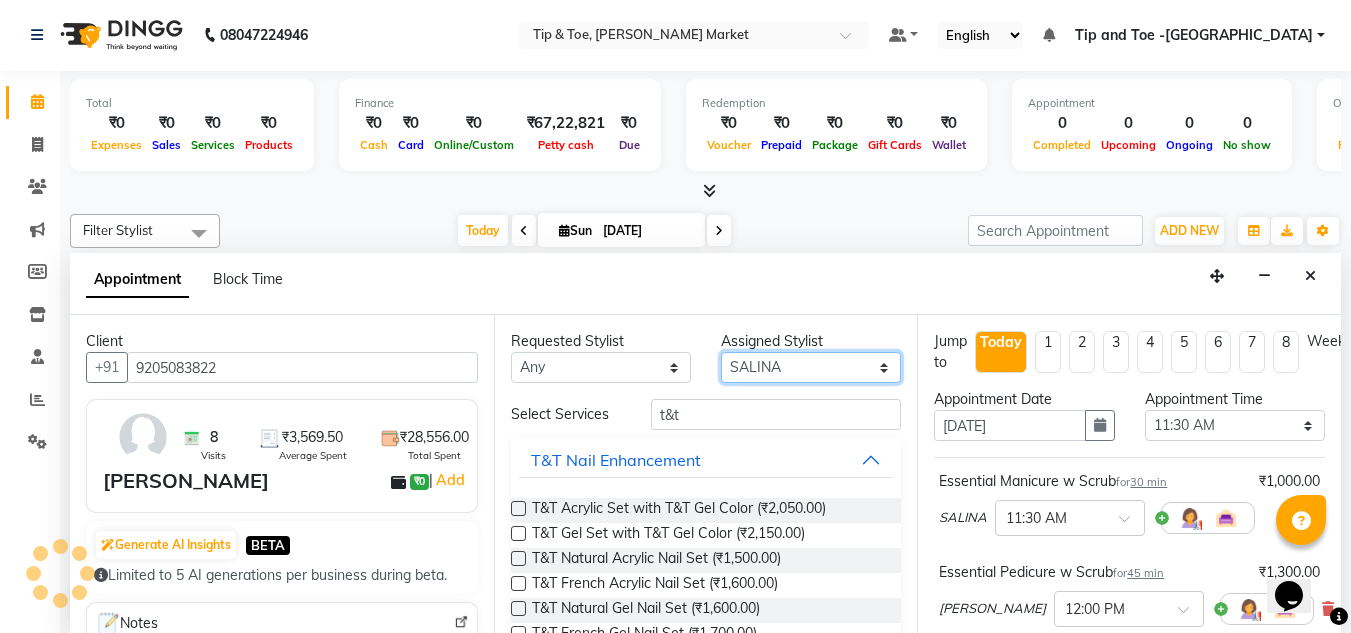 click on "Select [PERSON_NAME] [PERSON_NAME] [PERSON_NAME] [PERSON_NAME]" at bounding box center [811, 367] 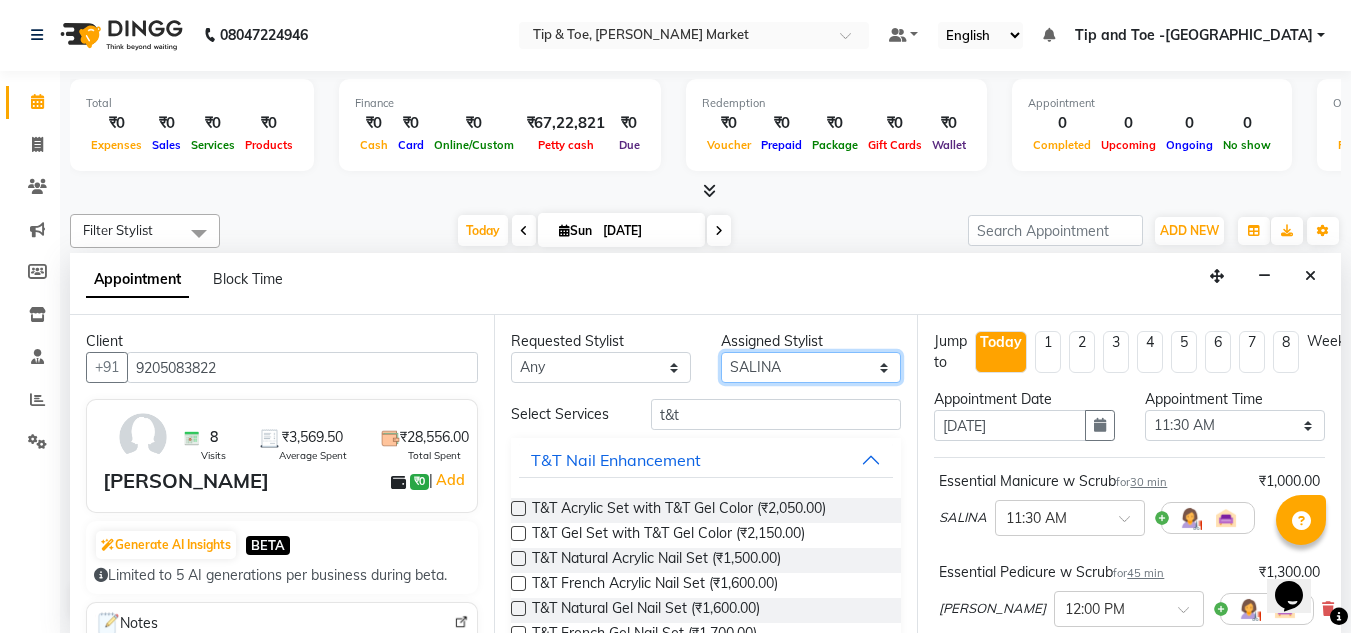 select on "64200" 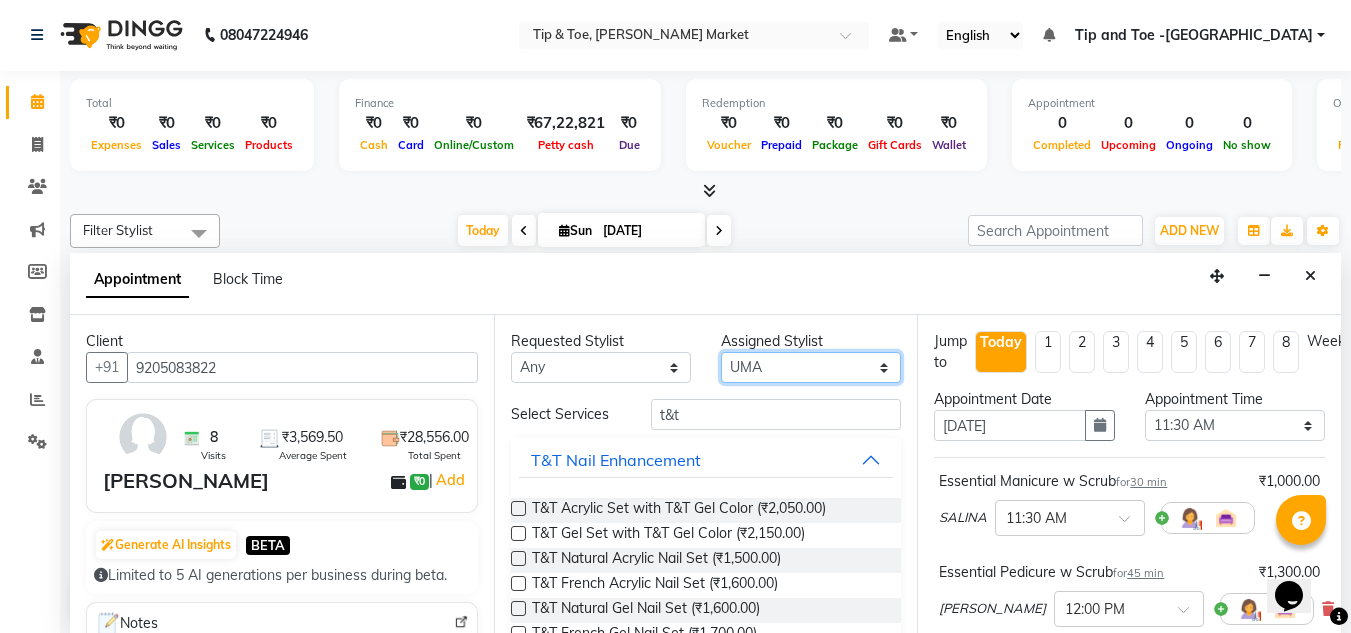 click on "Select [PERSON_NAME] [PERSON_NAME] [PERSON_NAME] [PERSON_NAME]" at bounding box center (811, 367) 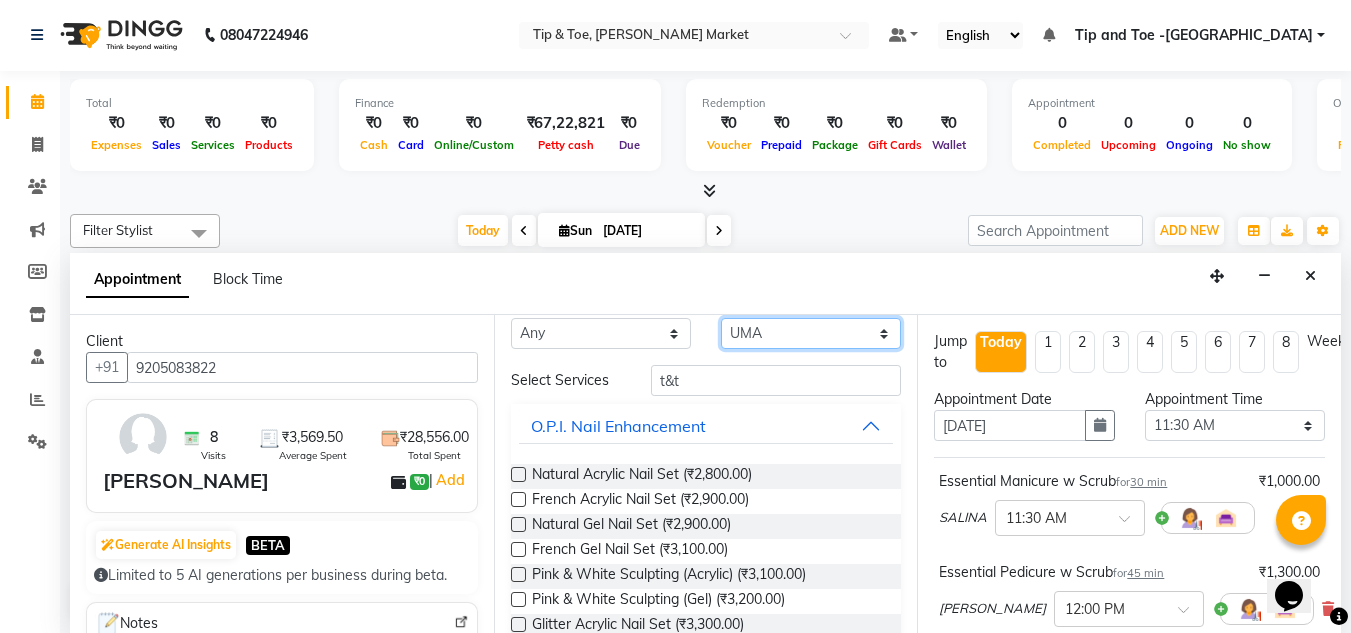 scroll, scrollTop: 0, scrollLeft: 0, axis: both 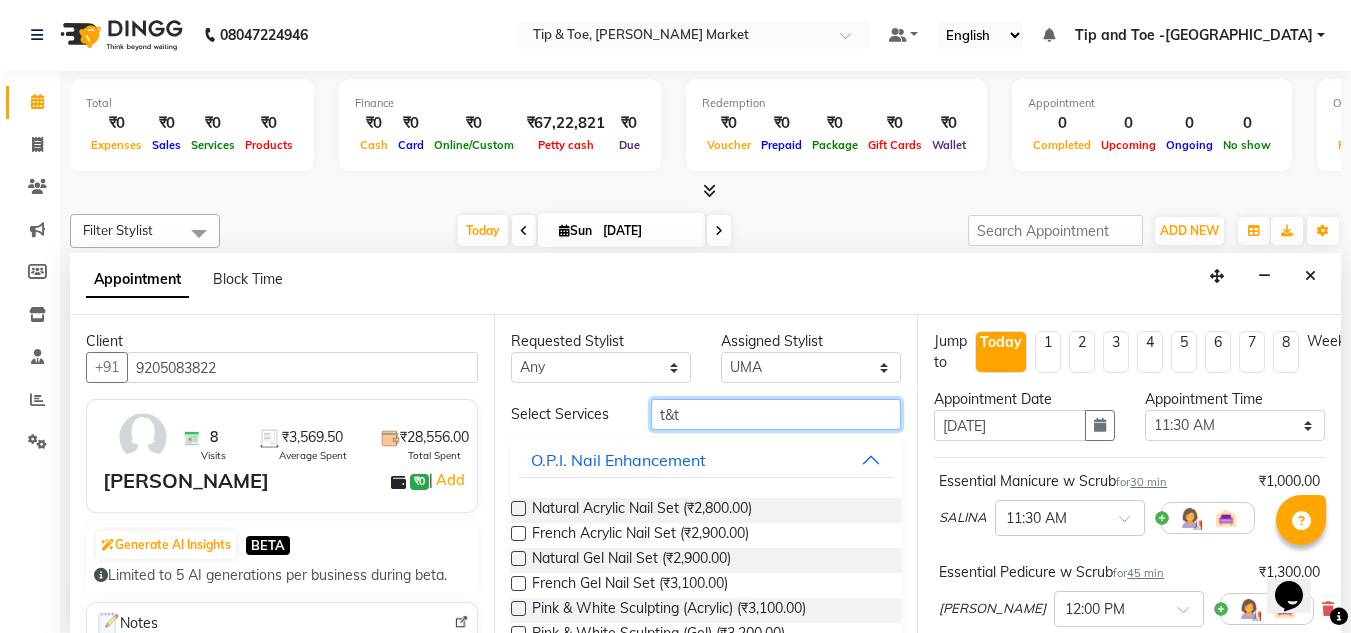 click on "t&t" at bounding box center (776, 414) 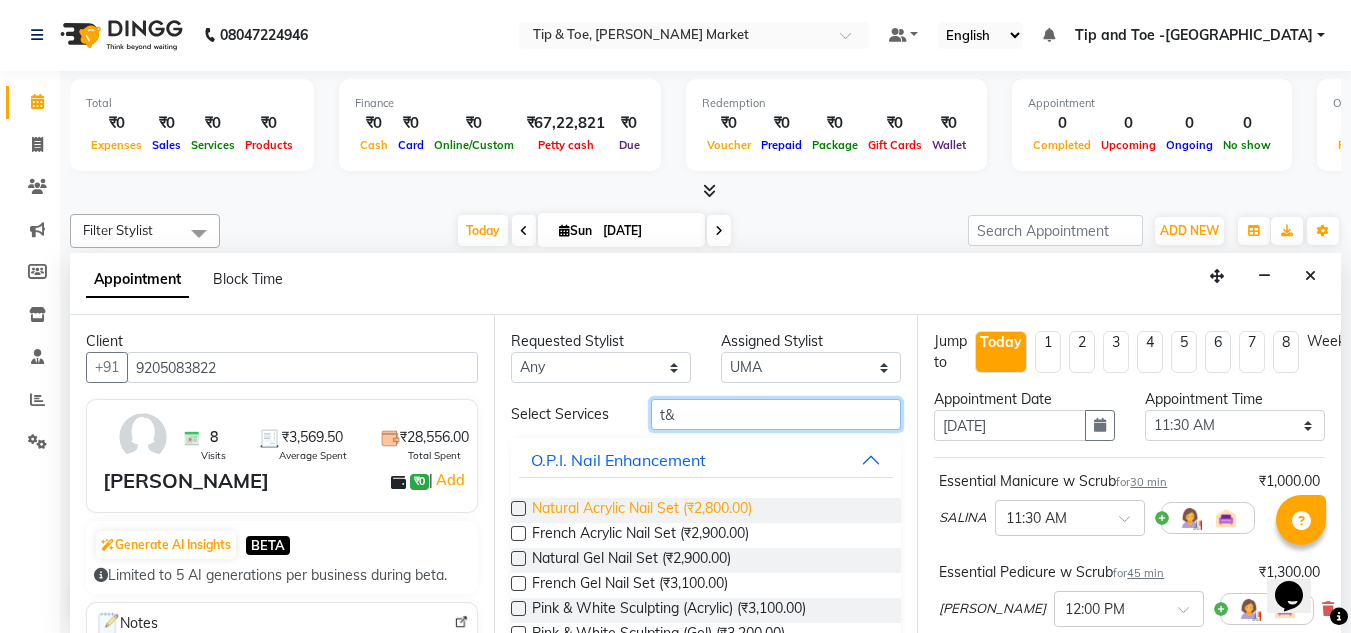 type on "t" 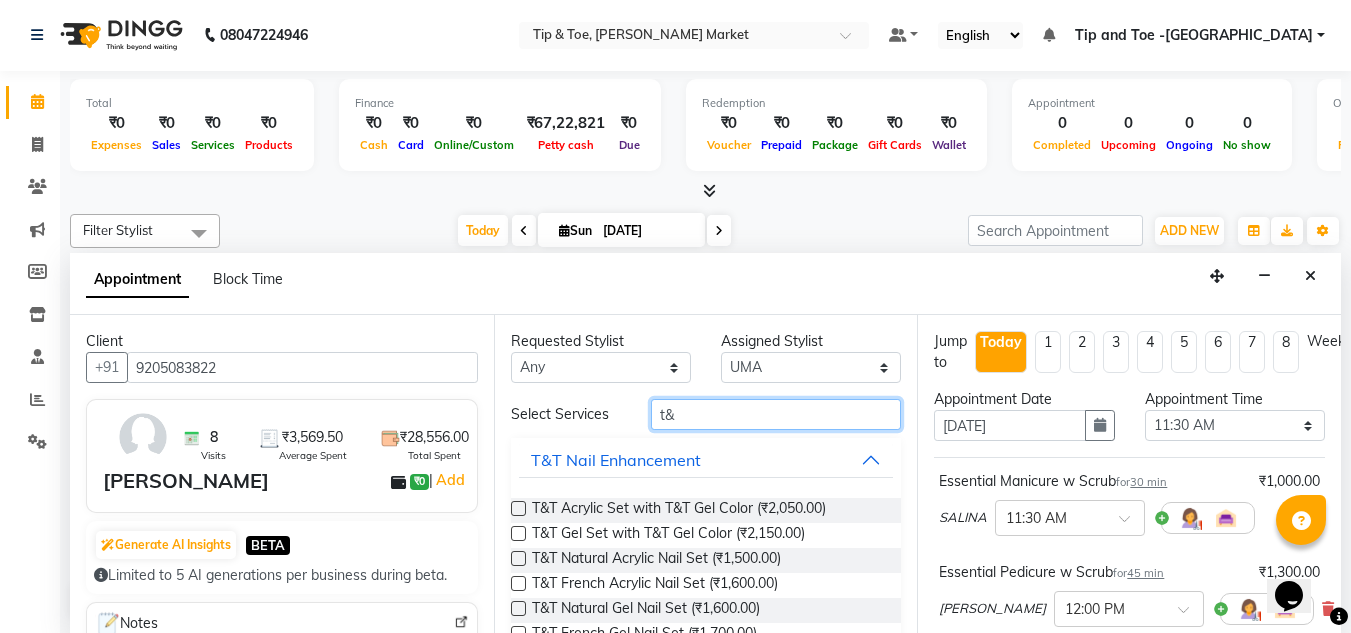 type on "t&t" 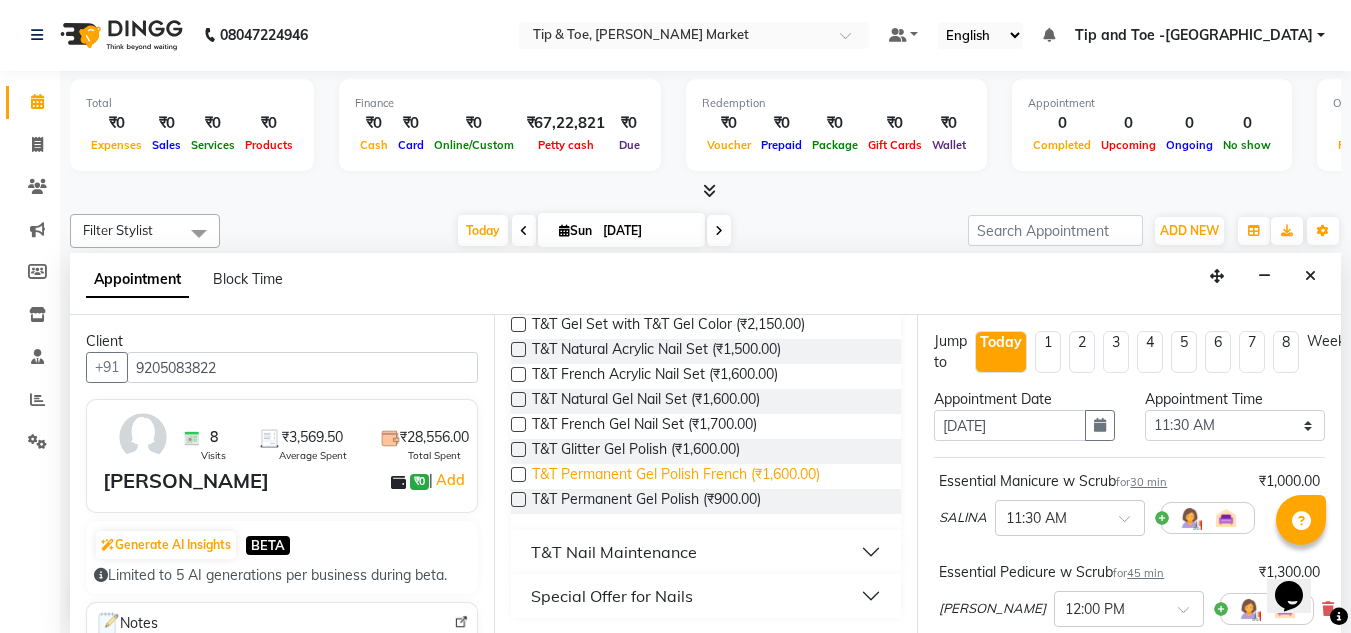 scroll, scrollTop: 210, scrollLeft: 0, axis: vertical 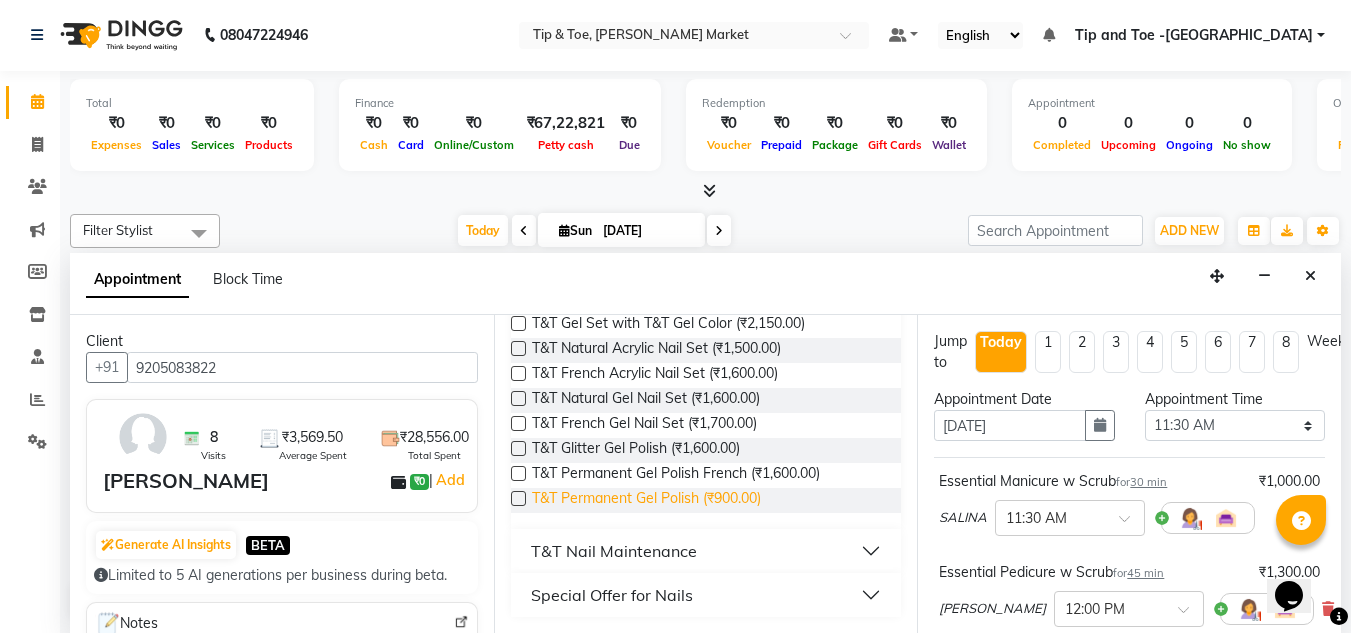 click on "T&T Permanent Gel Polish (₹900.00)" at bounding box center [646, 500] 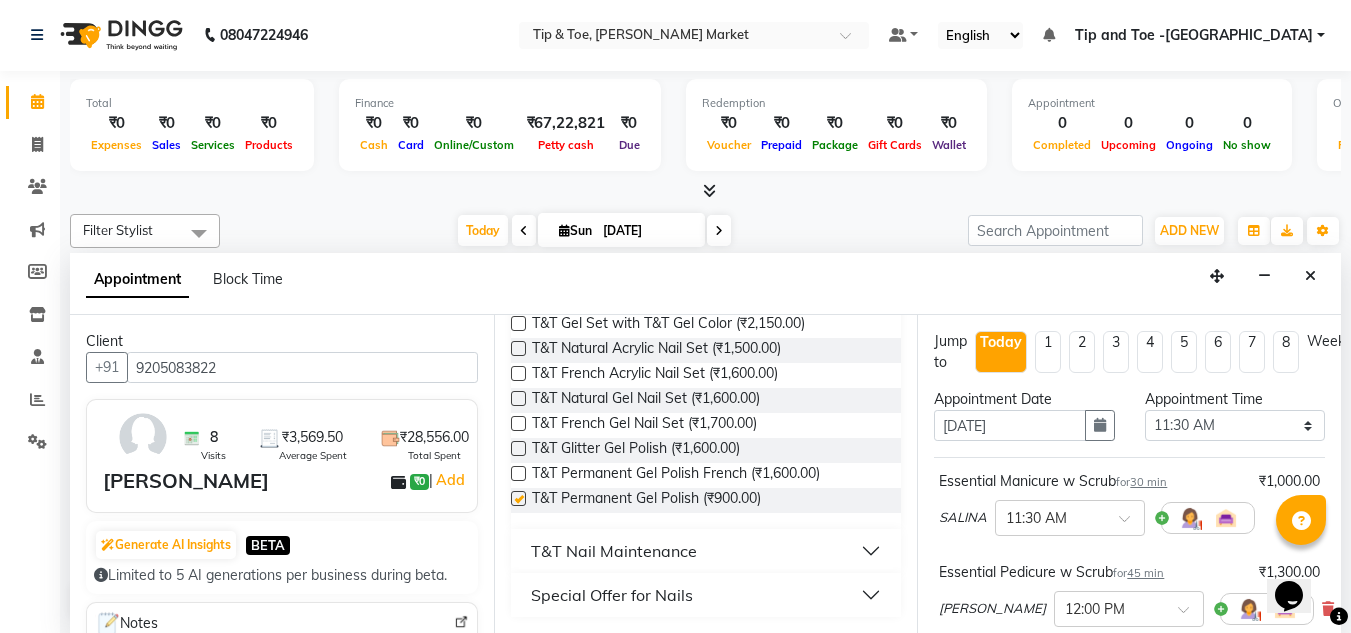 checkbox on "false" 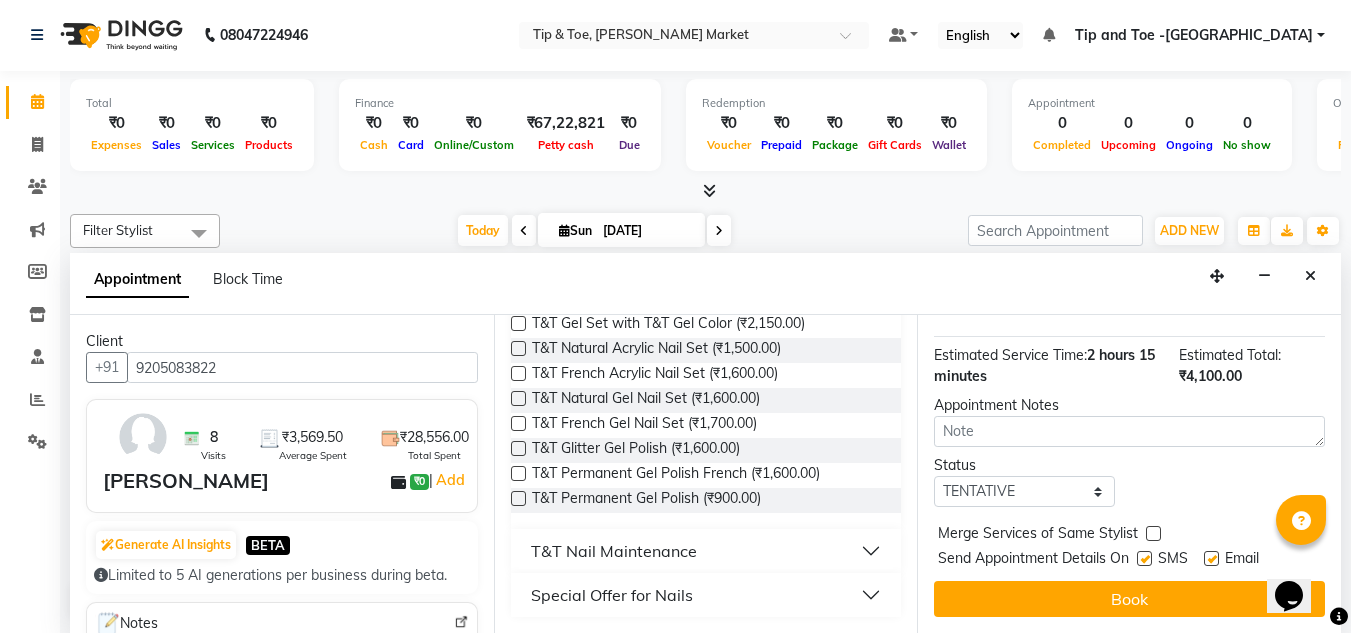scroll, scrollTop: 517, scrollLeft: 0, axis: vertical 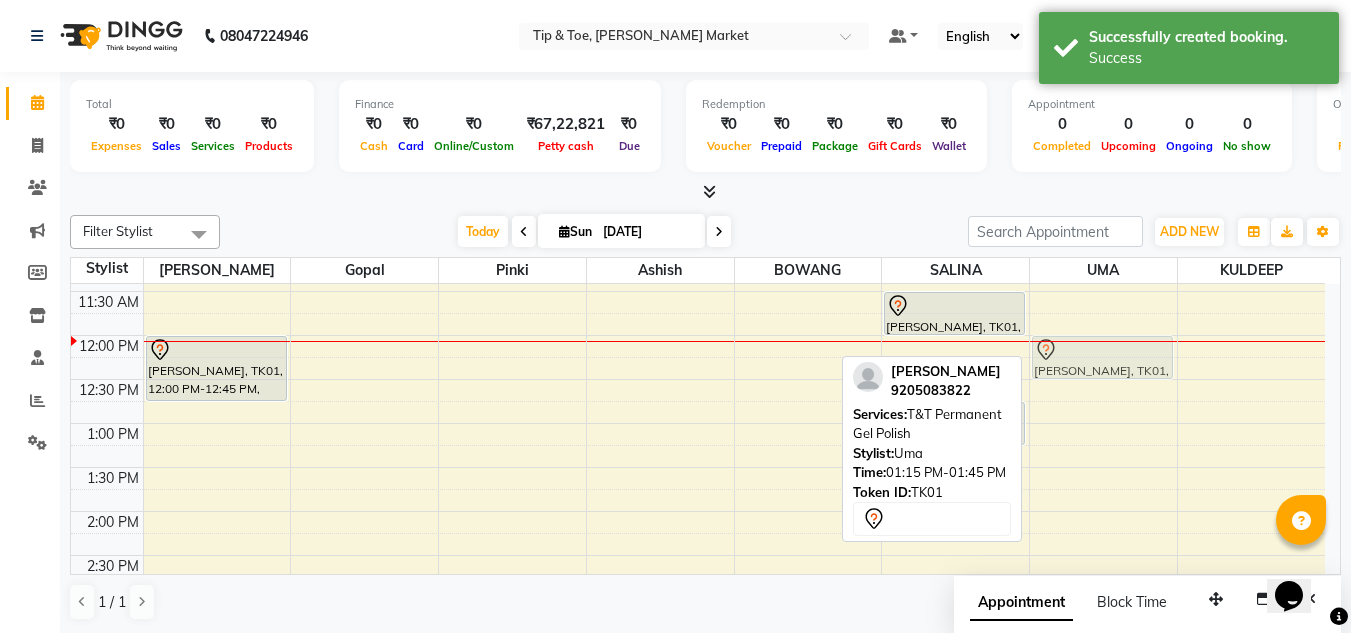 drag, startPoint x: 1110, startPoint y: 469, endPoint x: 1131, endPoint y: 351, distance: 119.85408 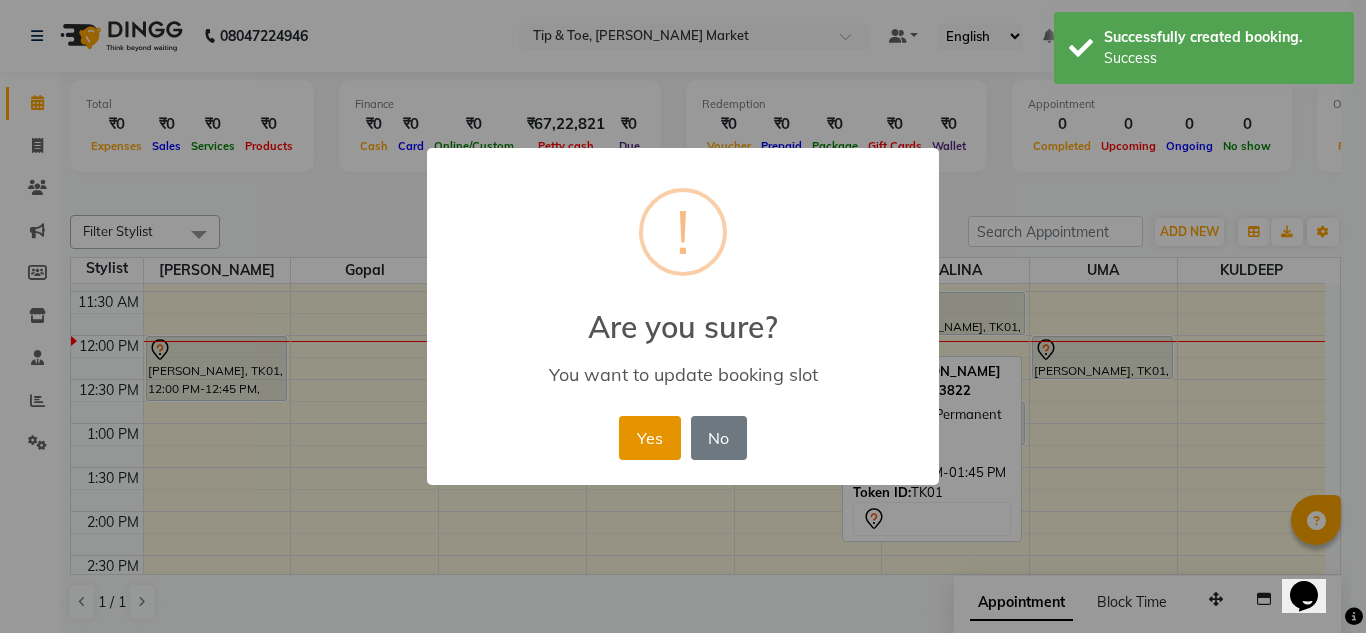 click on "Yes" at bounding box center [649, 438] 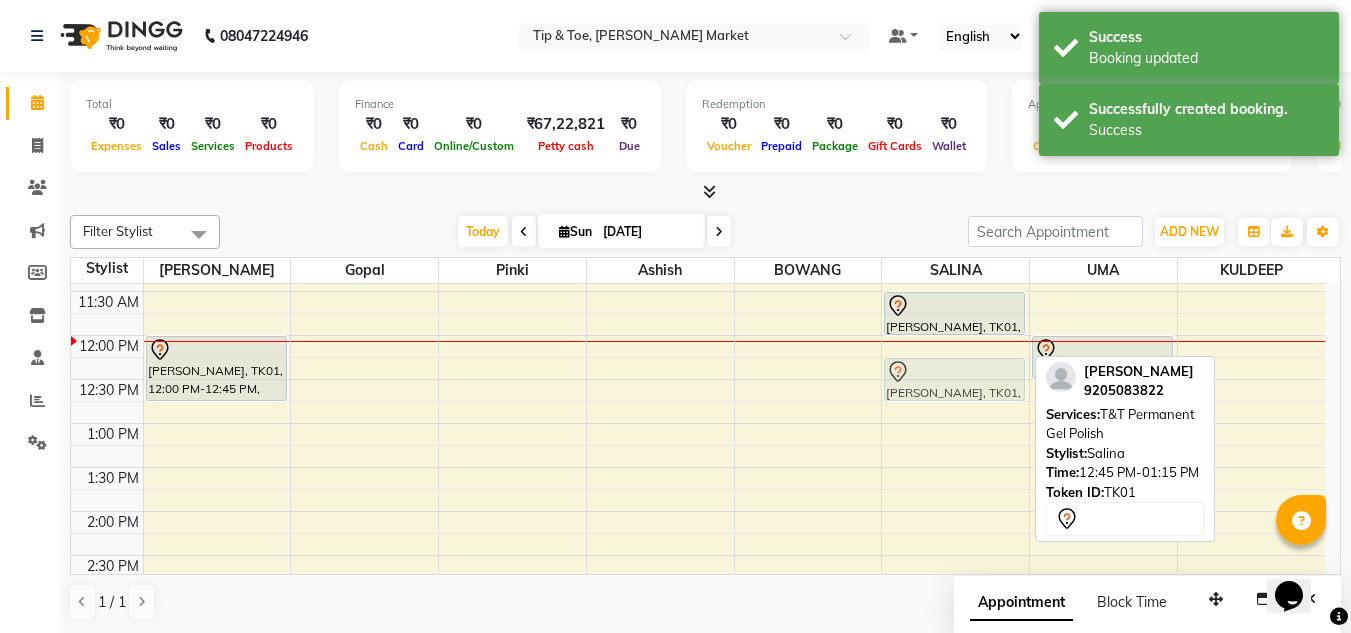 drag, startPoint x: 972, startPoint y: 417, endPoint x: 974, endPoint y: 358, distance: 59.03389 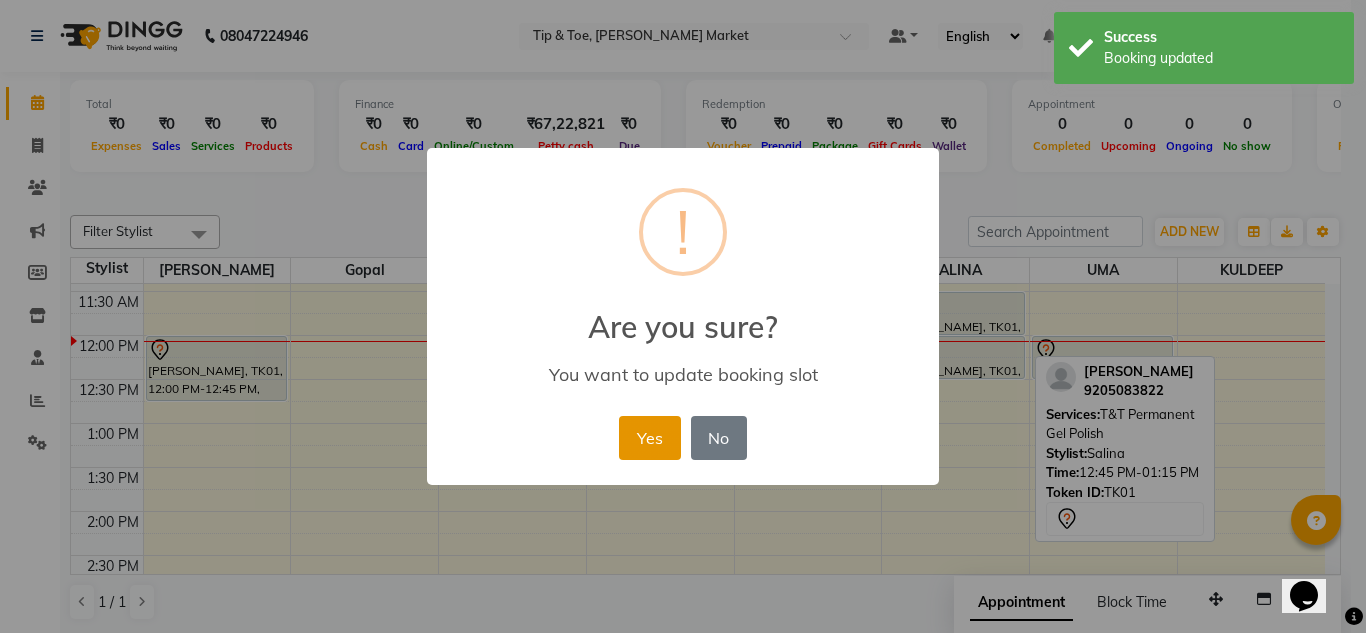 click on "Yes" at bounding box center (649, 438) 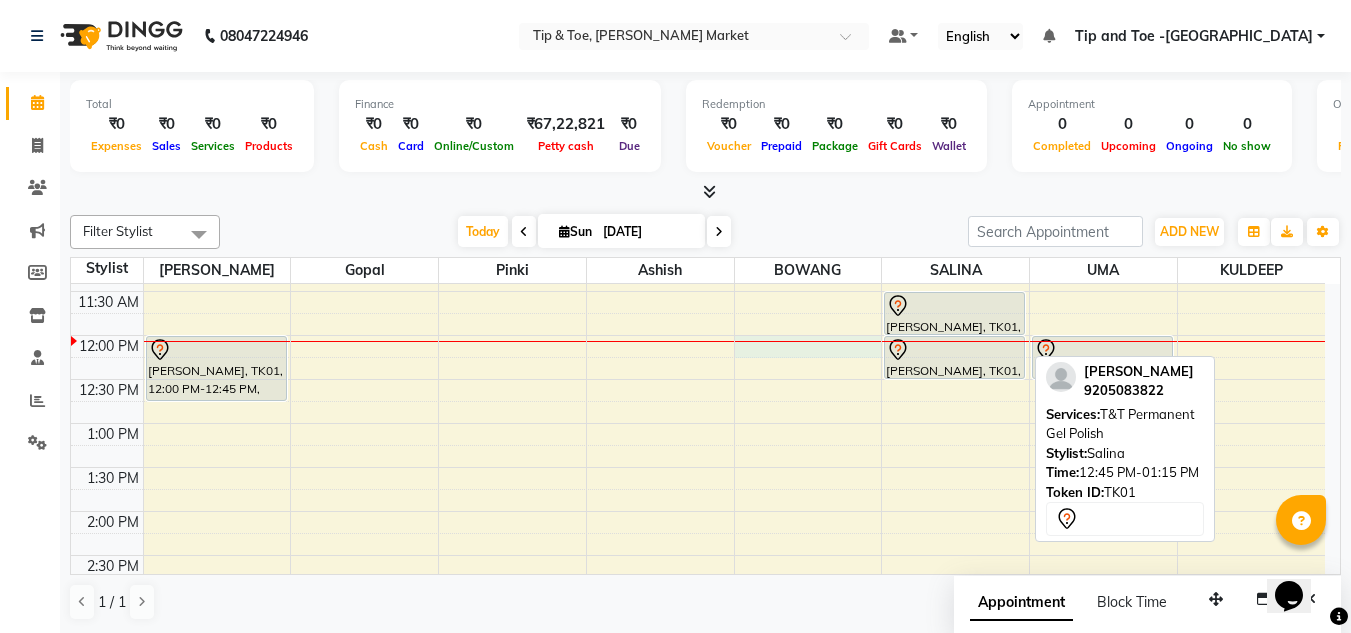 click on "8:00 AM 8:30 AM 9:00 AM 9:30 AM 10:00 AM 10:30 AM 11:00 AM 11:30 AM 12:00 PM 12:30 PM 1:00 PM 1:30 PM 2:00 PM 2:30 PM 3:00 PM 3:30 PM 4:00 PM 4:30 PM 5:00 PM 5:30 PM 6:00 PM 6:30 PM 7:00 PM 7:30 PM 8:00 PM 8:30 PM             [PERSON_NAME], TK01, 12:00 PM-12:45 PM, Essential Pedicure w Scrub             [PERSON_NAME], TK01, 11:30 AM-12:00 PM, Essential Manicure w [GEOGRAPHIC_DATA][PERSON_NAME], 12:00 PM-12:30 PM, T&T Permanent Gel Polish             [PERSON_NAME], TK01, 12:00 PM-12:30 PM, T&T Permanent Gel Polish" at bounding box center (698, 555) 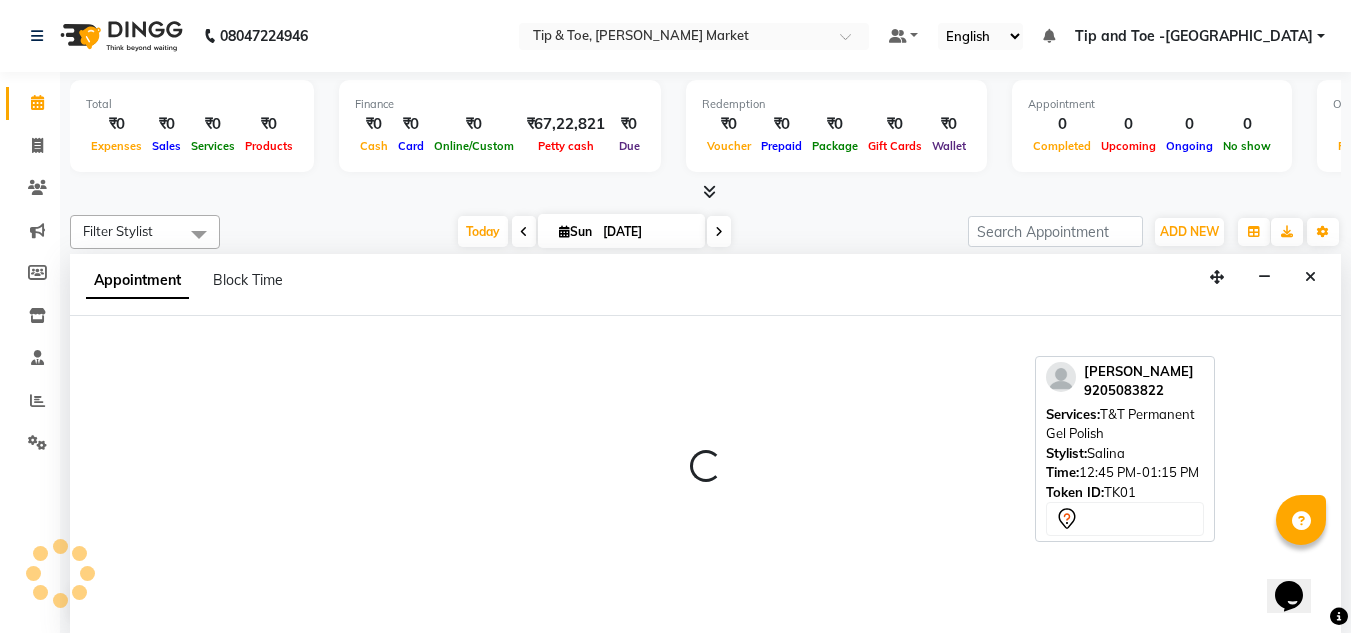 scroll, scrollTop: 1, scrollLeft: 0, axis: vertical 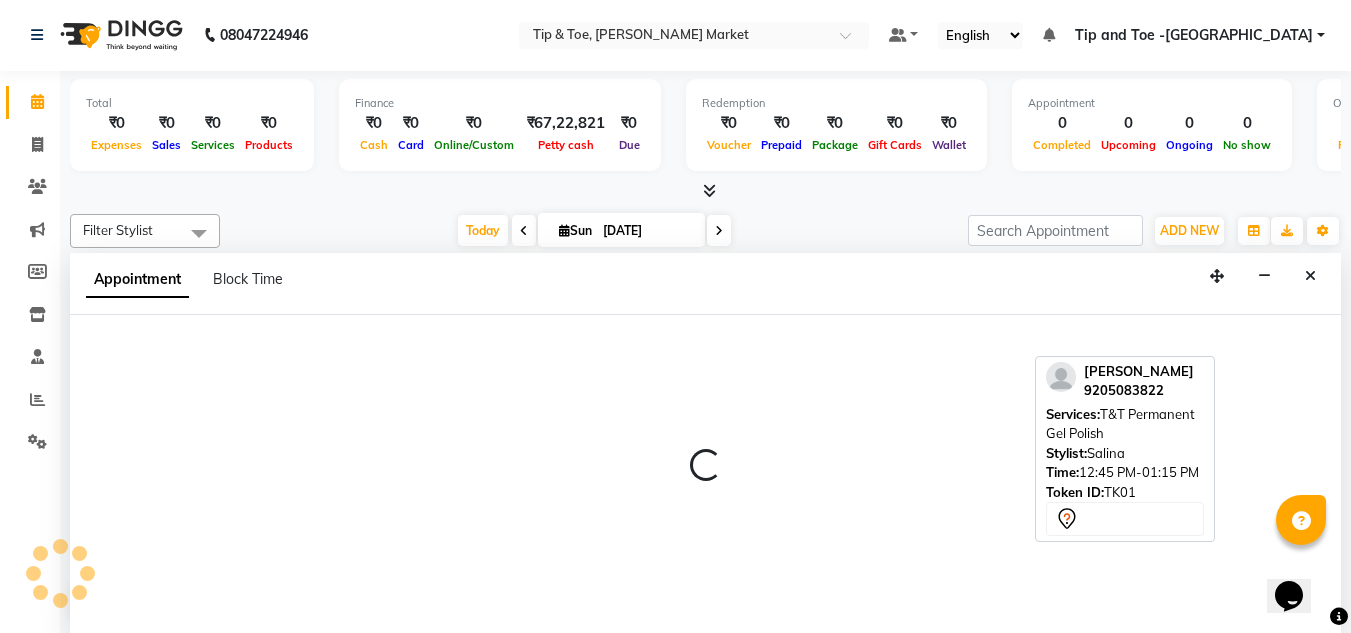 select on "41981" 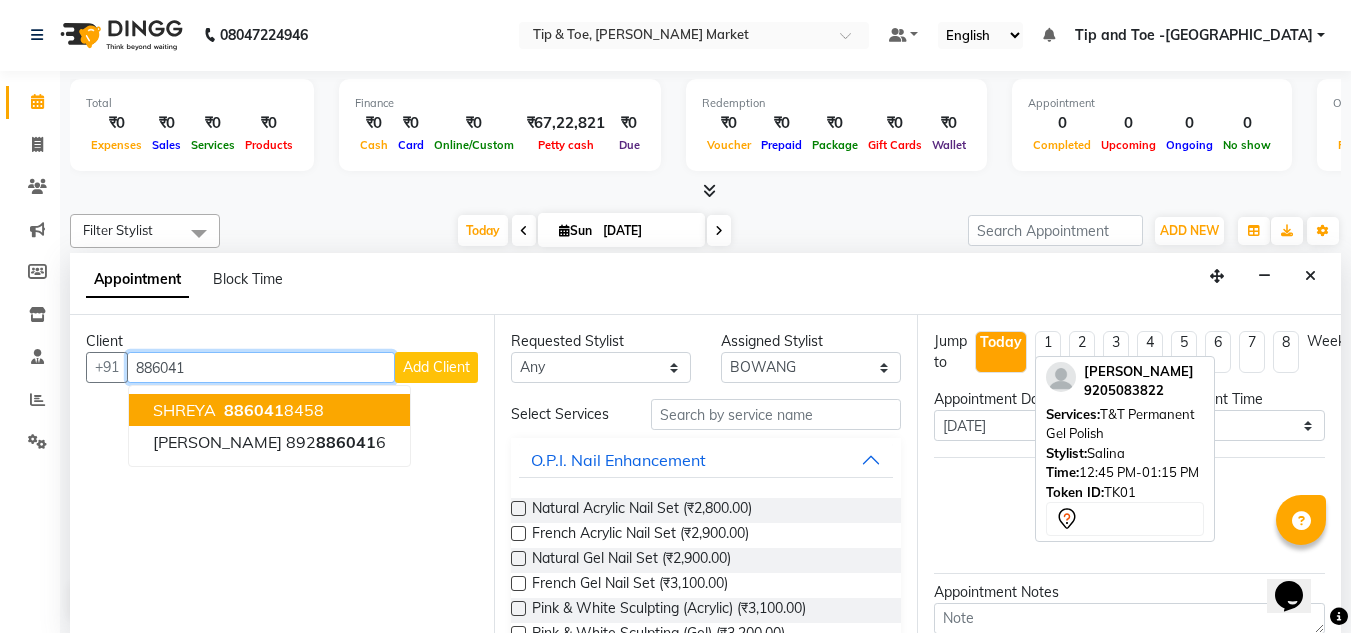 click on "886041" at bounding box center [254, 410] 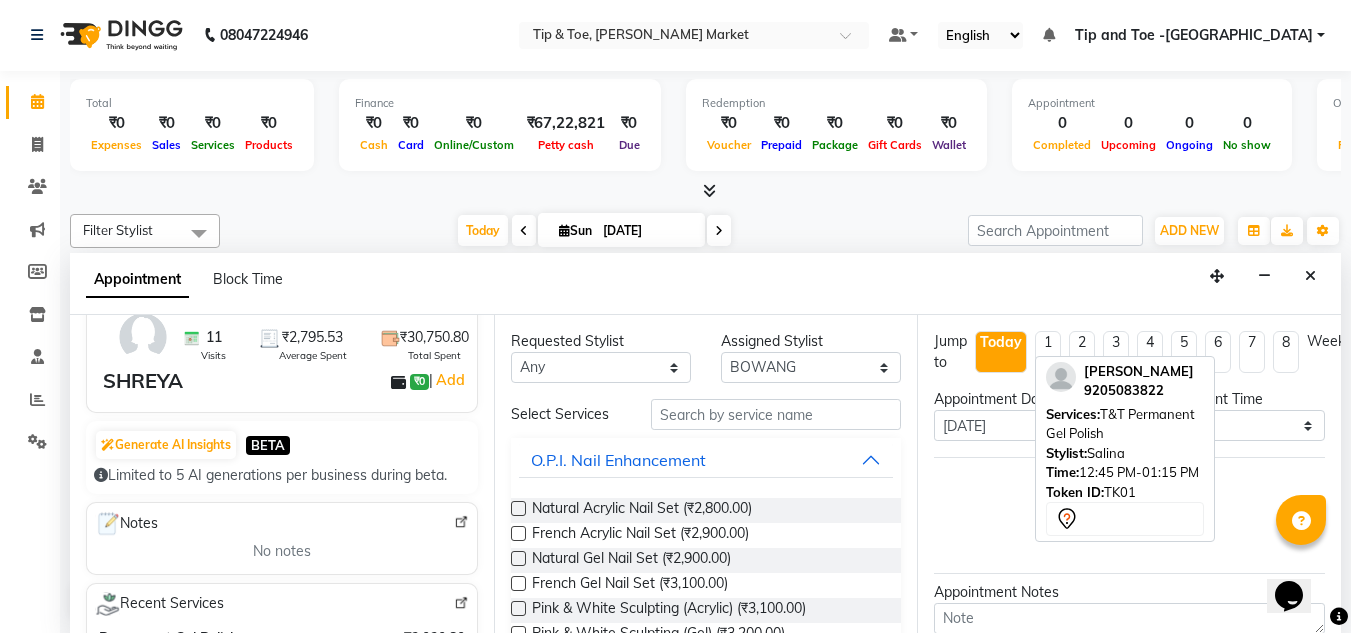 scroll, scrollTop: 200, scrollLeft: 0, axis: vertical 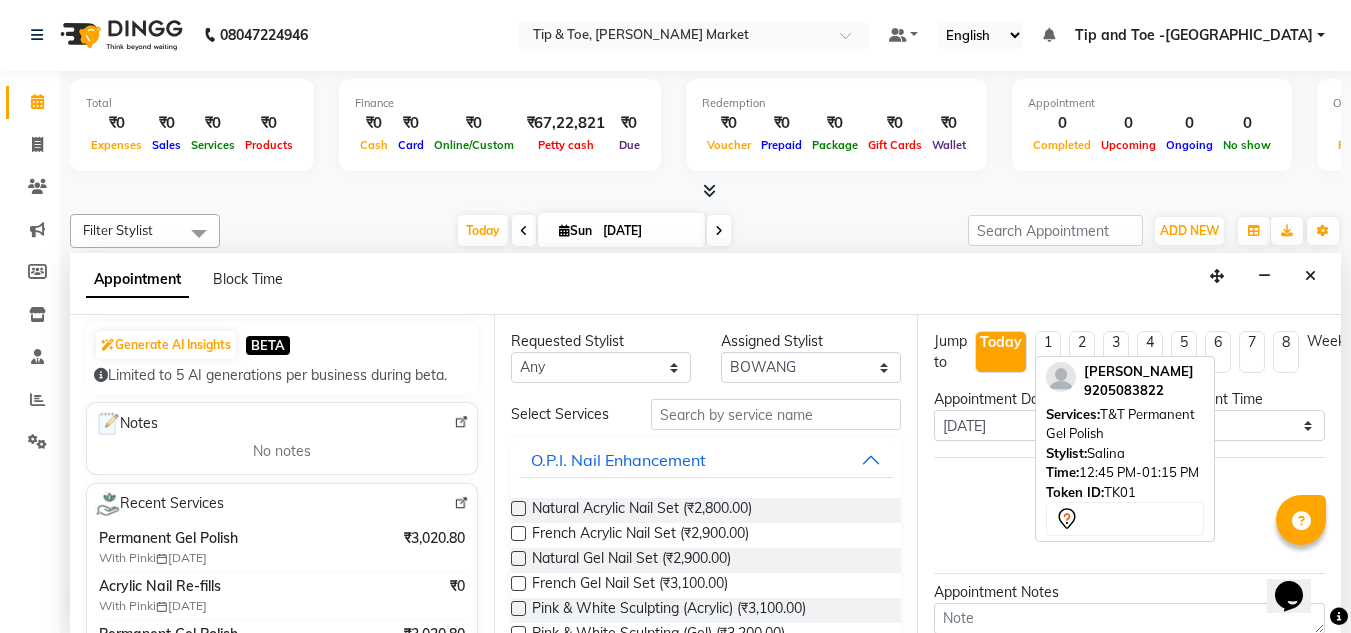 type on "8860418458" 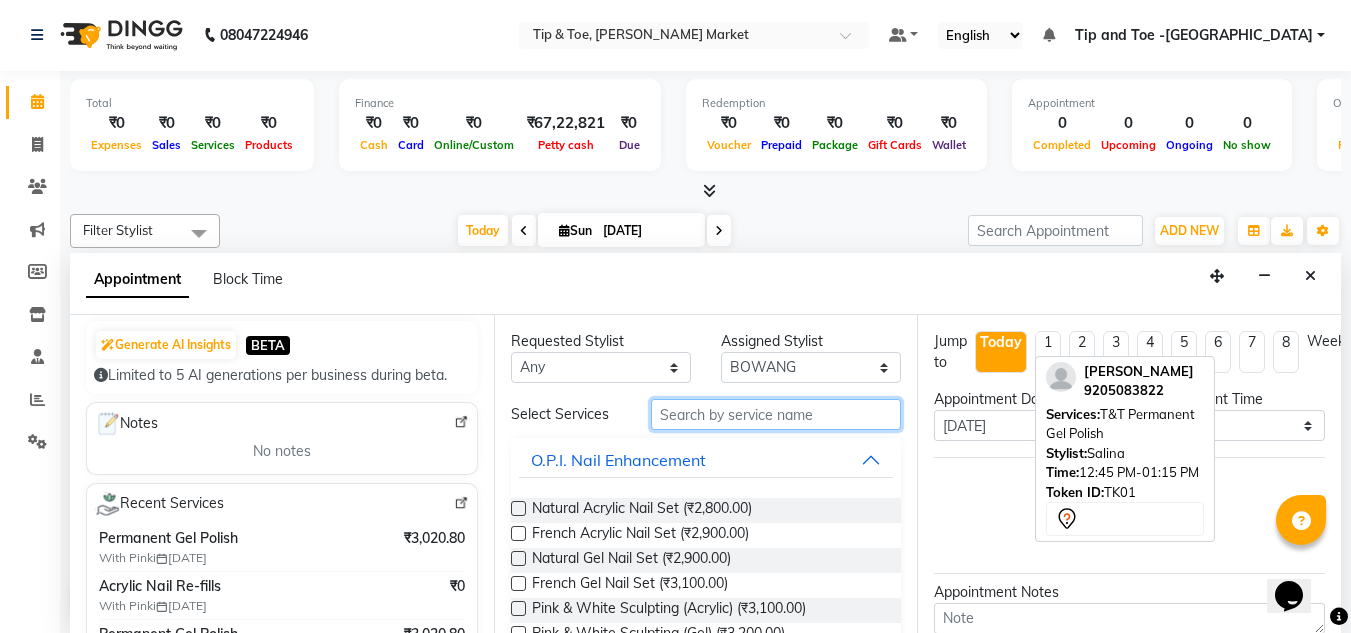 click at bounding box center [776, 414] 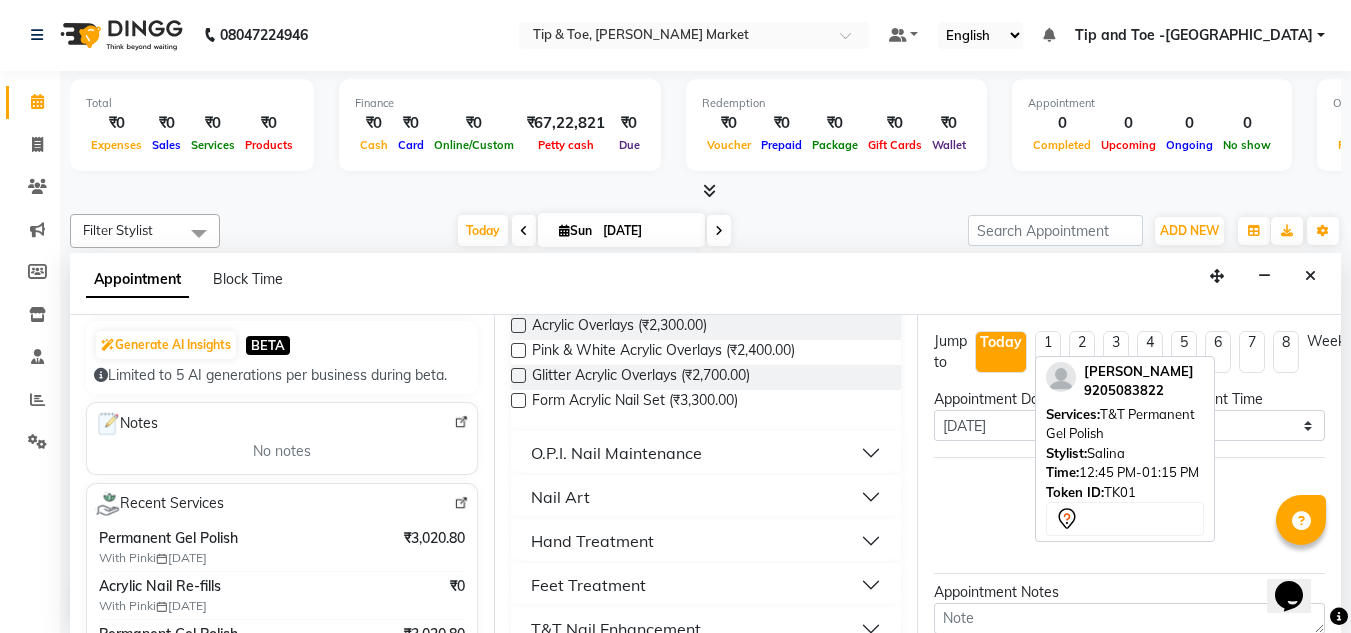 scroll, scrollTop: 300, scrollLeft: 0, axis: vertical 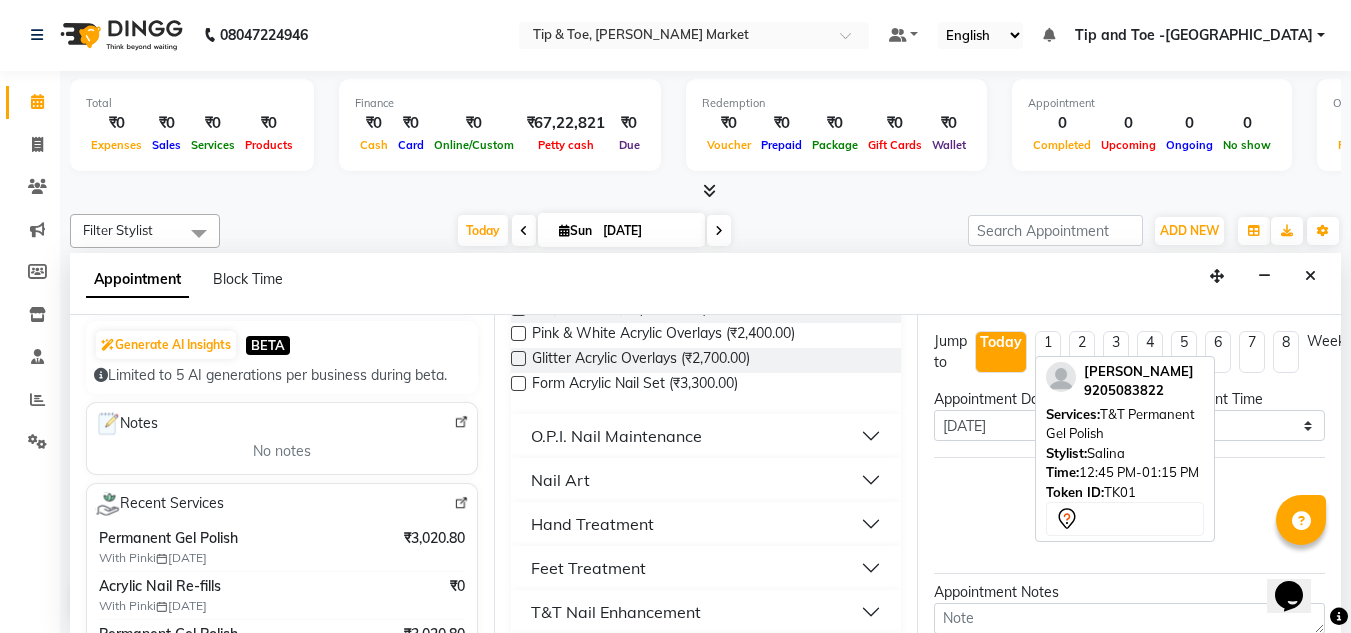 type on "ac" 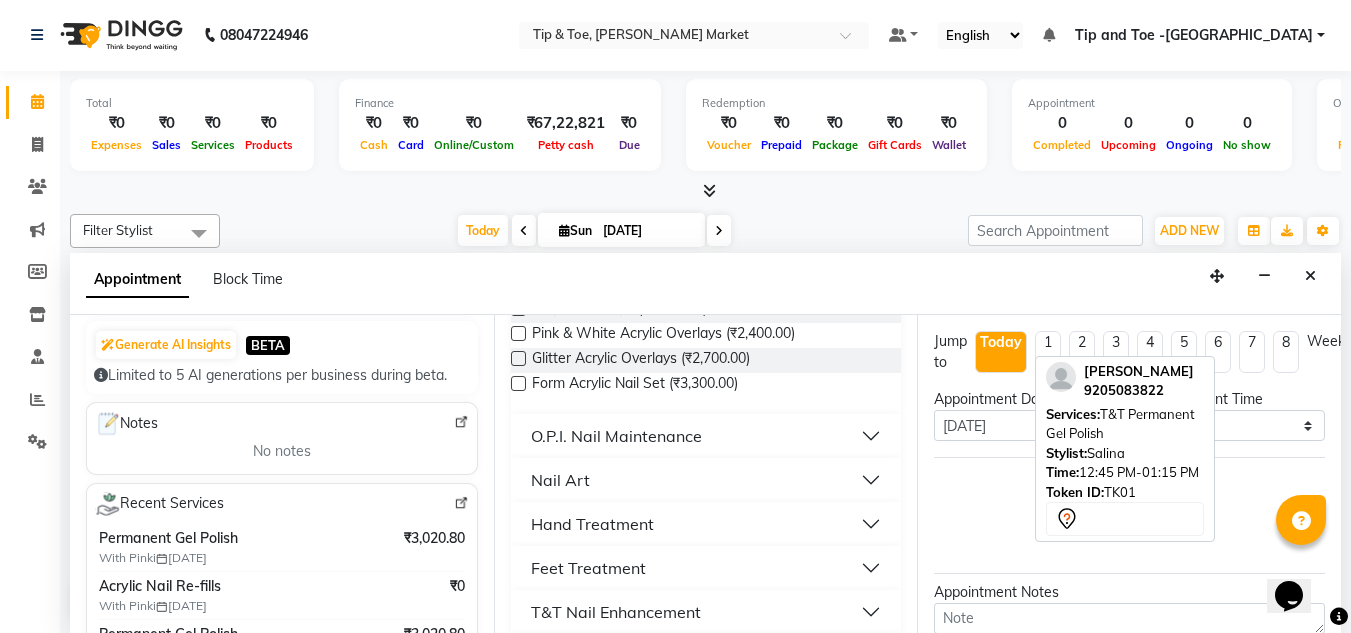 click on "O.P.I. Nail Maintenance" at bounding box center (616, 436) 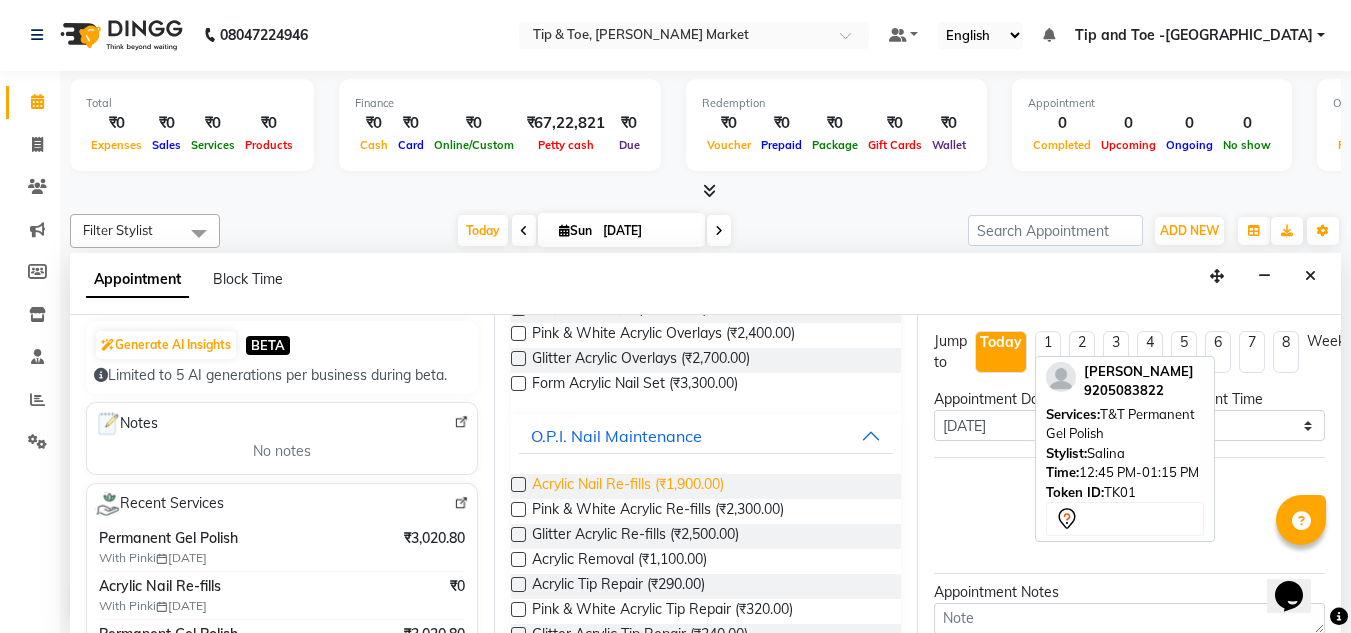 click on "Acrylic Nail Re-fills (₹1,900.00)" at bounding box center [628, 486] 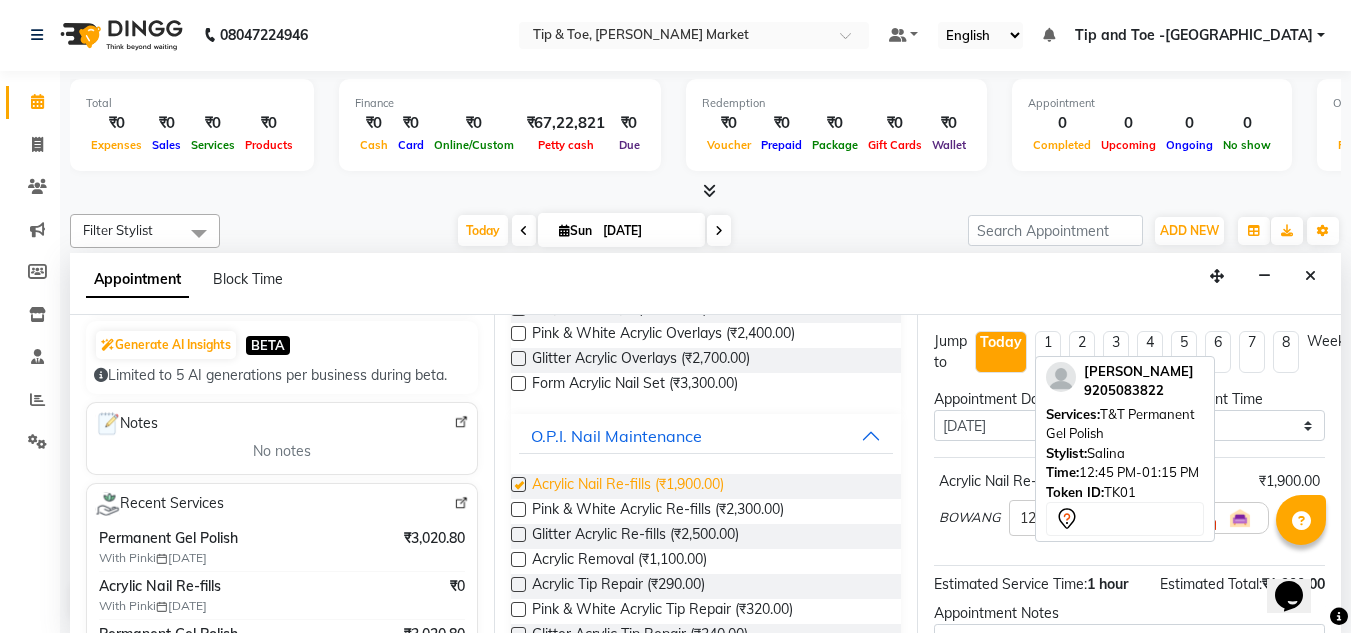 checkbox on "false" 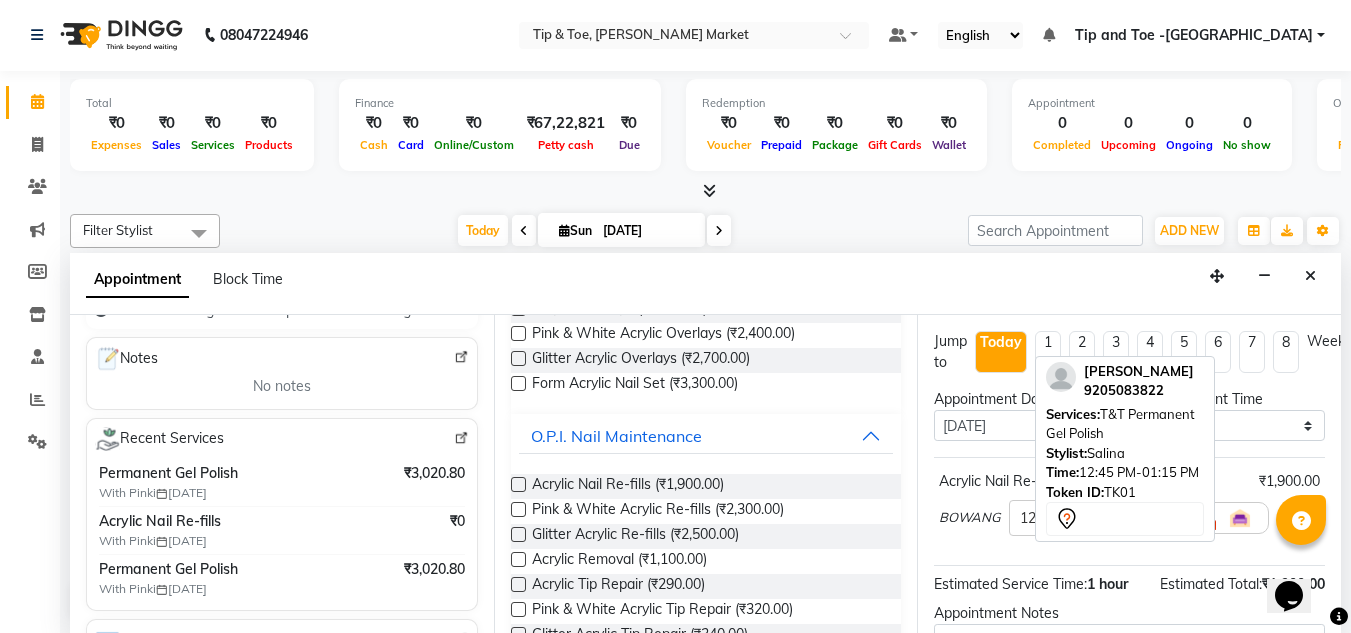 scroll, scrollTop: 300, scrollLeft: 0, axis: vertical 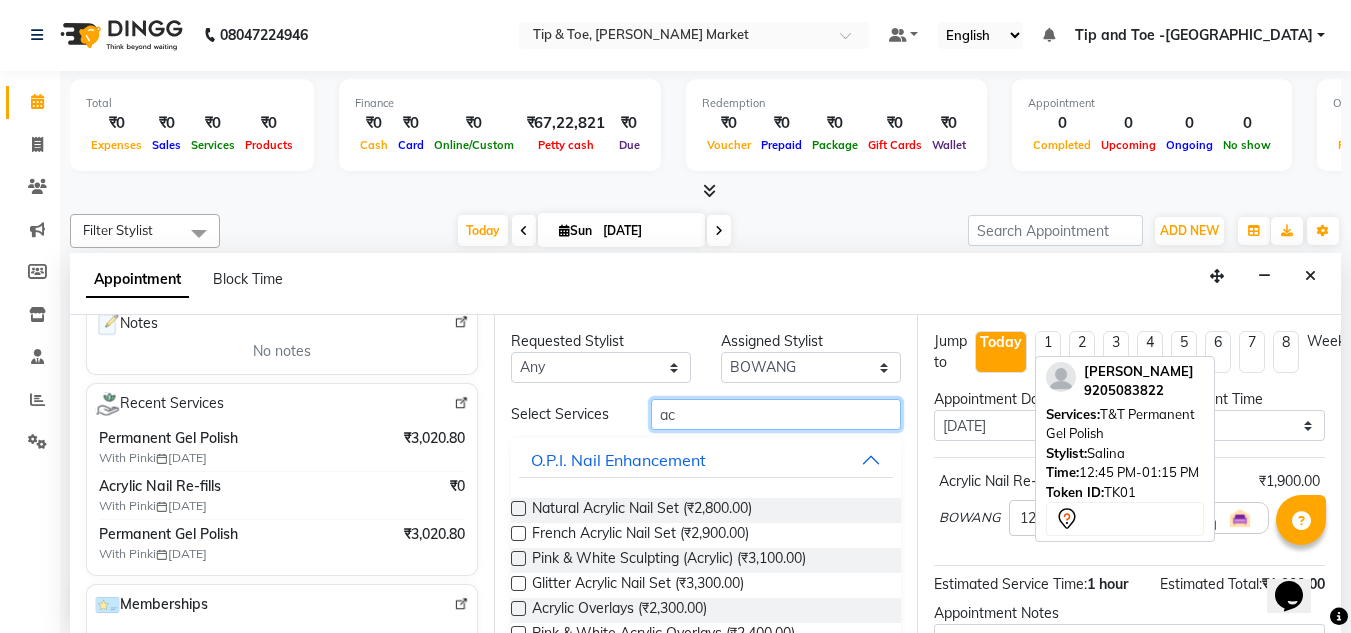 click on "ac" at bounding box center [776, 414] 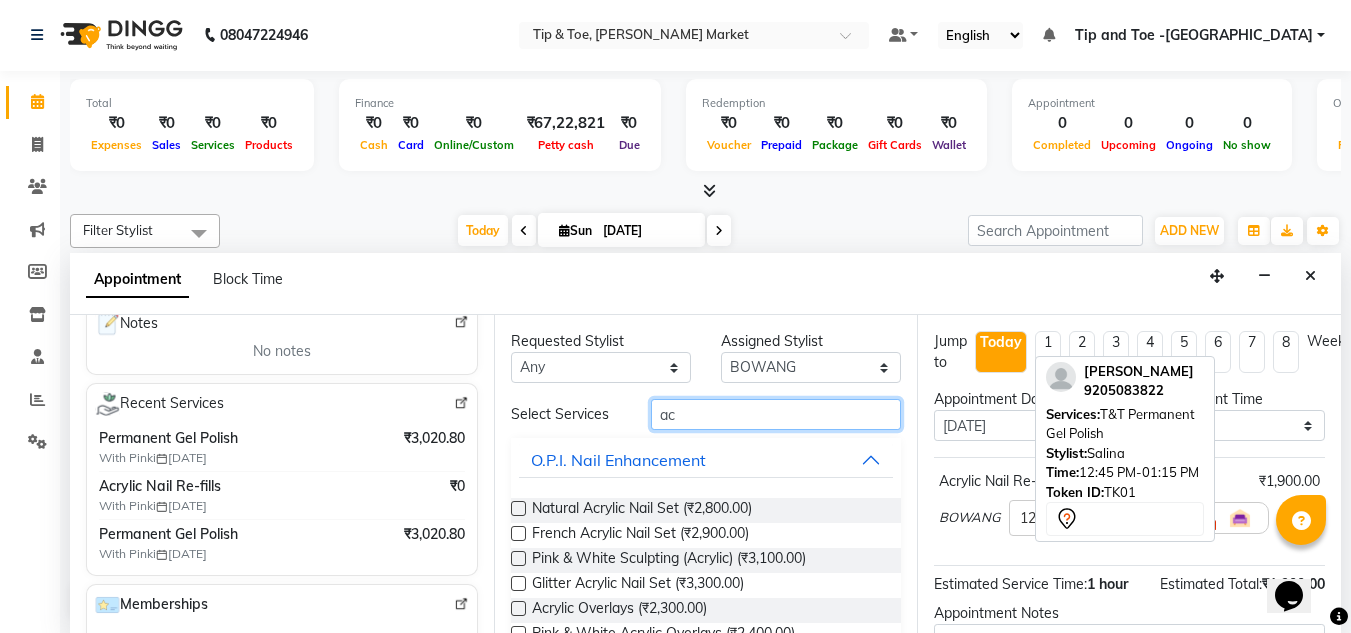 type on "a" 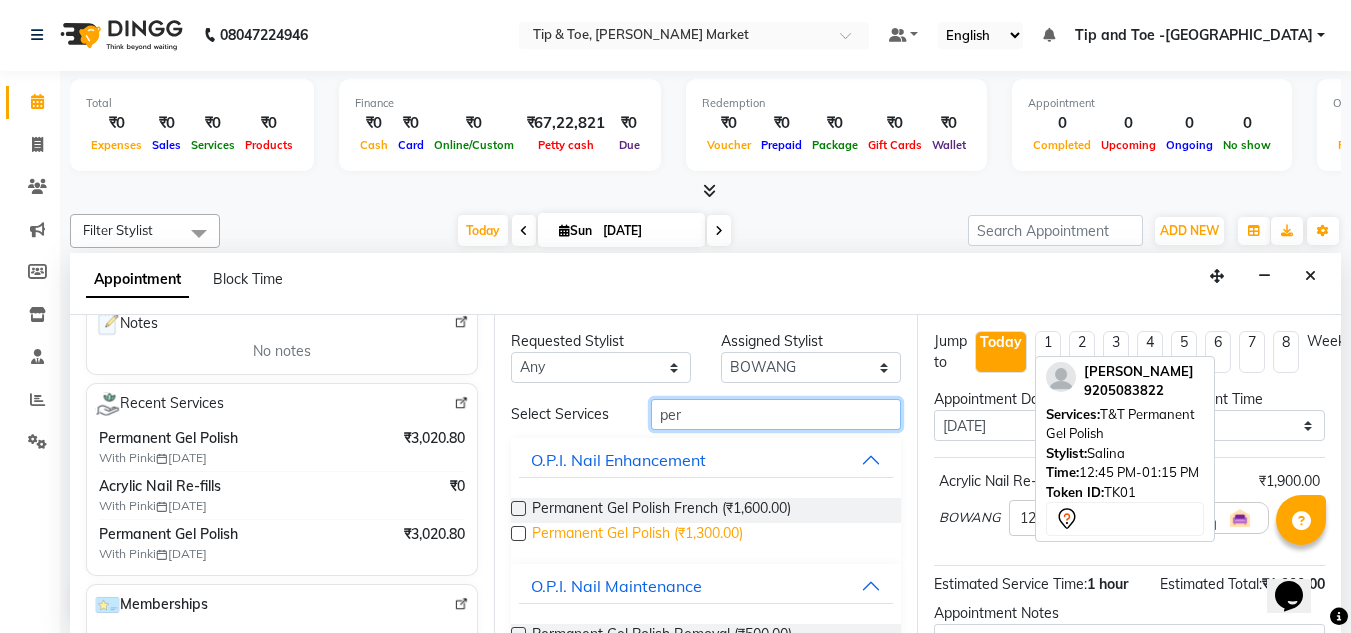type on "per" 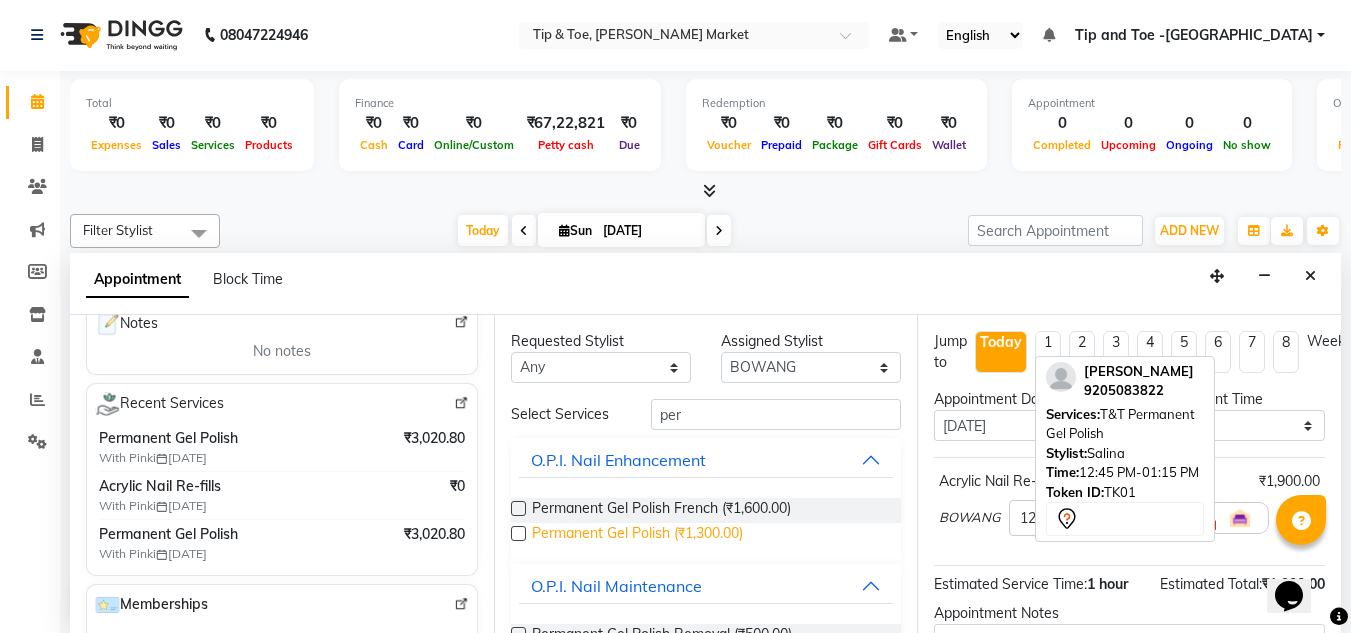 click on "Permanent Gel Polish (₹1,300.00)" at bounding box center [637, 535] 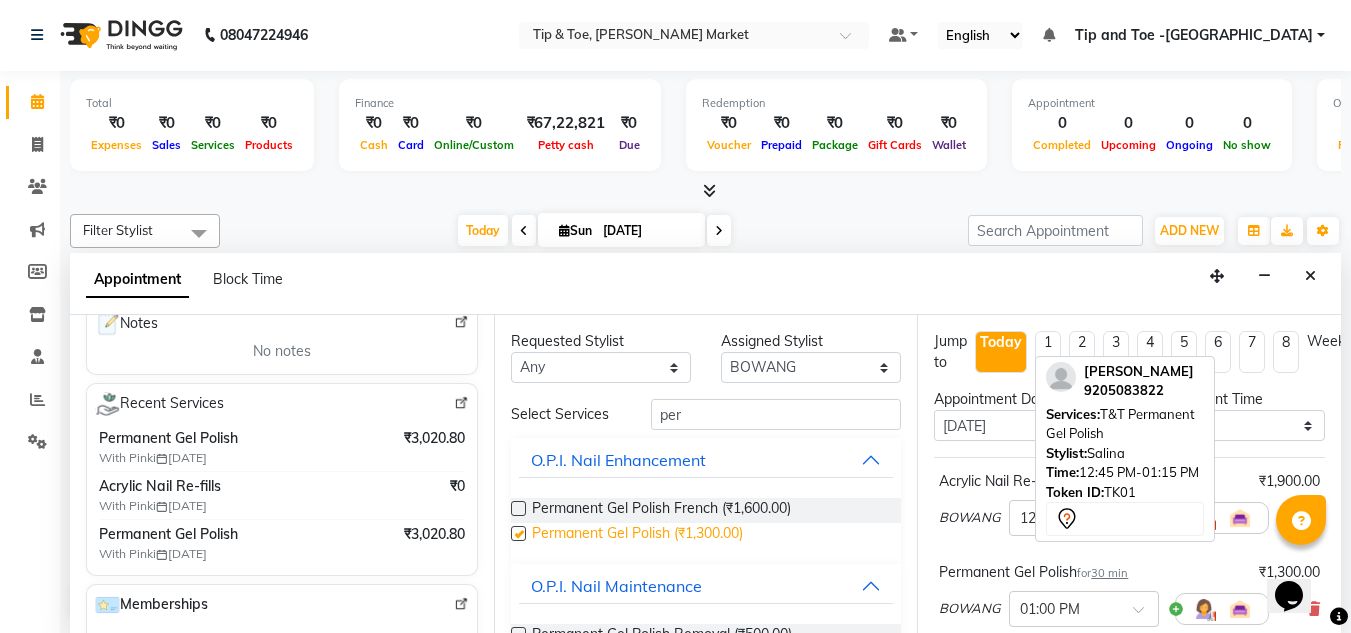 checkbox on "false" 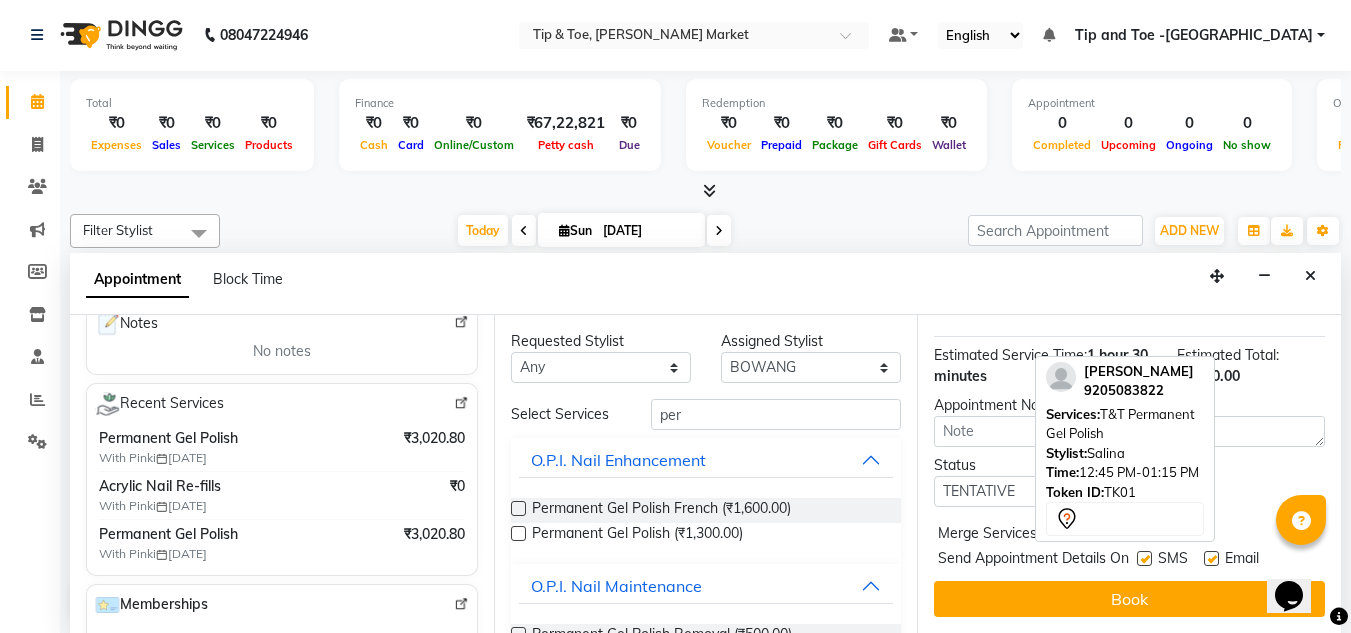 scroll, scrollTop: 335, scrollLeft: 0, axis: vertical 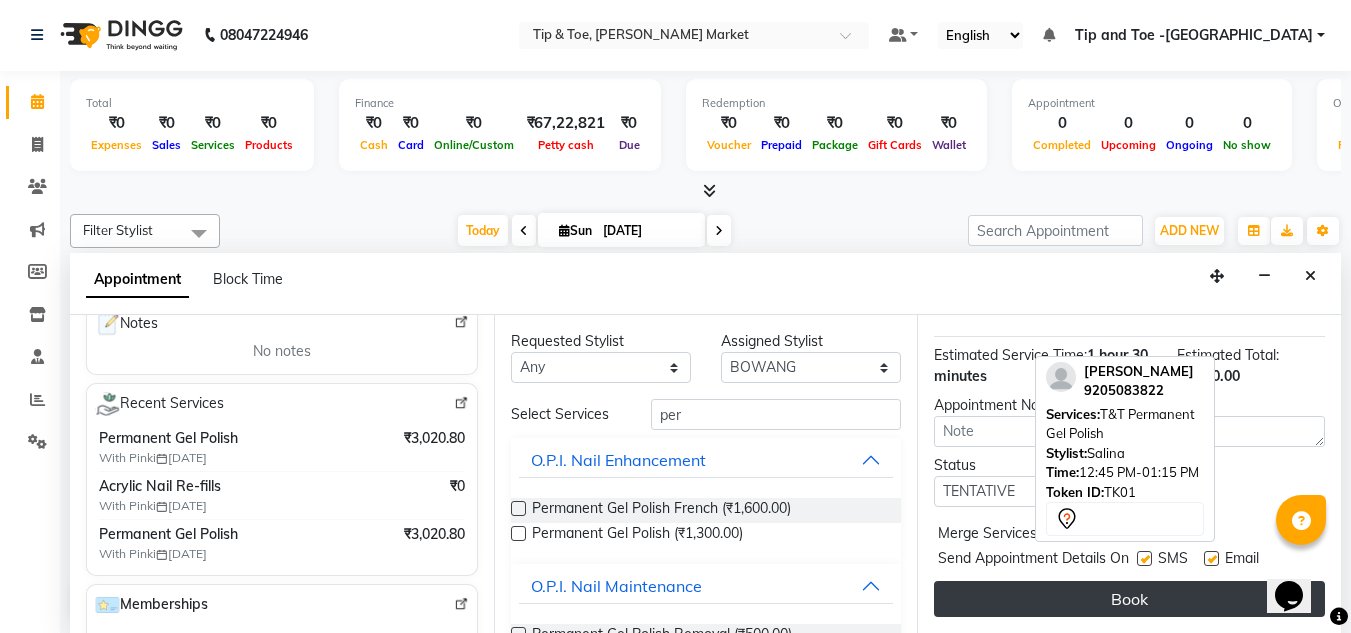 click on "Book" at bounding box center (1129, 599) 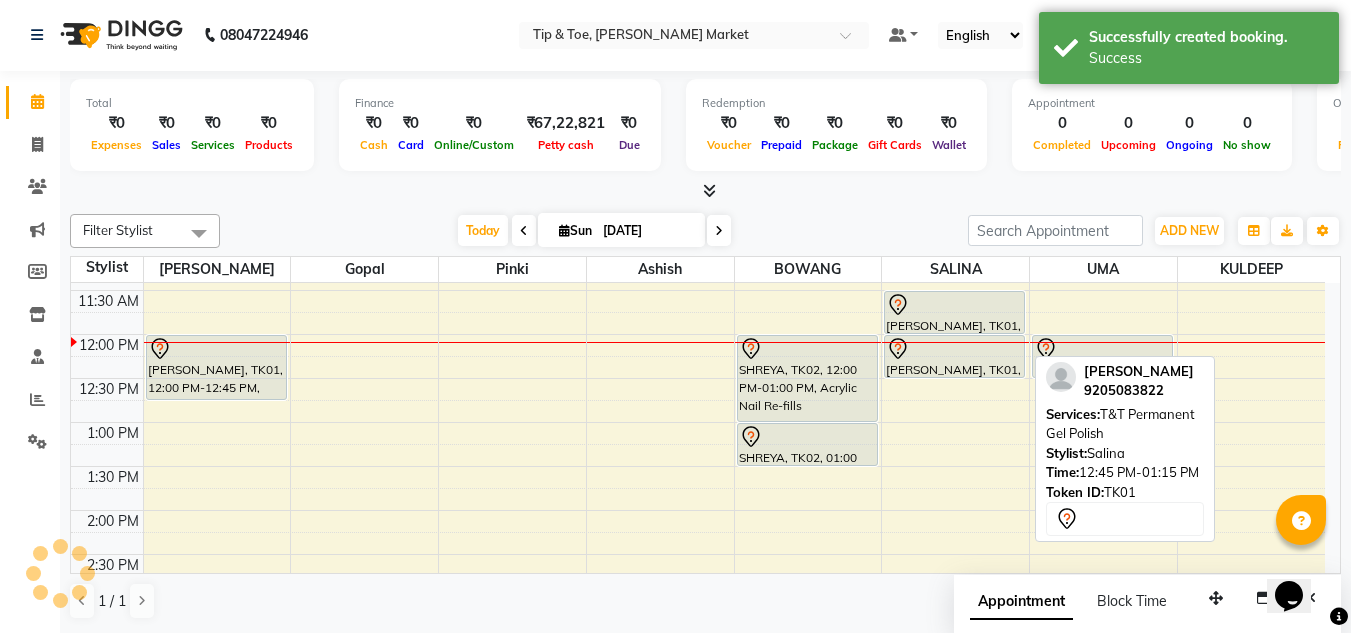 scroll, scrollTop: 0, scrollLeft: 0, axis: both 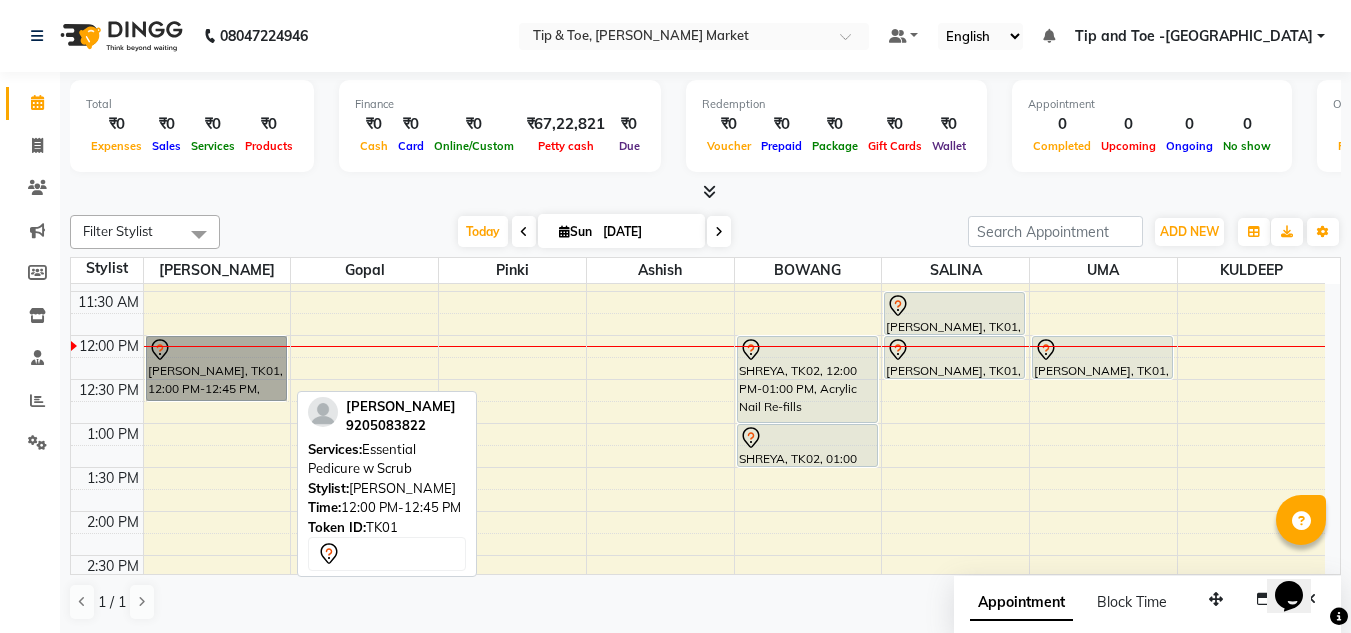 drag, startPoint x: 207, startPoint y: 359, endPoint x: 204, endPoint y: 371, distance: 12.369317 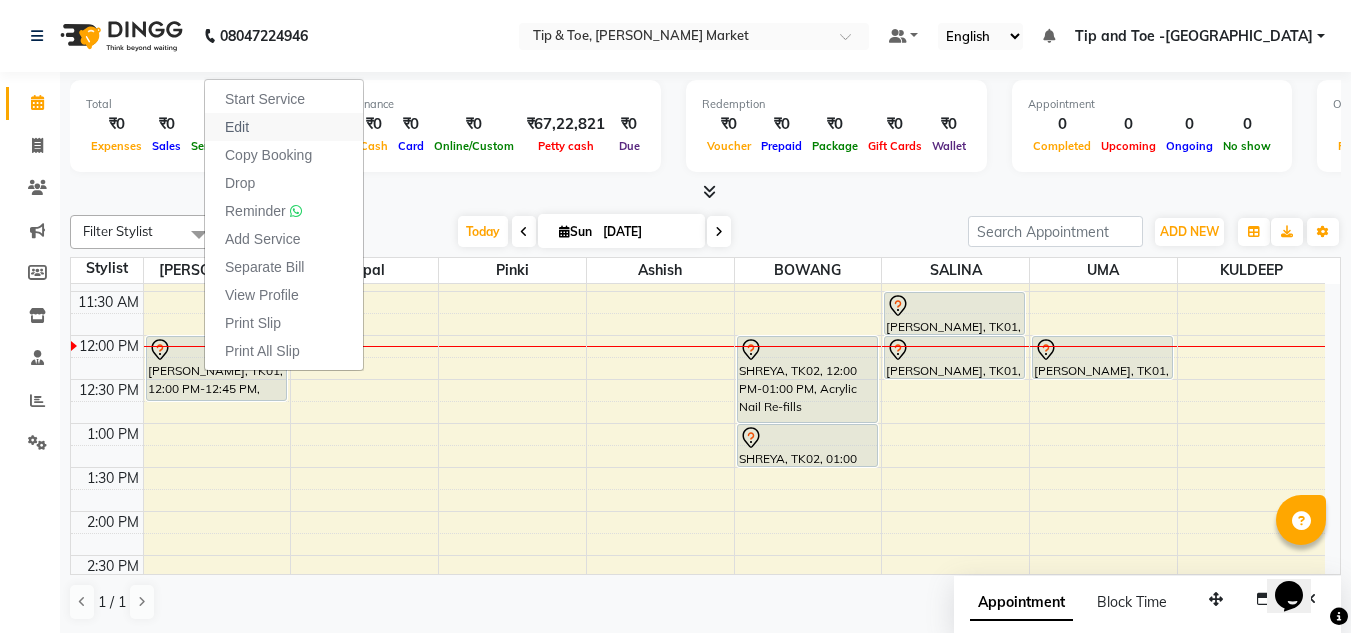click on "Edit" at bounding box center [237, 127] 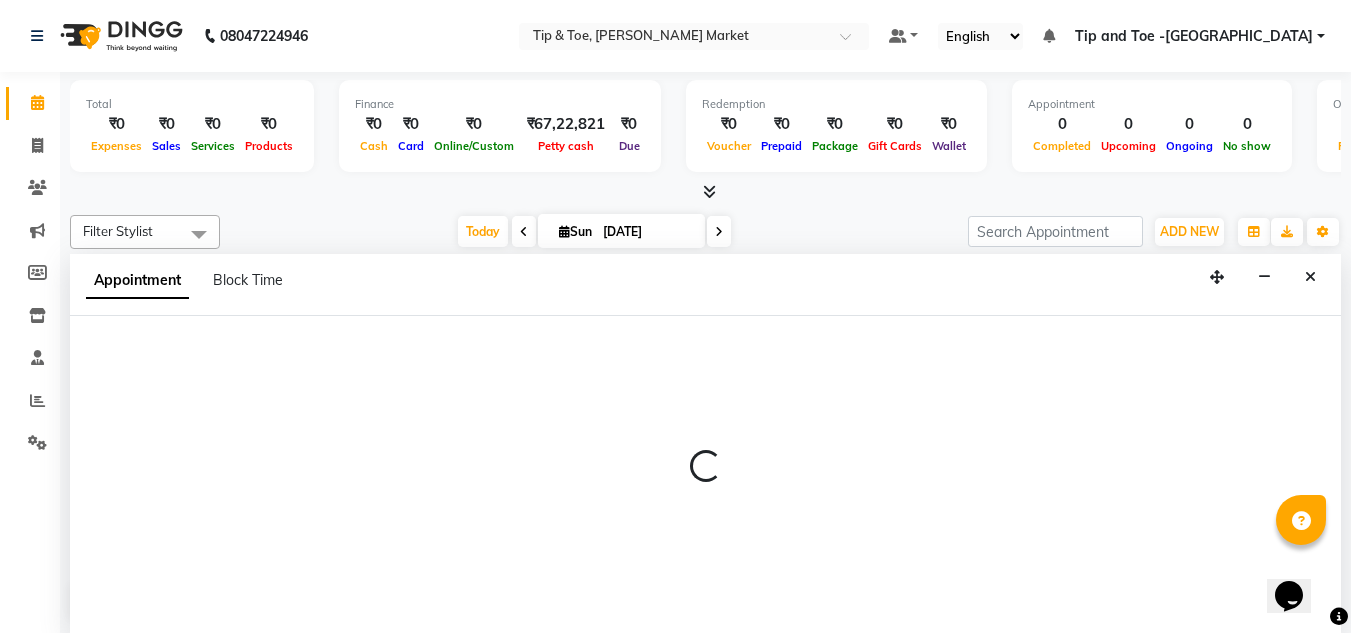 scroll, scrollTop: 1, scrollLeft: 0, axis: vertical 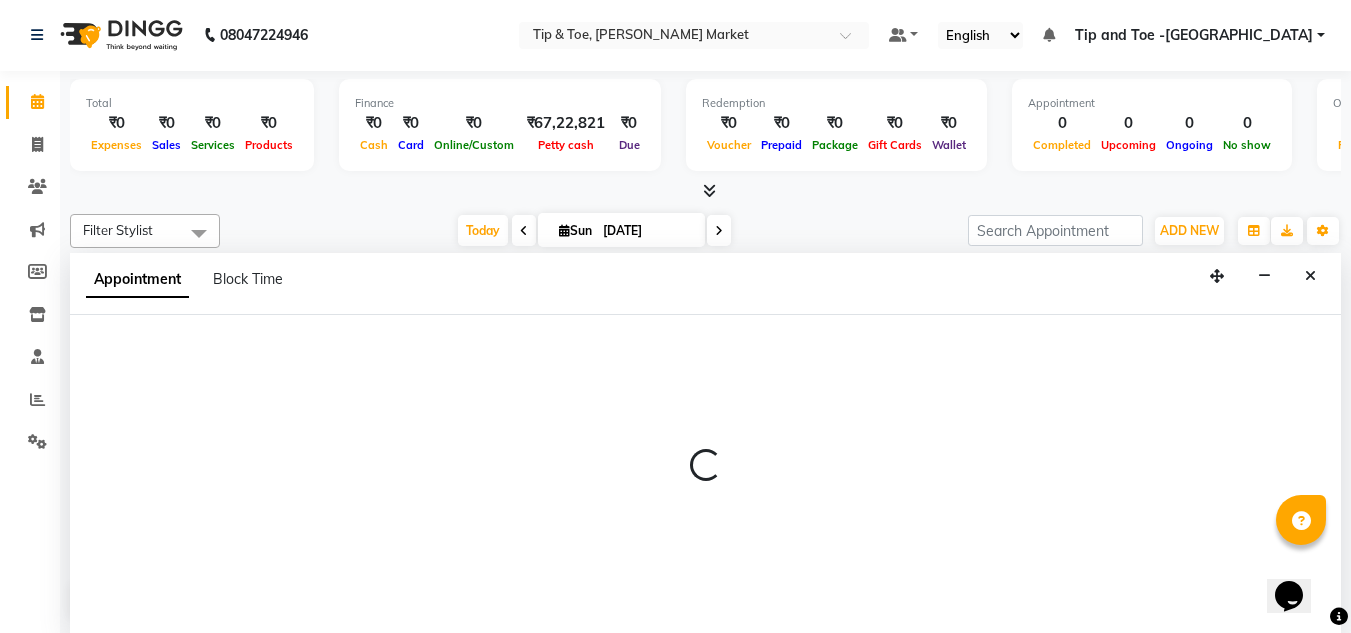 select on "tentative" 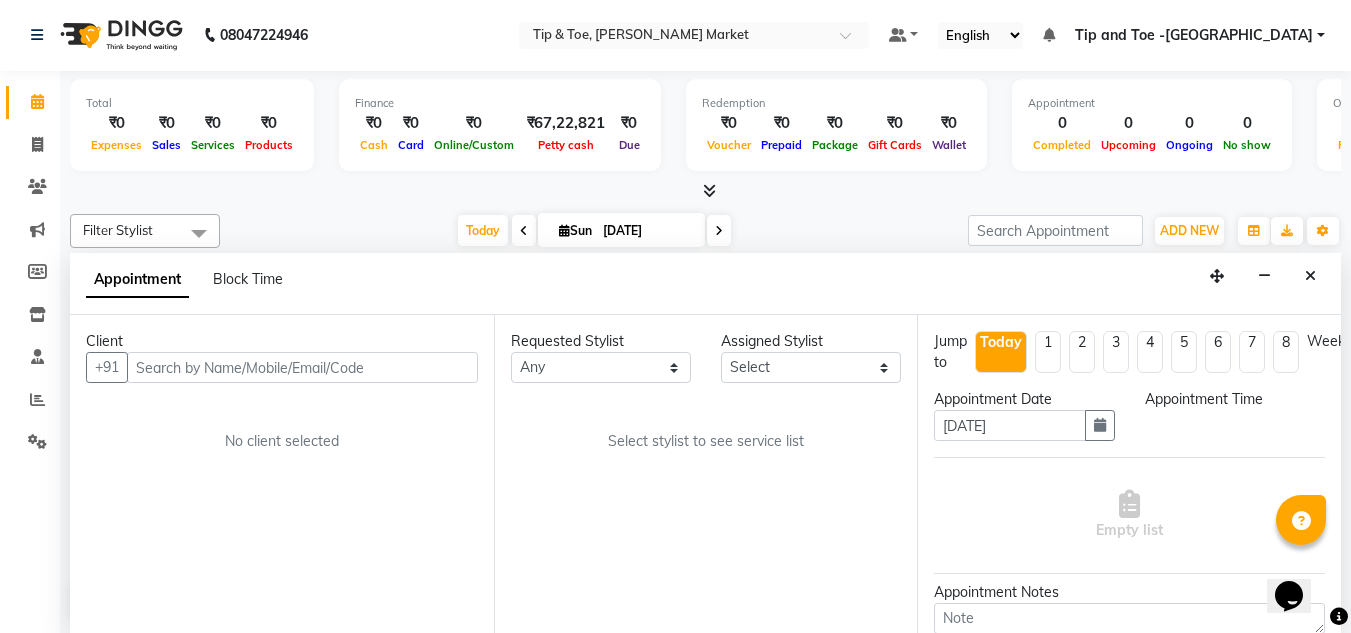 scroll, scrollTop: 0, scrollLeft: 0, axis: both 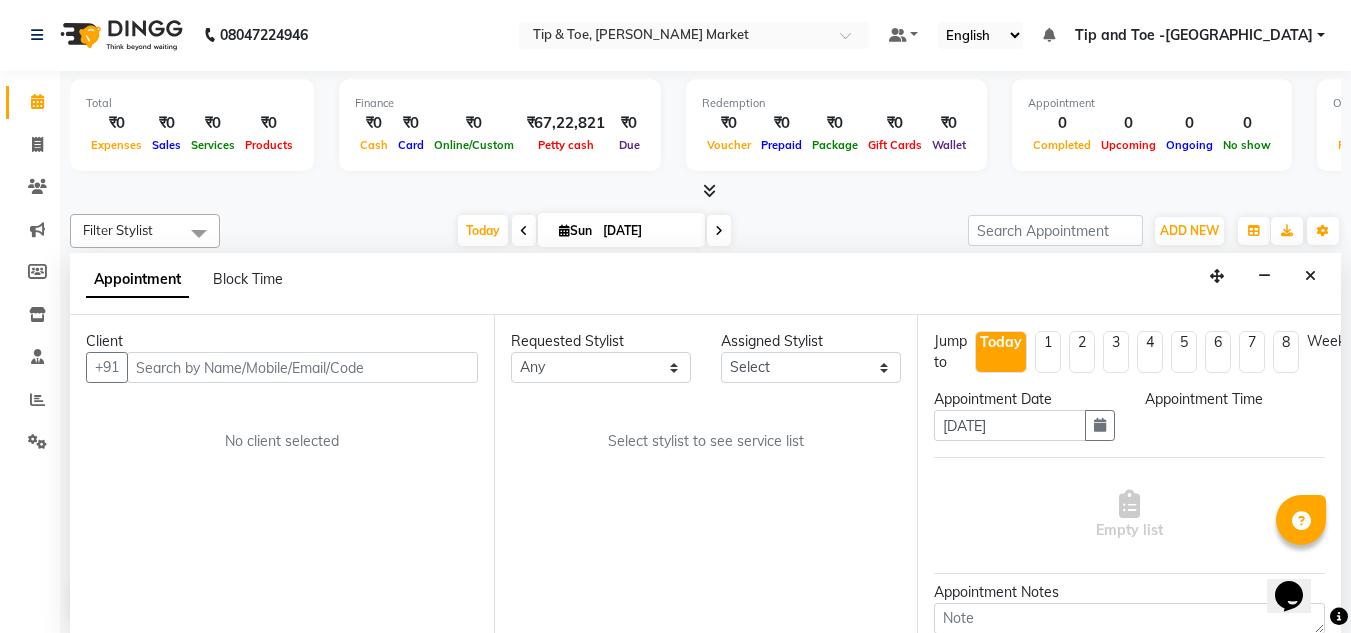 select on "41987" 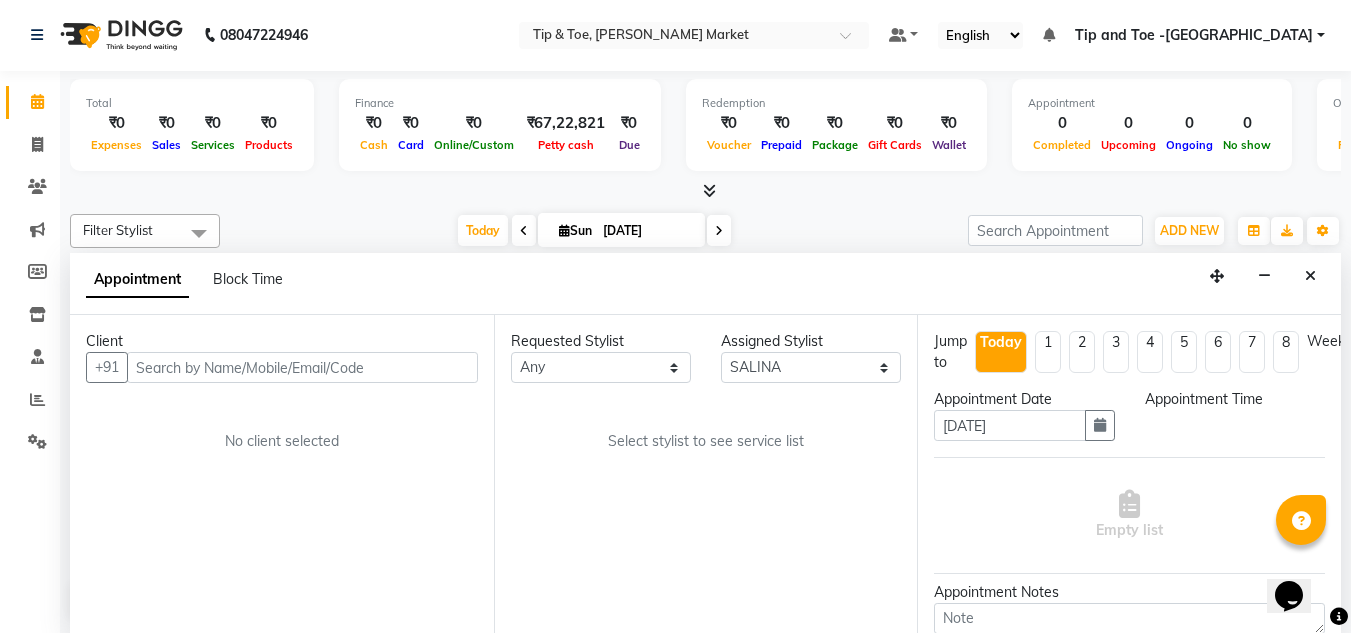 select on "690" 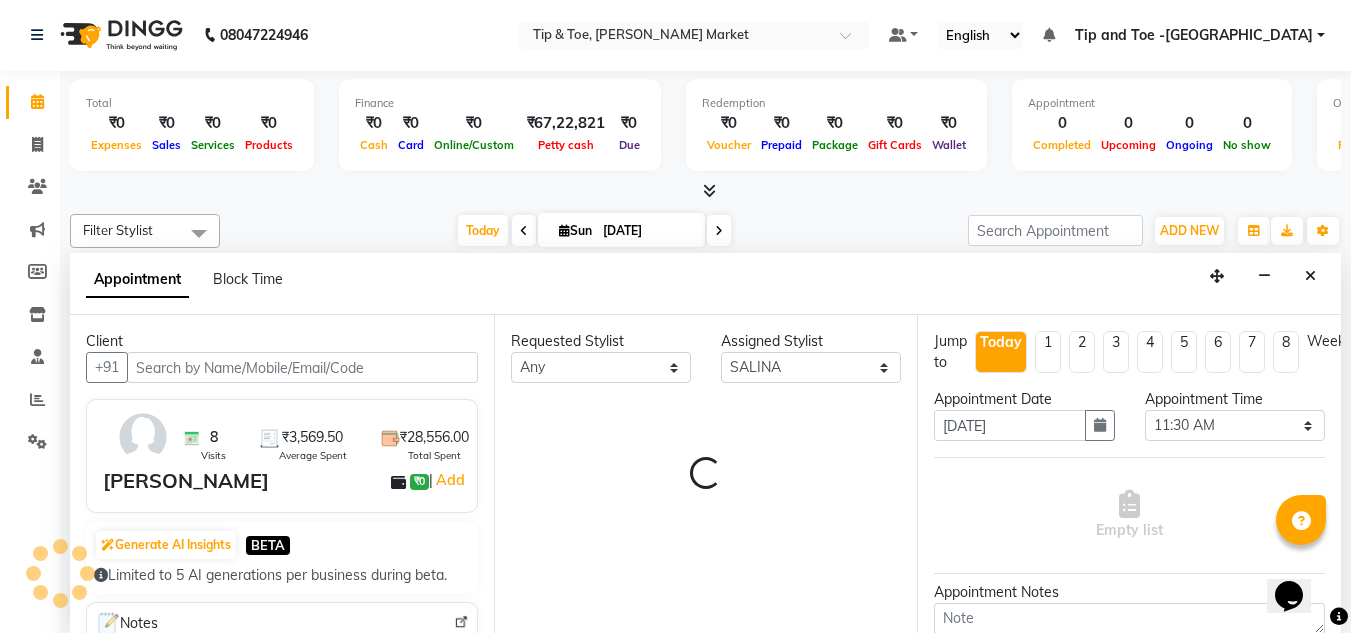 select on "2880" 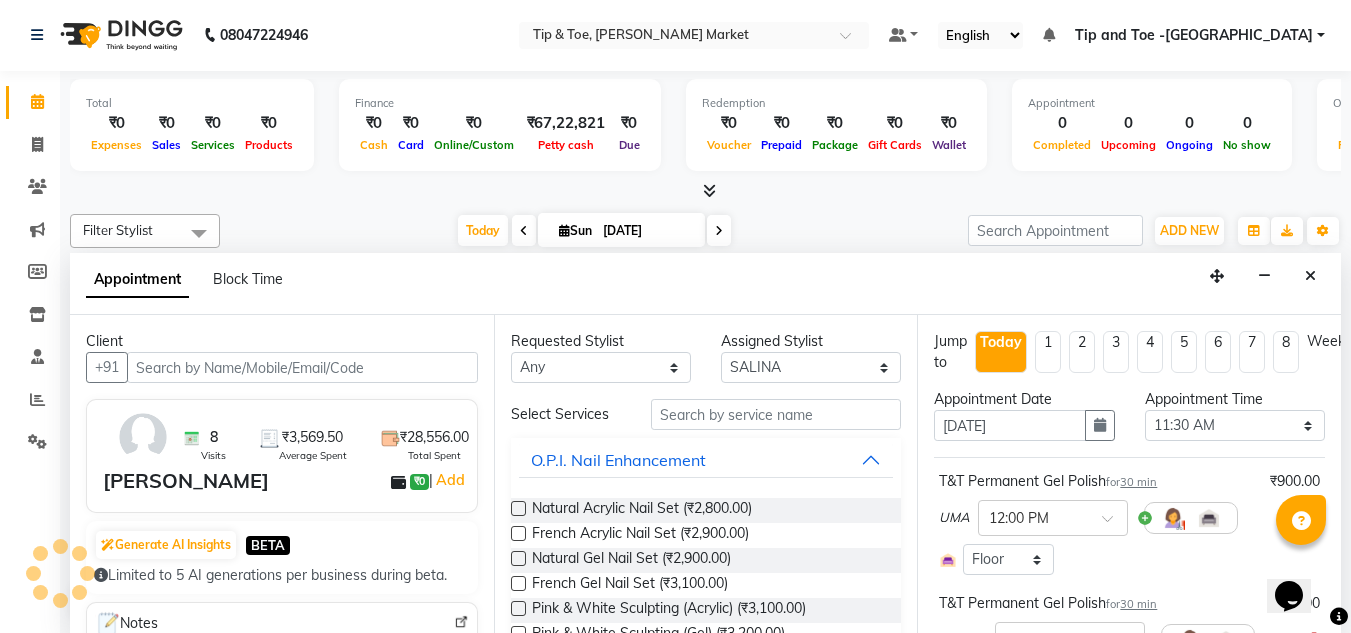 scroll, scrollTop: 353, scrollLeft: 0, axis: vertical 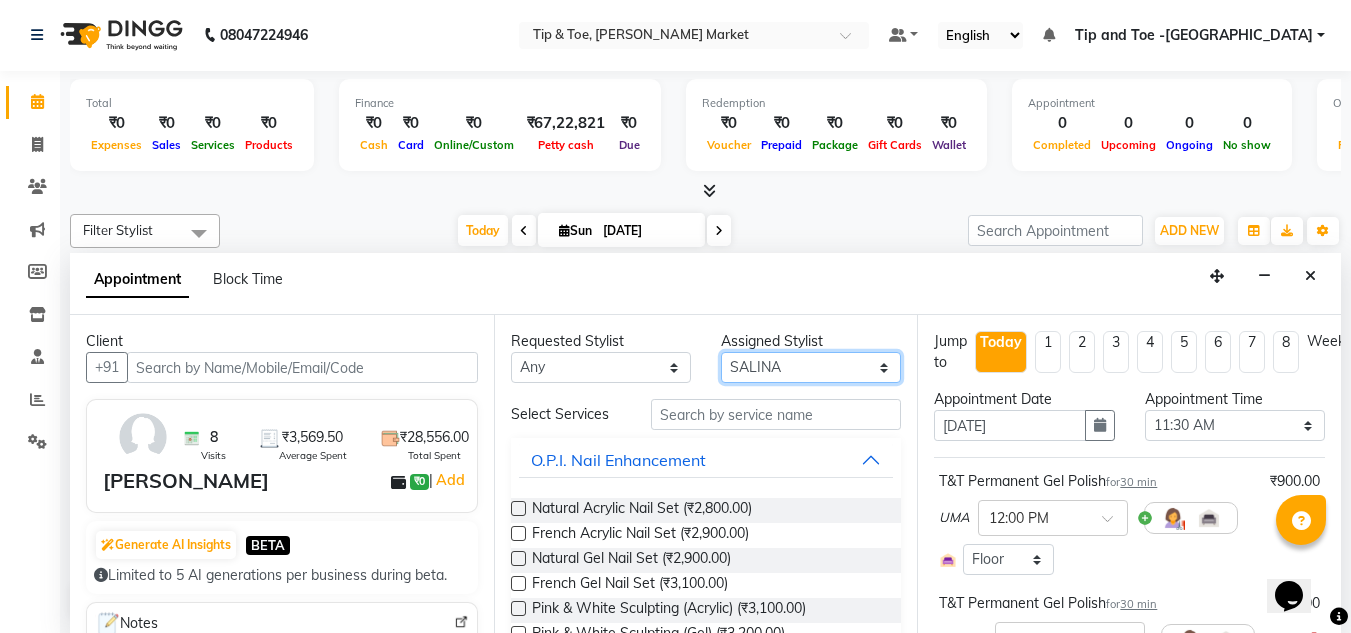 click on "Select [PERSON_NAME] [PERSON_NAME] [PERSON_NAME] [PERSON_NAME]" at bounding box center [811, 367] 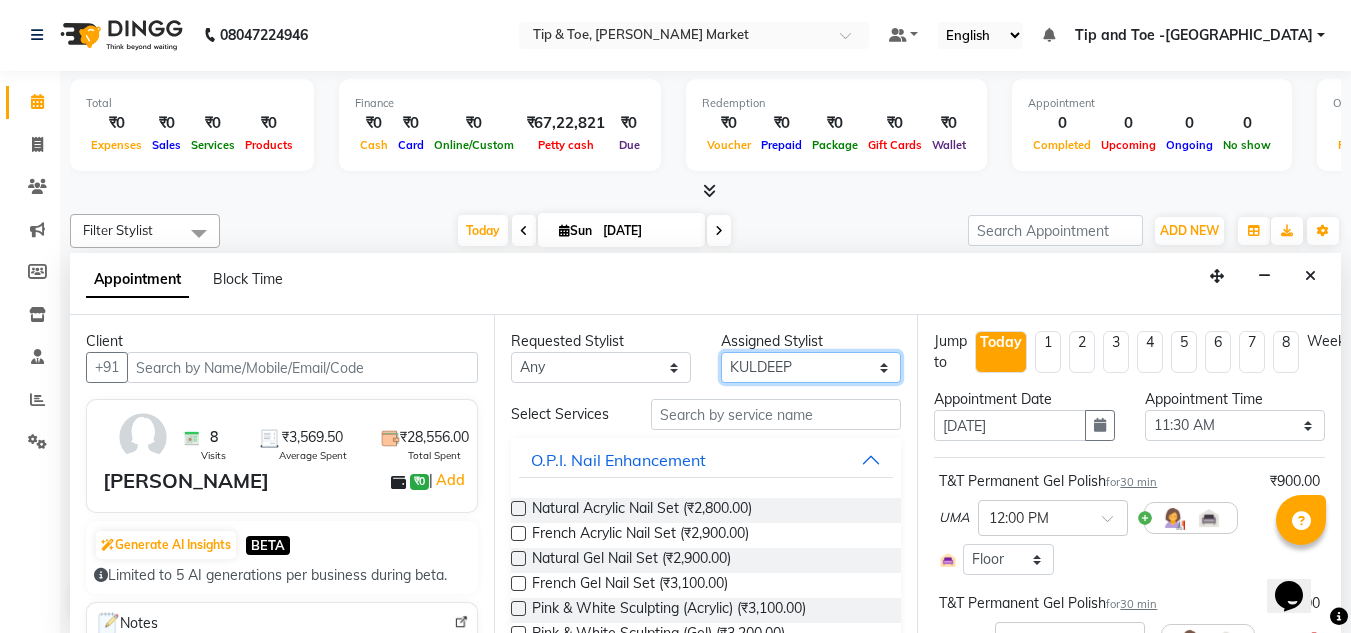 click on "Select [PERSON_NAME] [PERSON_NAME] [PERSON_NAME] [PERSON_NAME]" at bounding box center [811, 367] 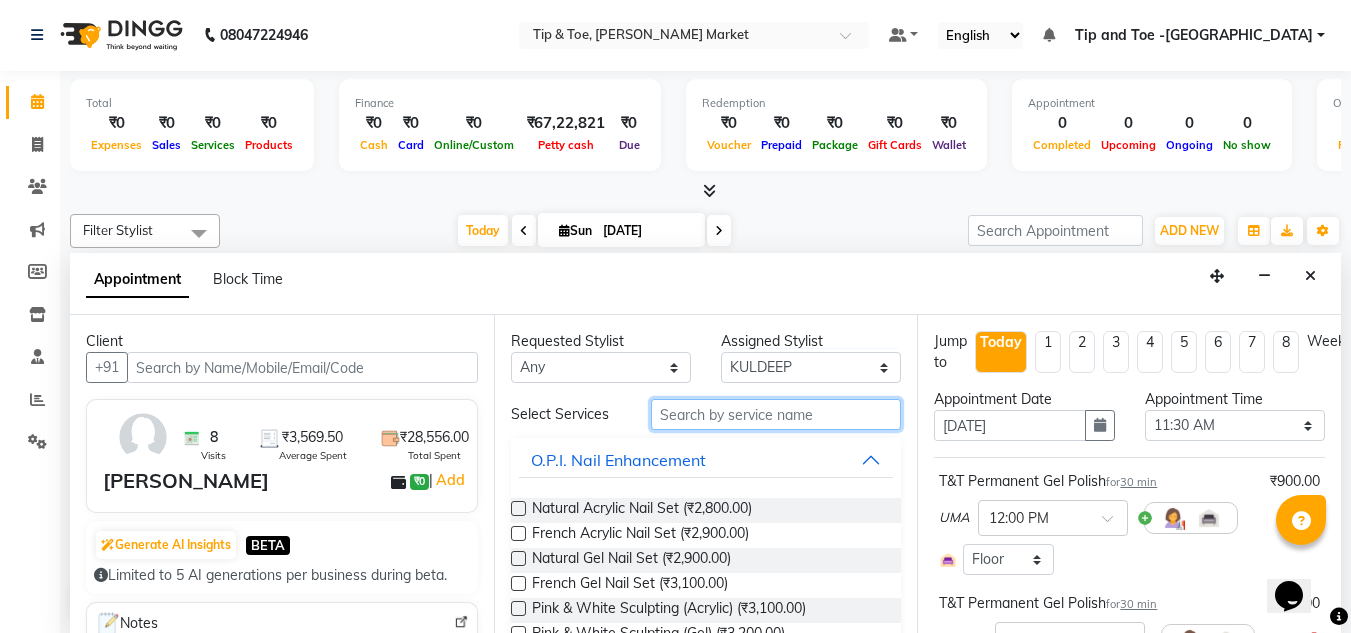 click at bounding box center (776, 414) 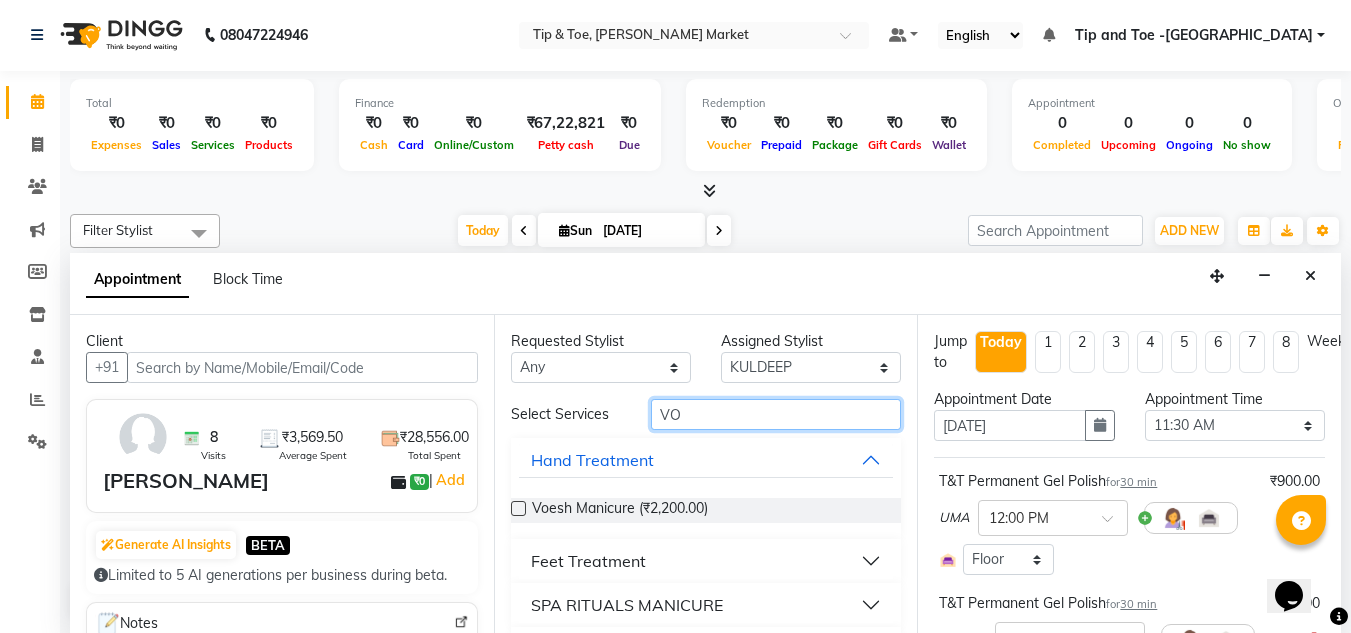 type on "VO" 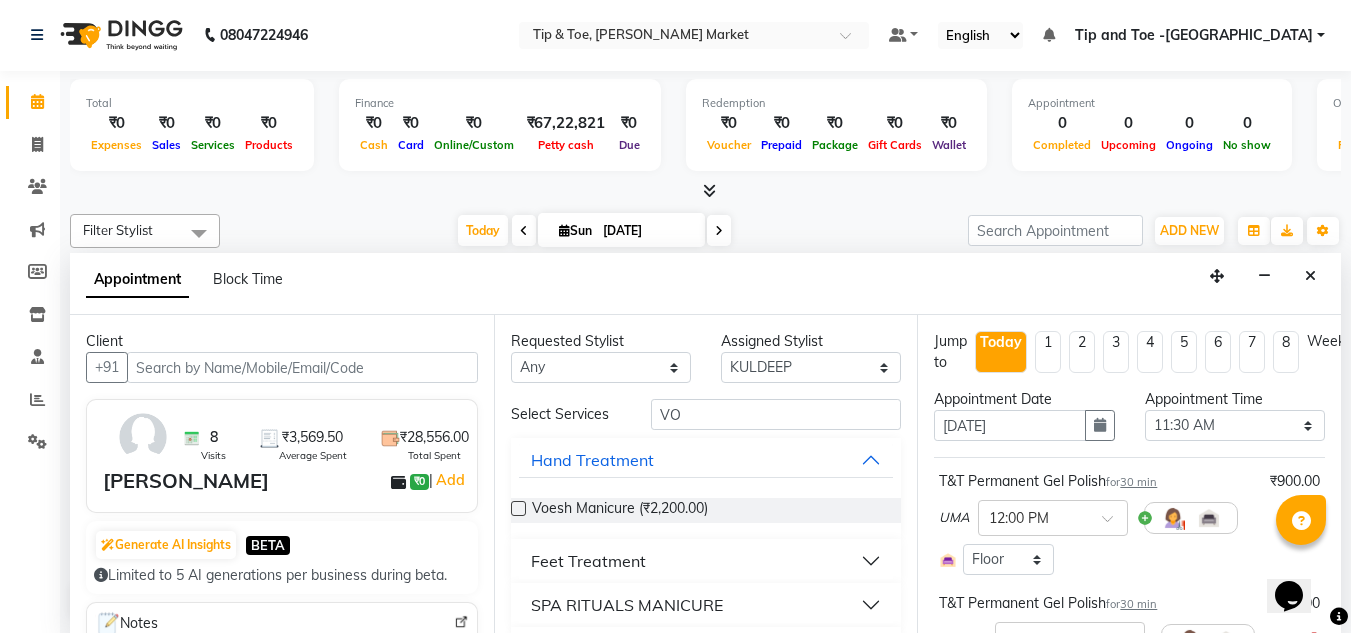 click on "Feet Treatment" at bounding box center [588, 561] 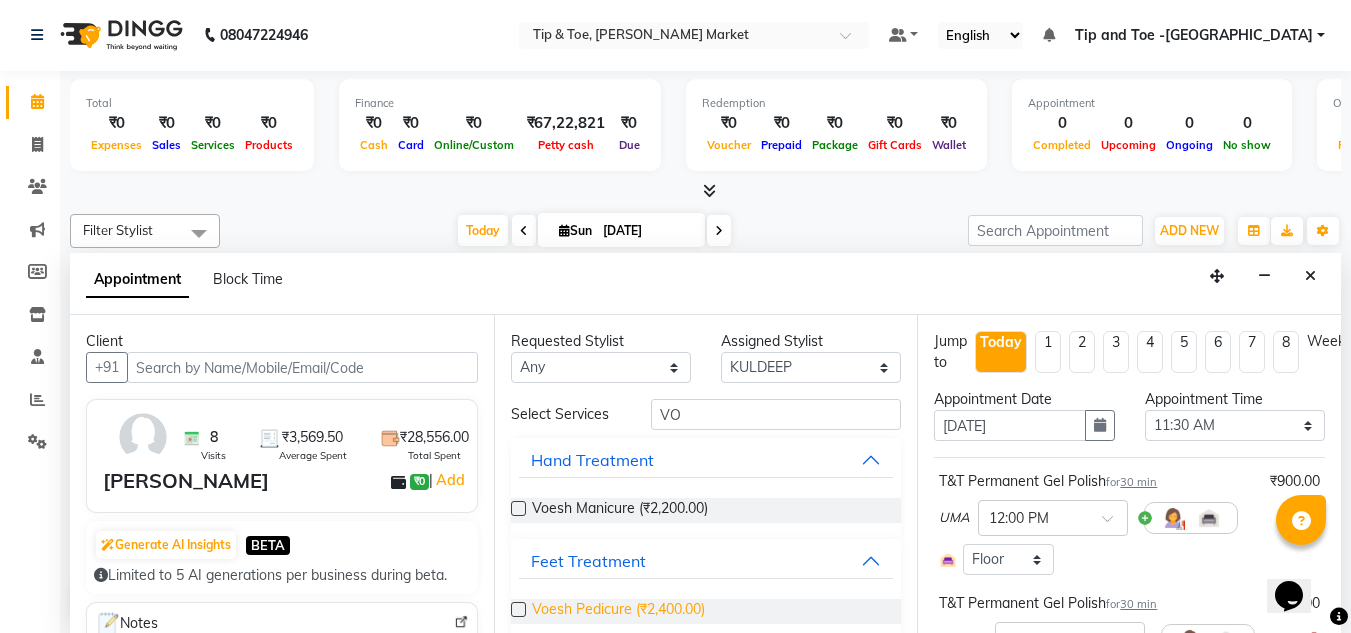 click on "Voesh Pedicure (₹2,400.00)" at bounding box center [618, 611] 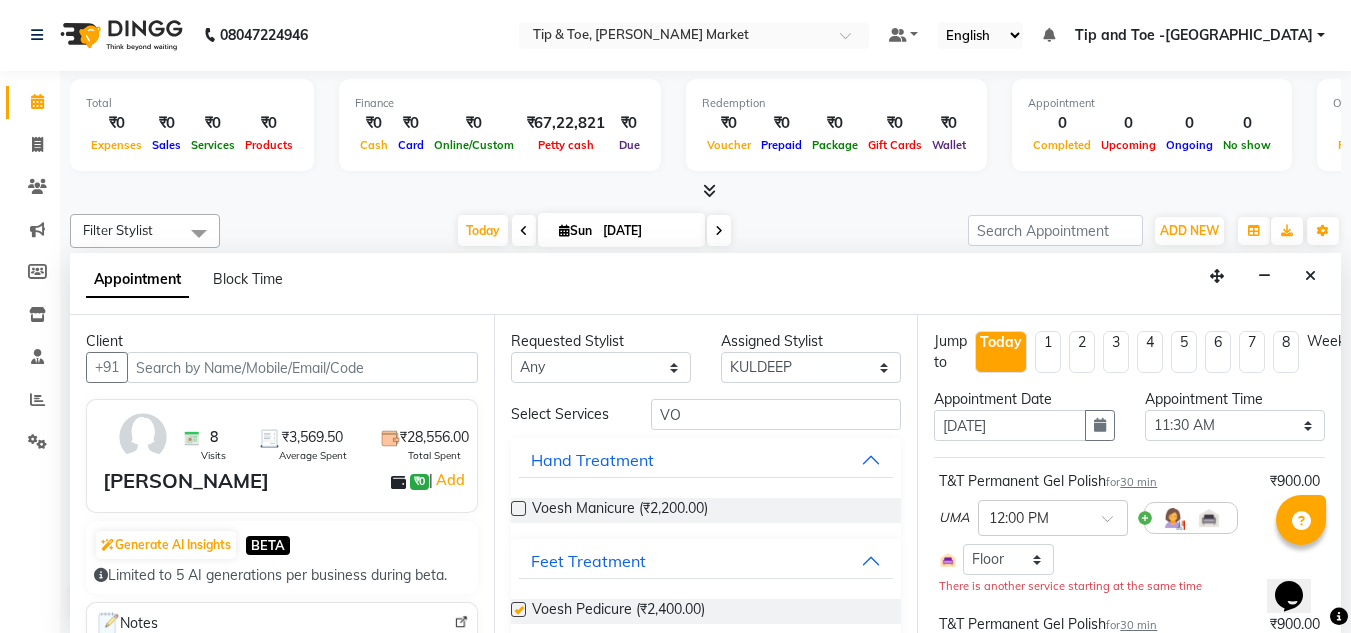 checkbox on "false" 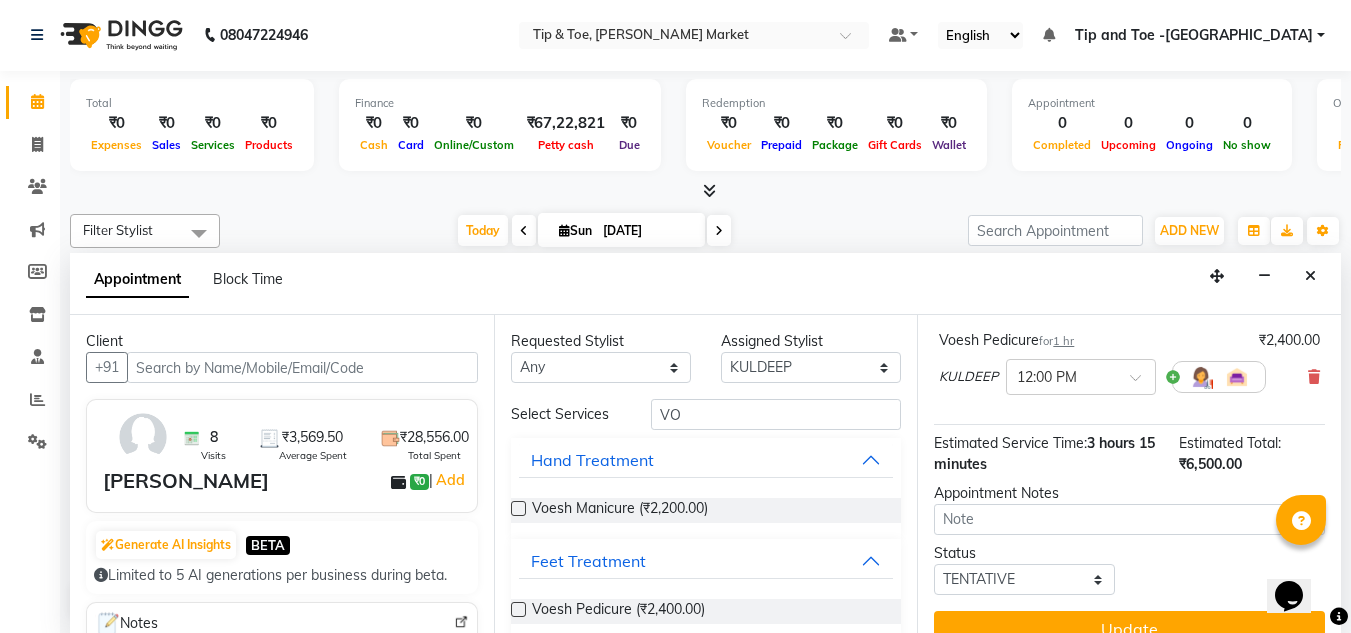 scroll, scrollTop: 695, scrollLeft: 0, axis: vertical 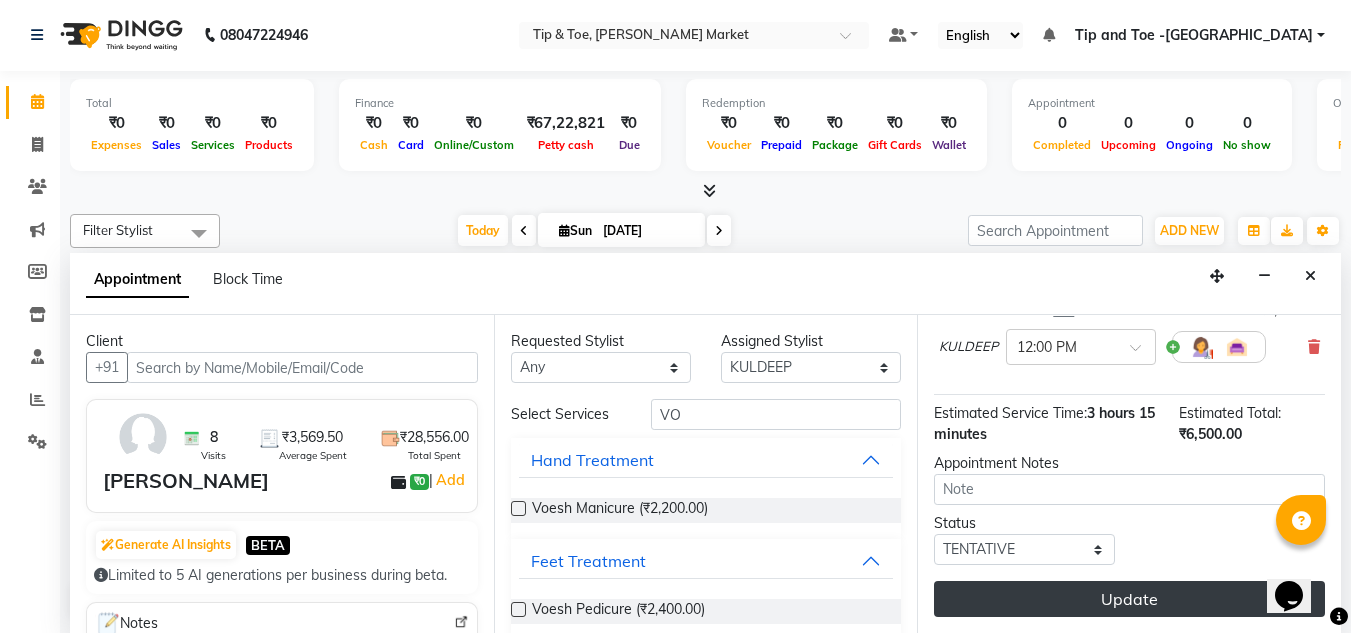 click on "Update" at bounding box center [1129, 599] 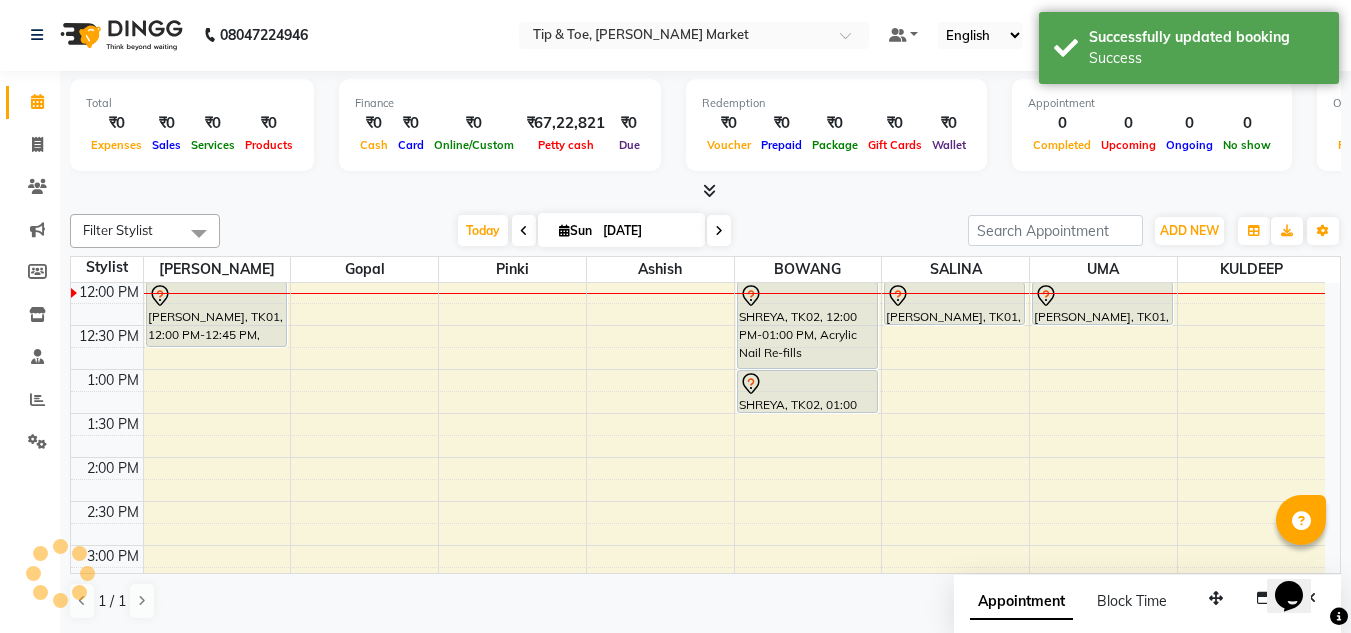 scroll, scrollTop: 0, scrollLeft: 0, axis: both 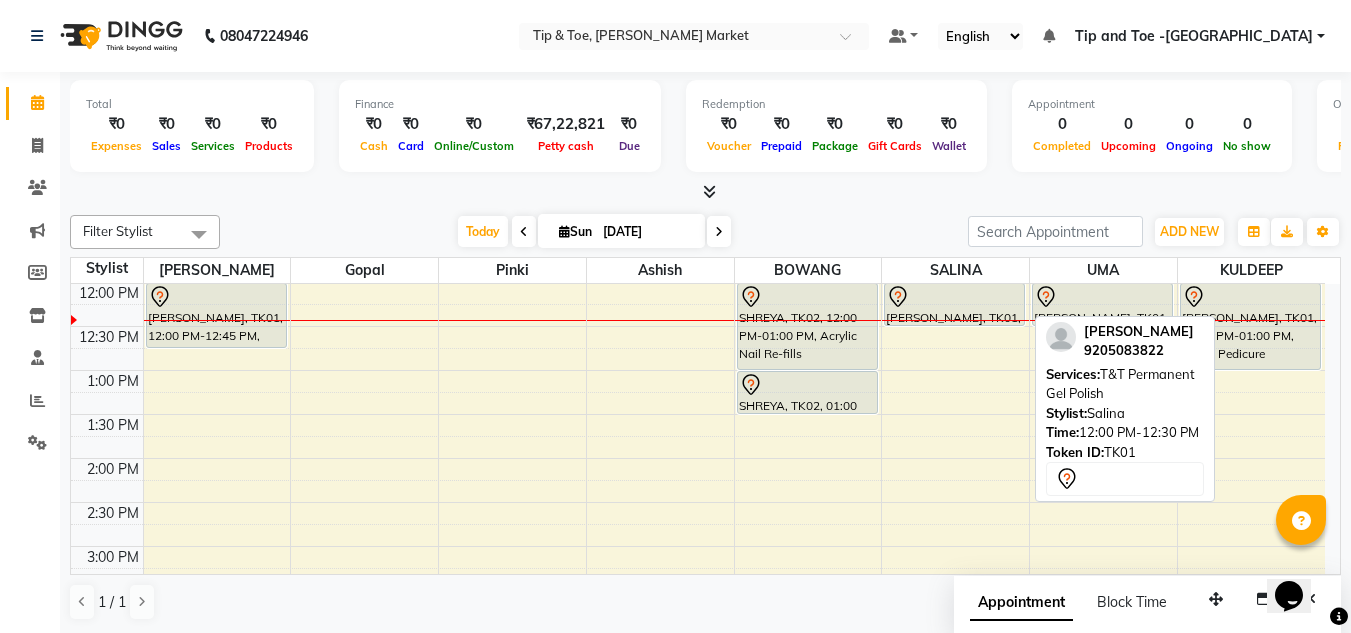 click at bounding box center [954, 297] 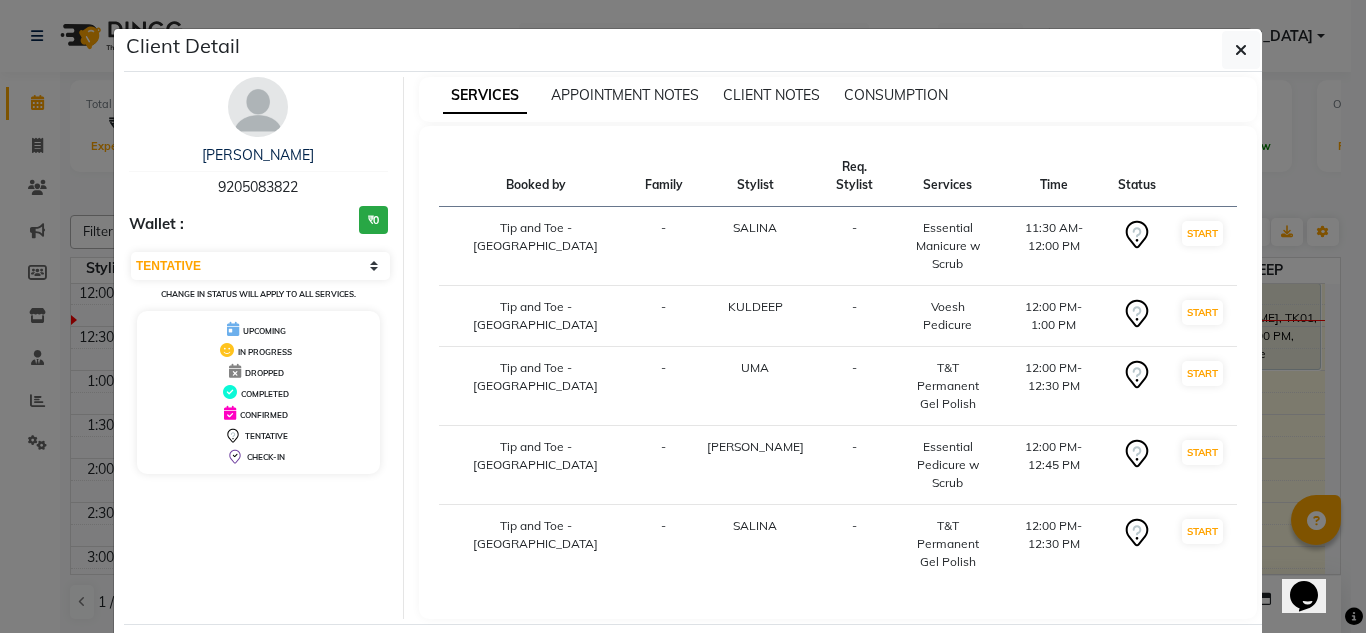 click on "Mark Done And Checkout" 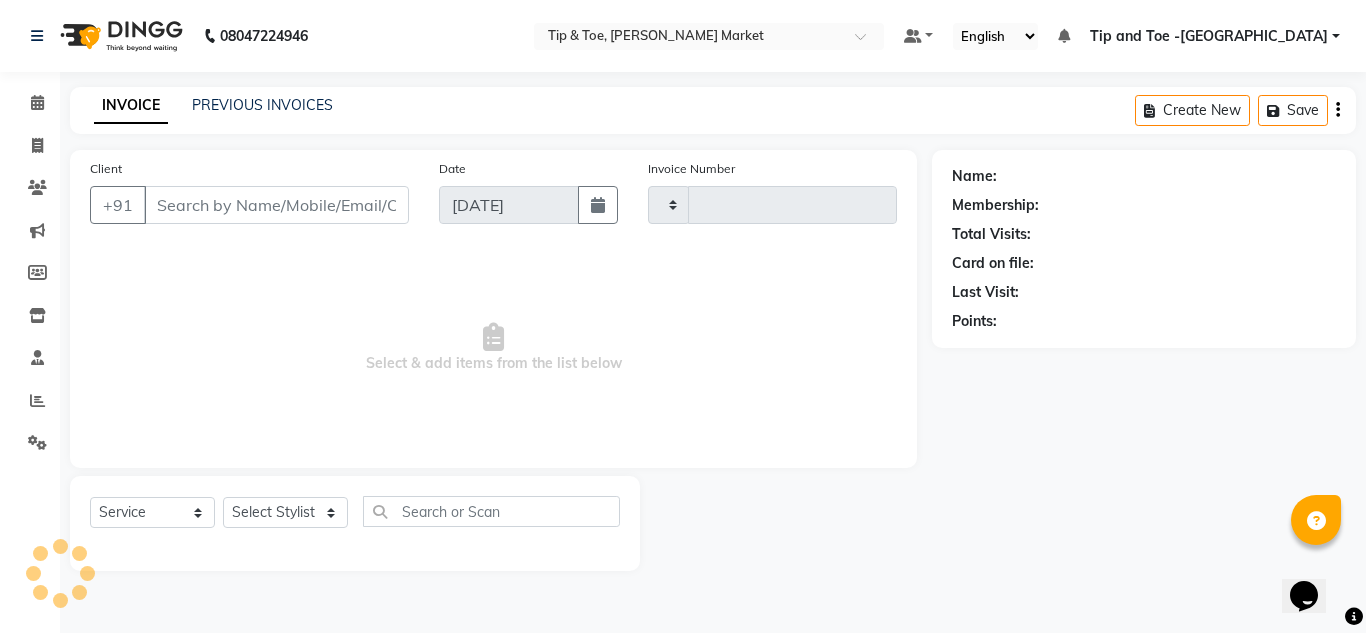 type on "0876" 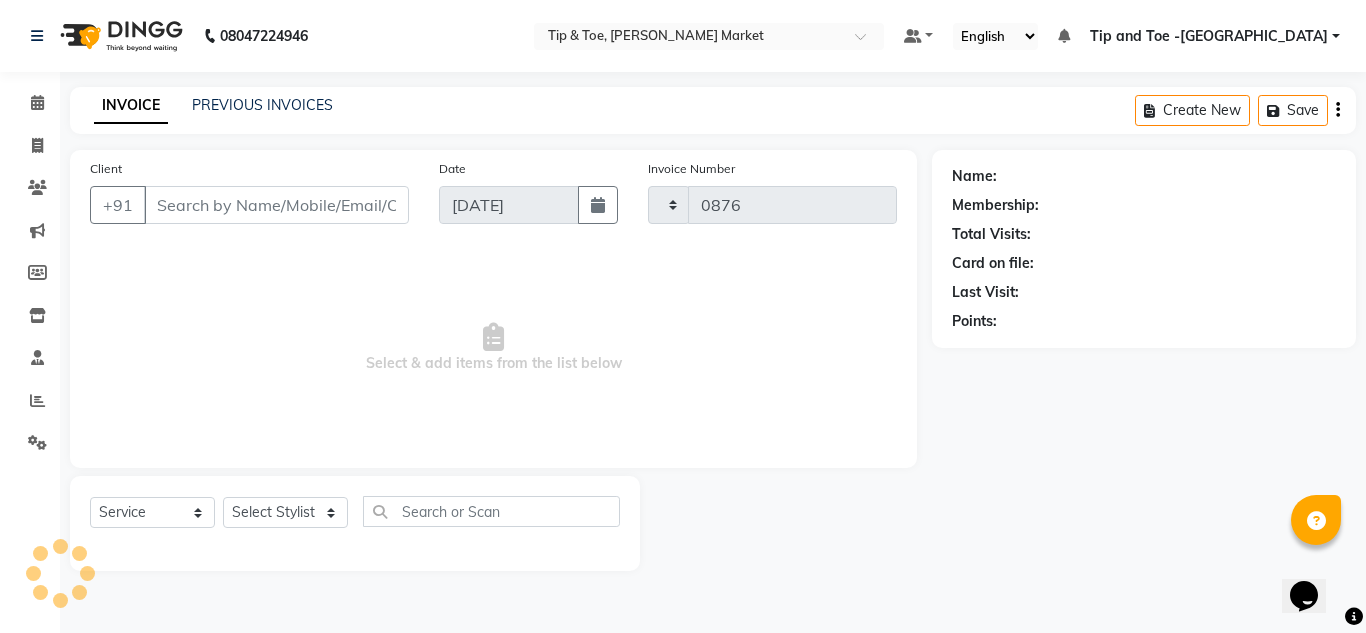 select on "5940" 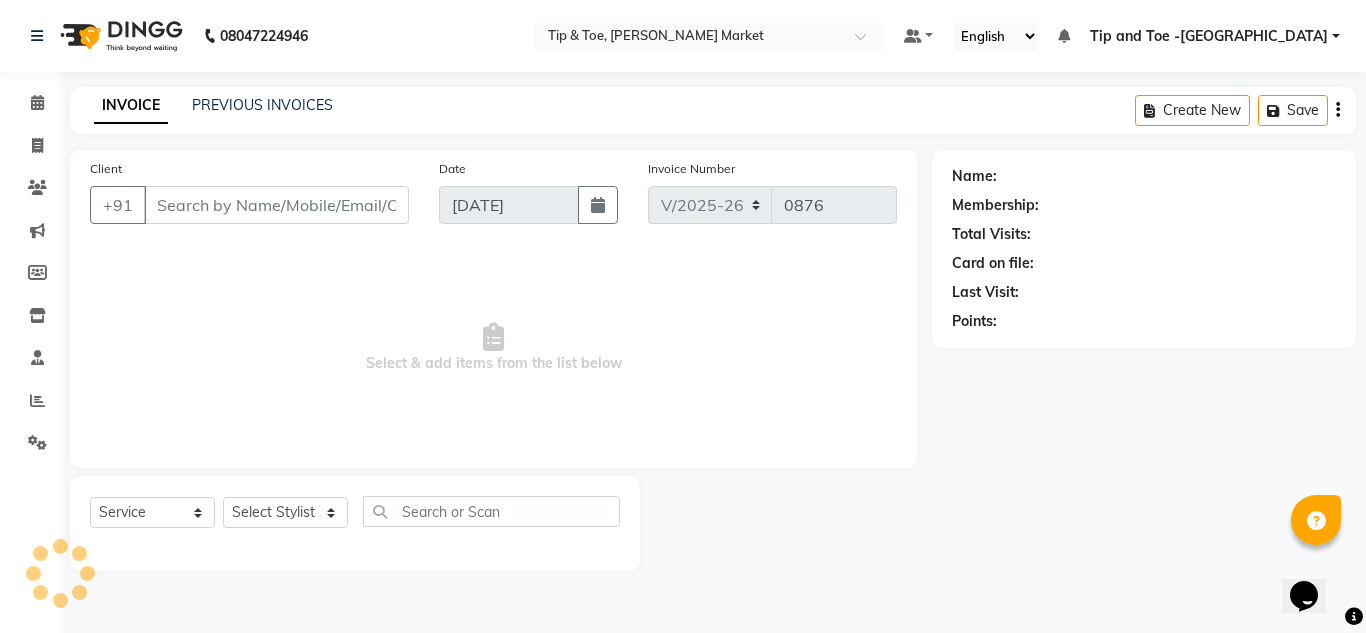 type on "9205083822" 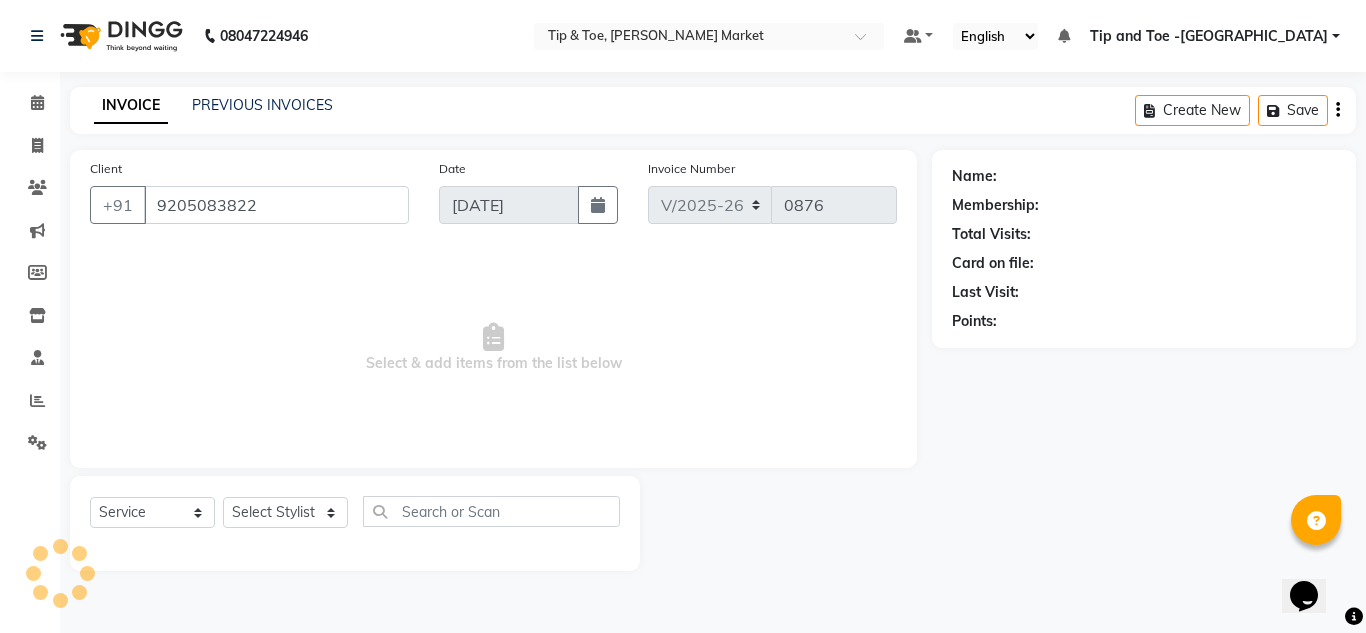 select on "75418" 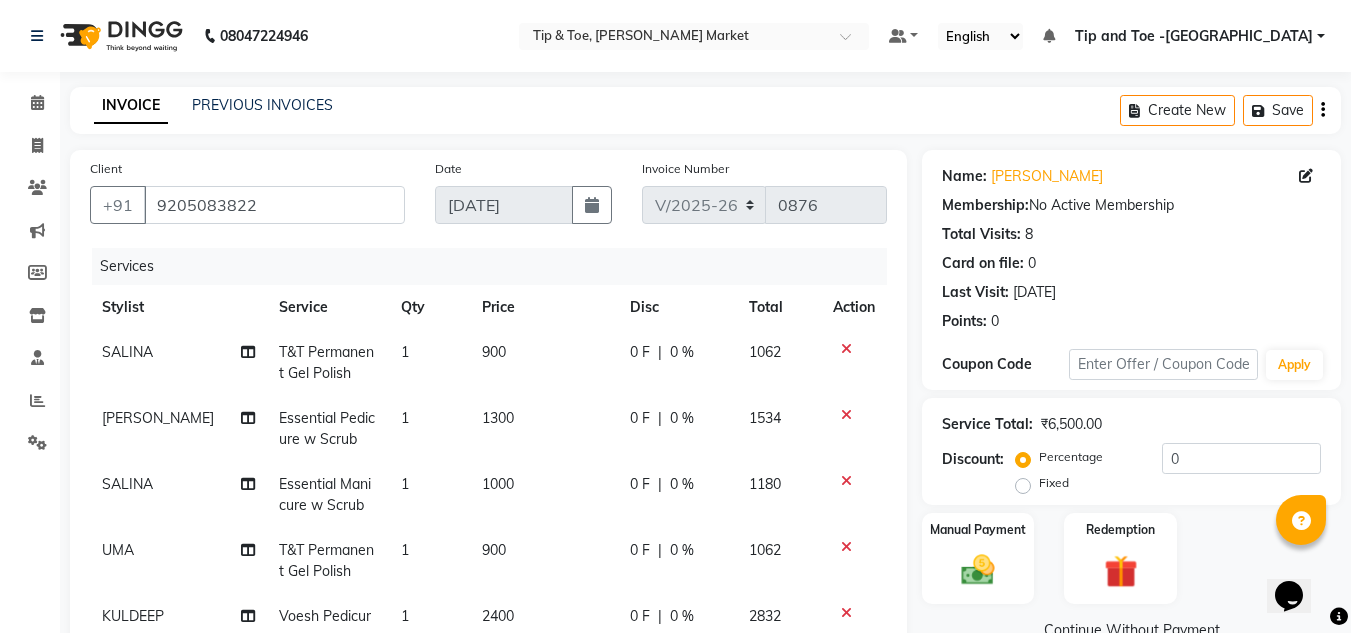 scroll, scrollTop: 200, scrollLeft: 0, axis: vertical 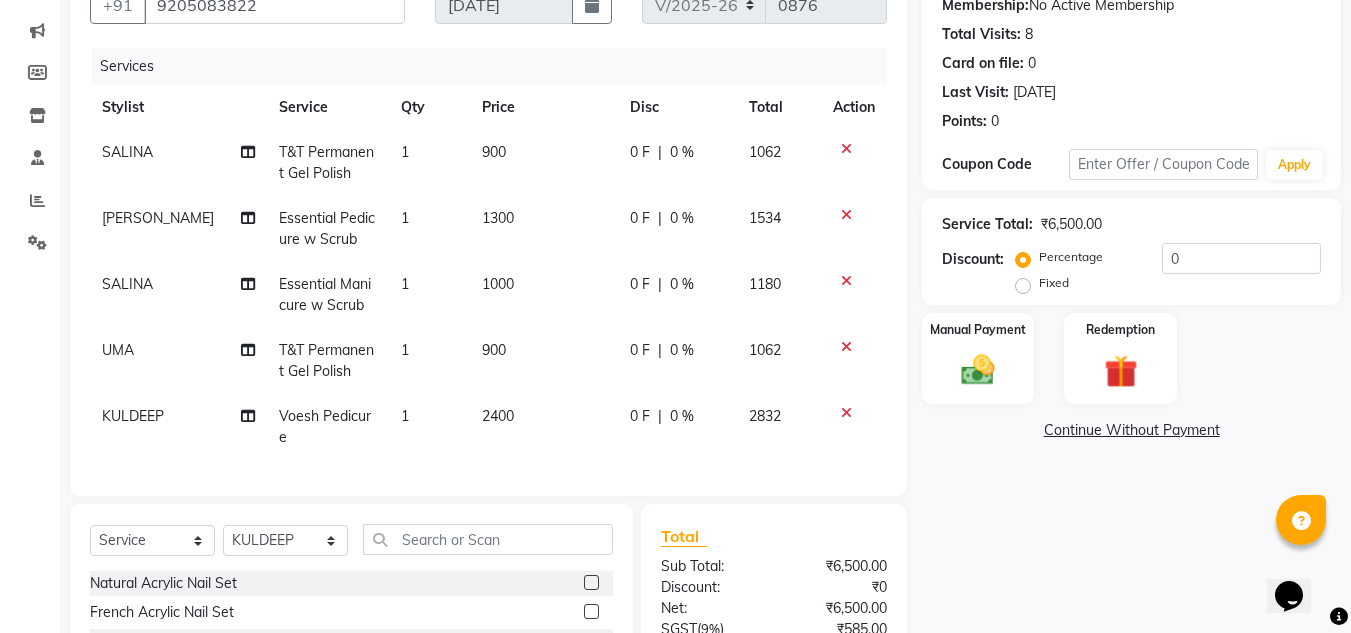click on "900" 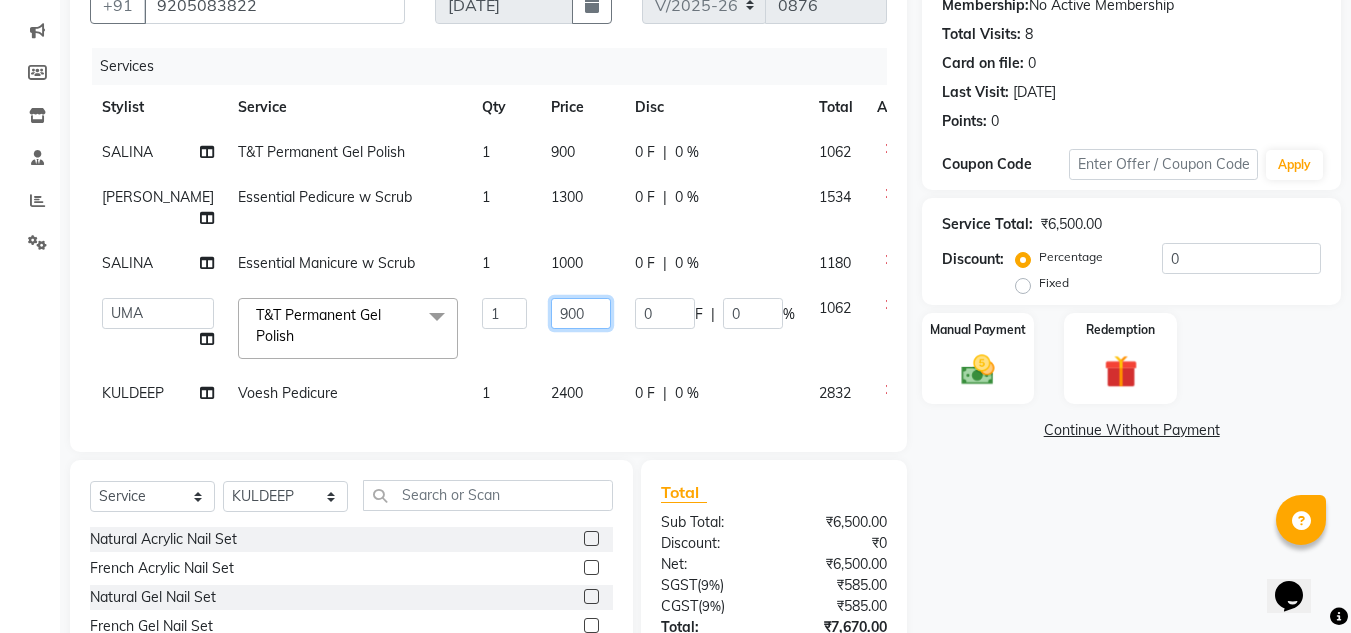click on "900" 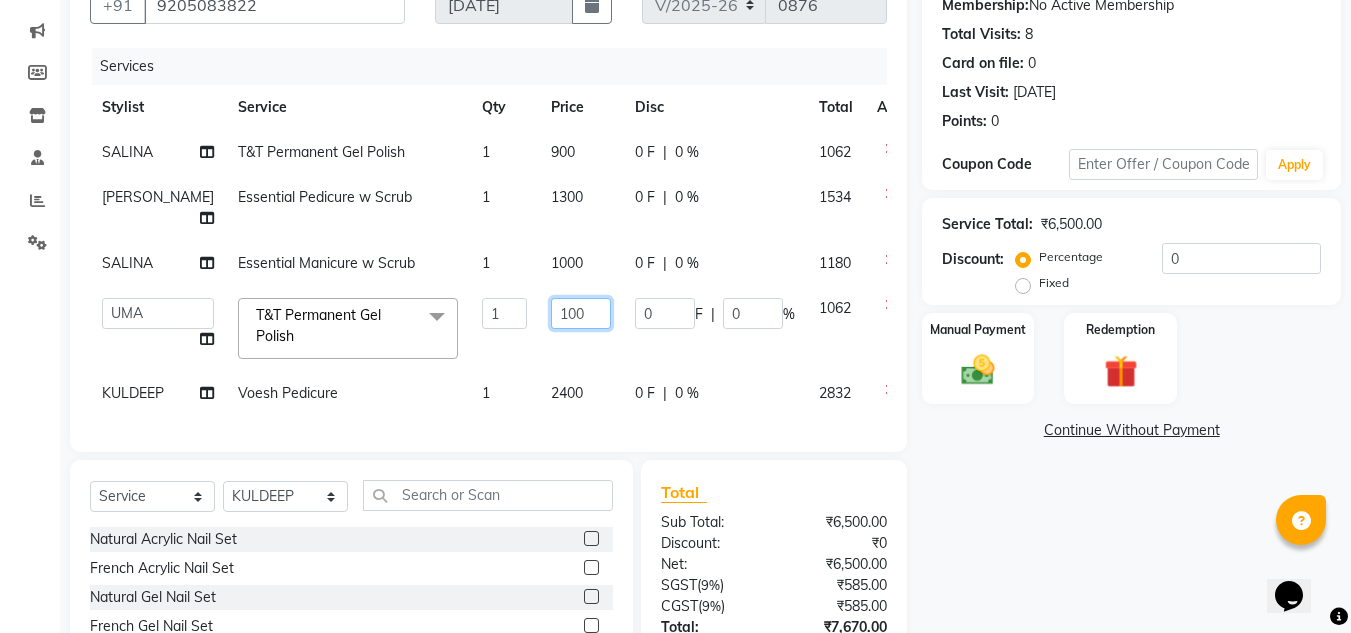 type on "1100" 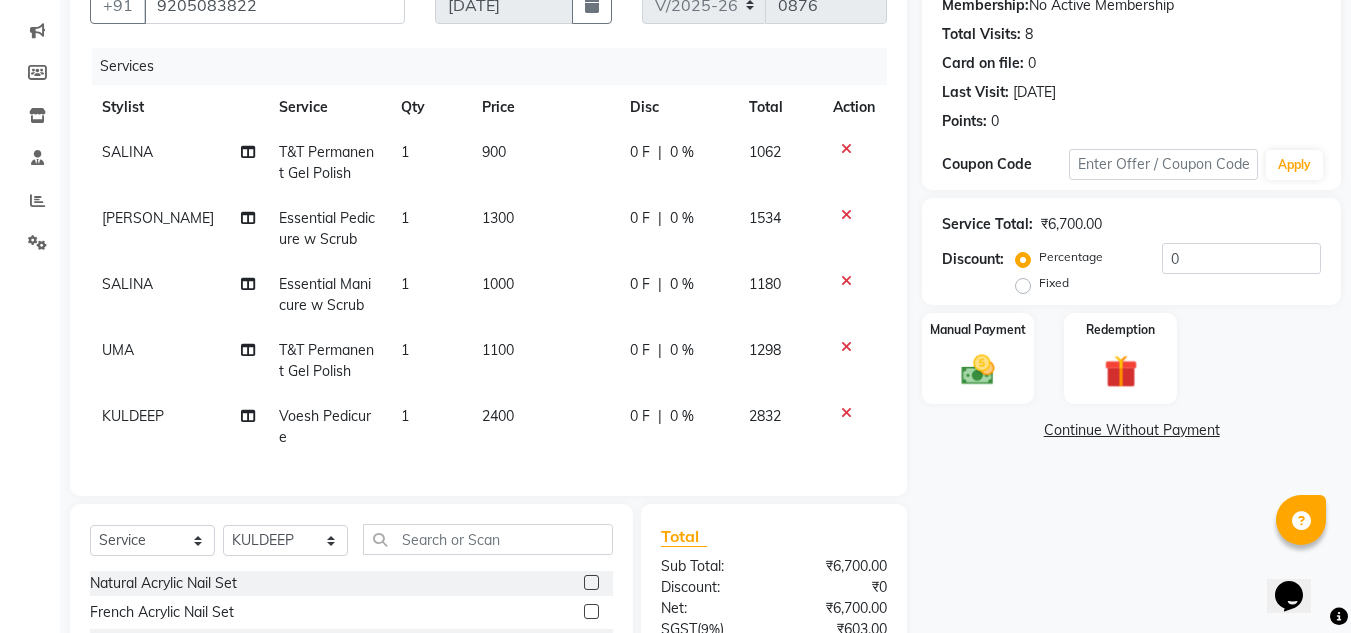click on "900" 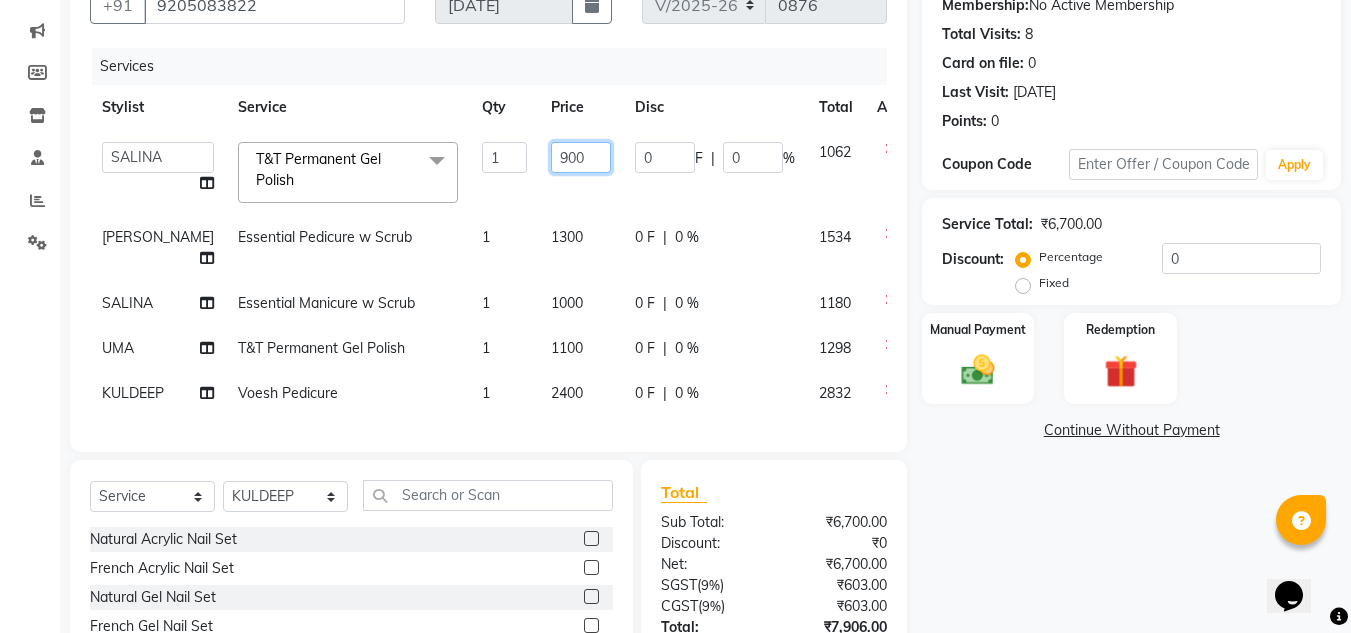 click on "900" 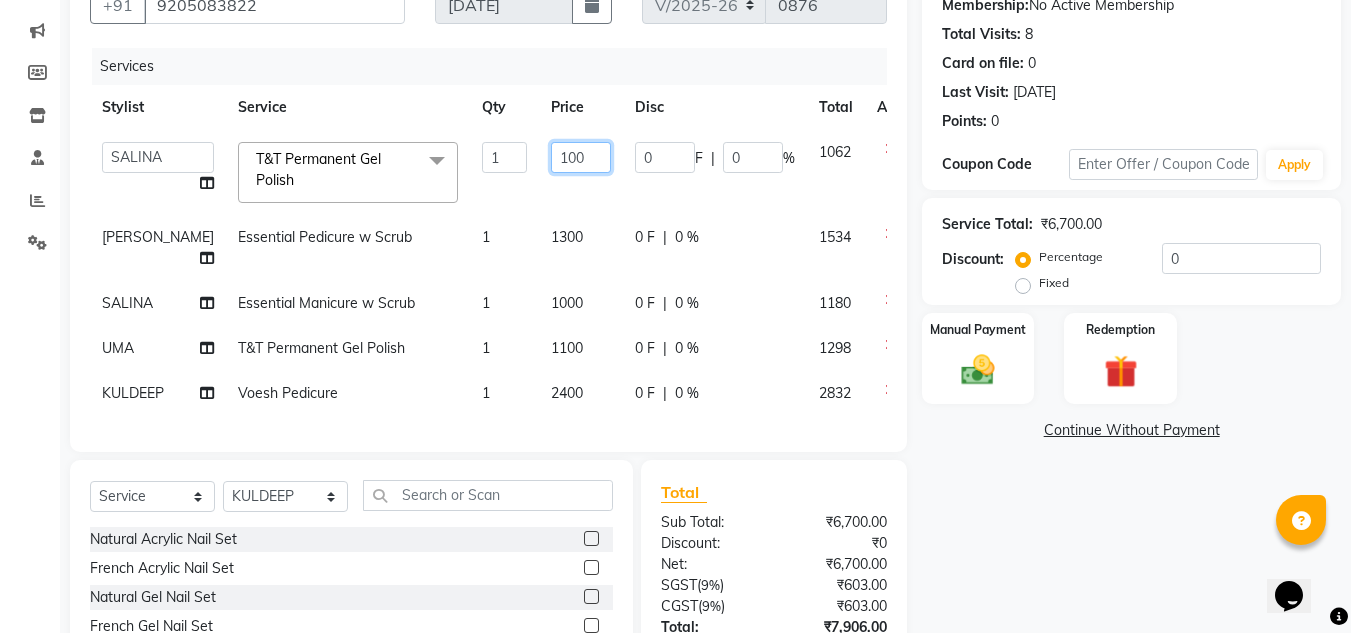 type on "1100" 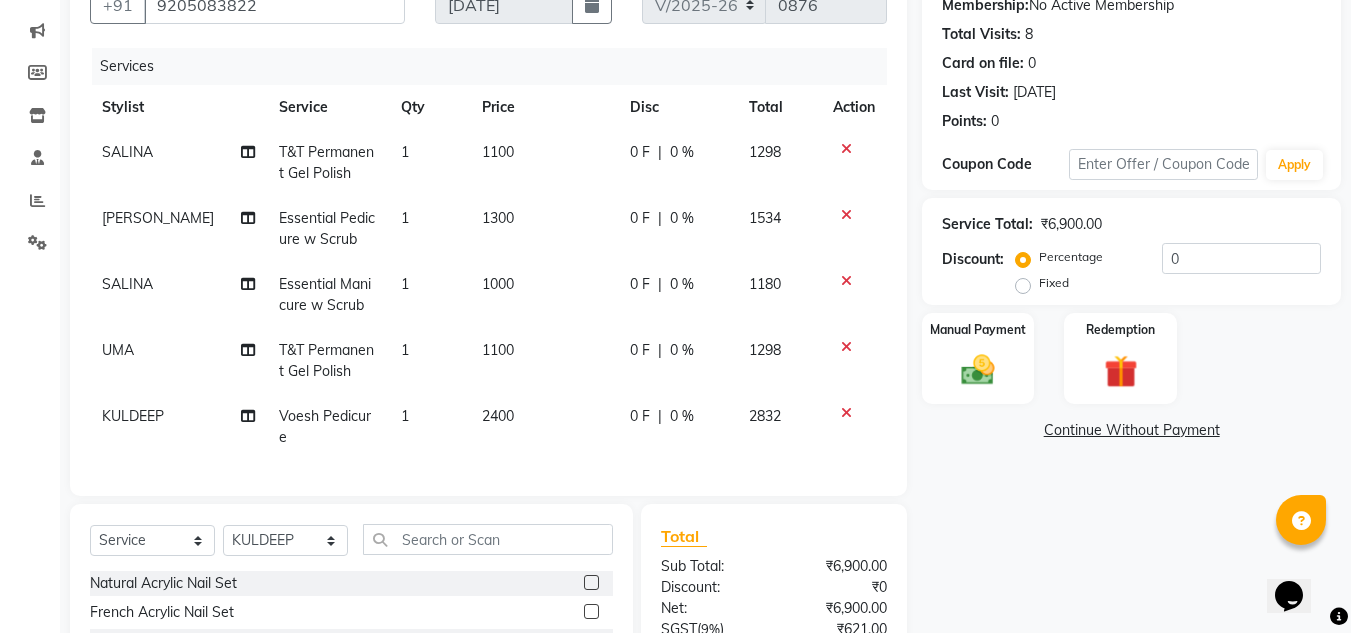 click on "1100" 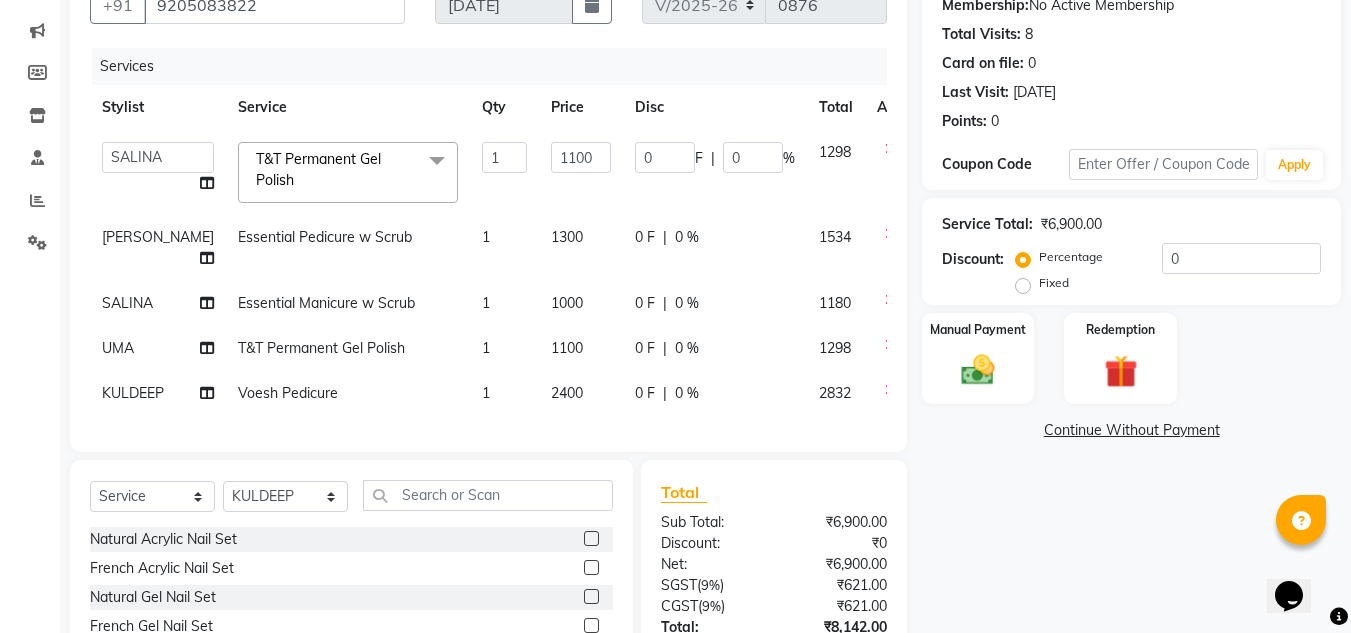 click on "Name: [PERSON_NAME]  Membership:  No Active Membership  Total Visits:  8 Card on file:  0 Last Visit:   [DATE] Points:   0  Coupon Code Apply Service Total:  ₹6,900.00  Discount:  Percentage   Fixed  0 Manual Payment Redemption  Continue Without Payment" 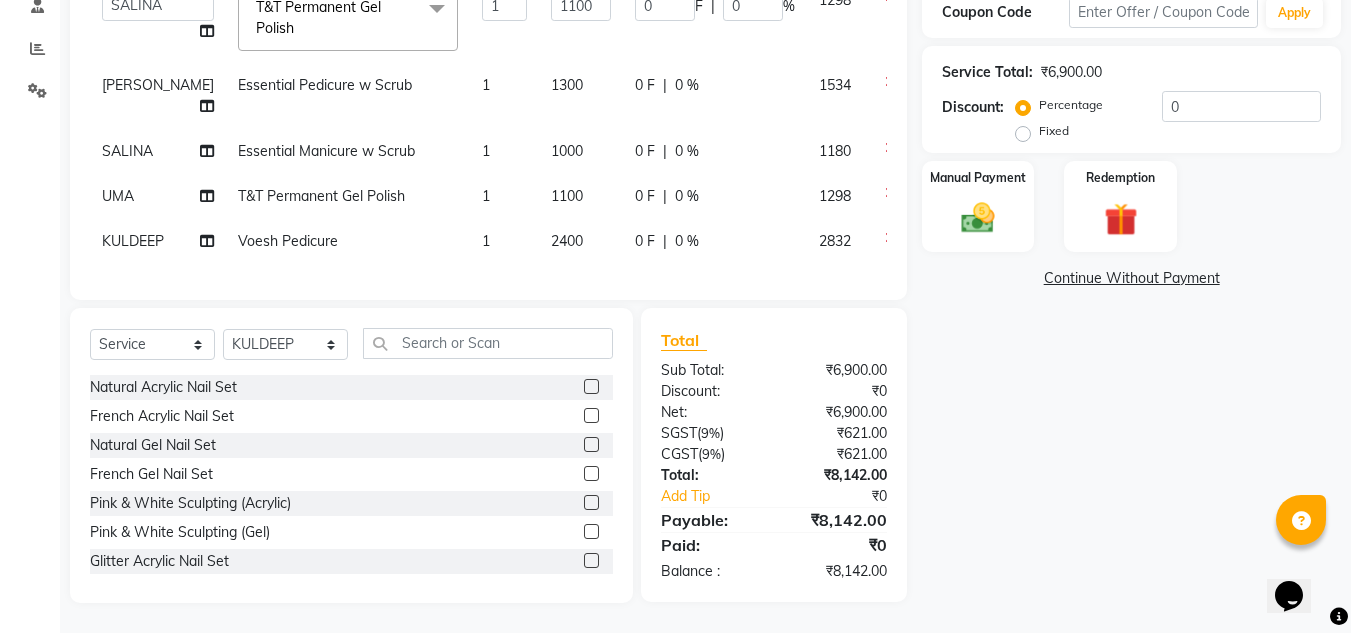 click on "[PERSON_NAME]" 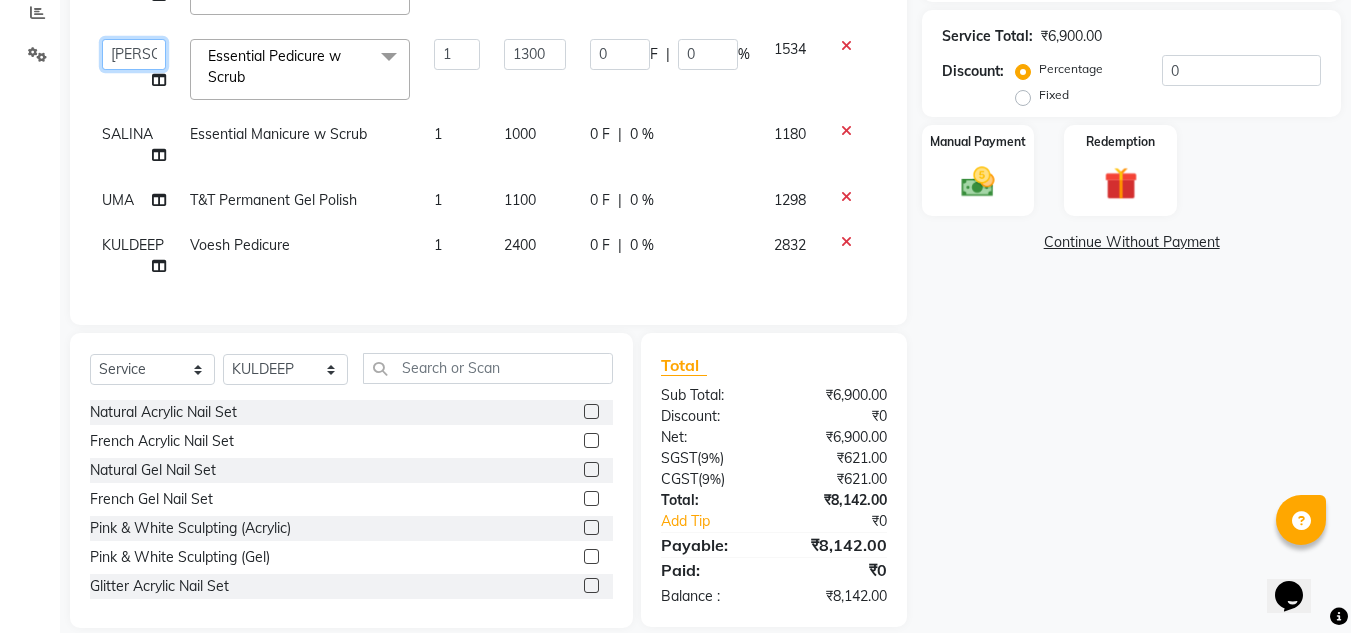 click on "Ashish   BOWANG   [GEOGRAPHIC_DATA] branch login   Gopal   KULDEEP   [PERSON_NAME]   [PERSON_NAME]   SOSHAN   UMA" 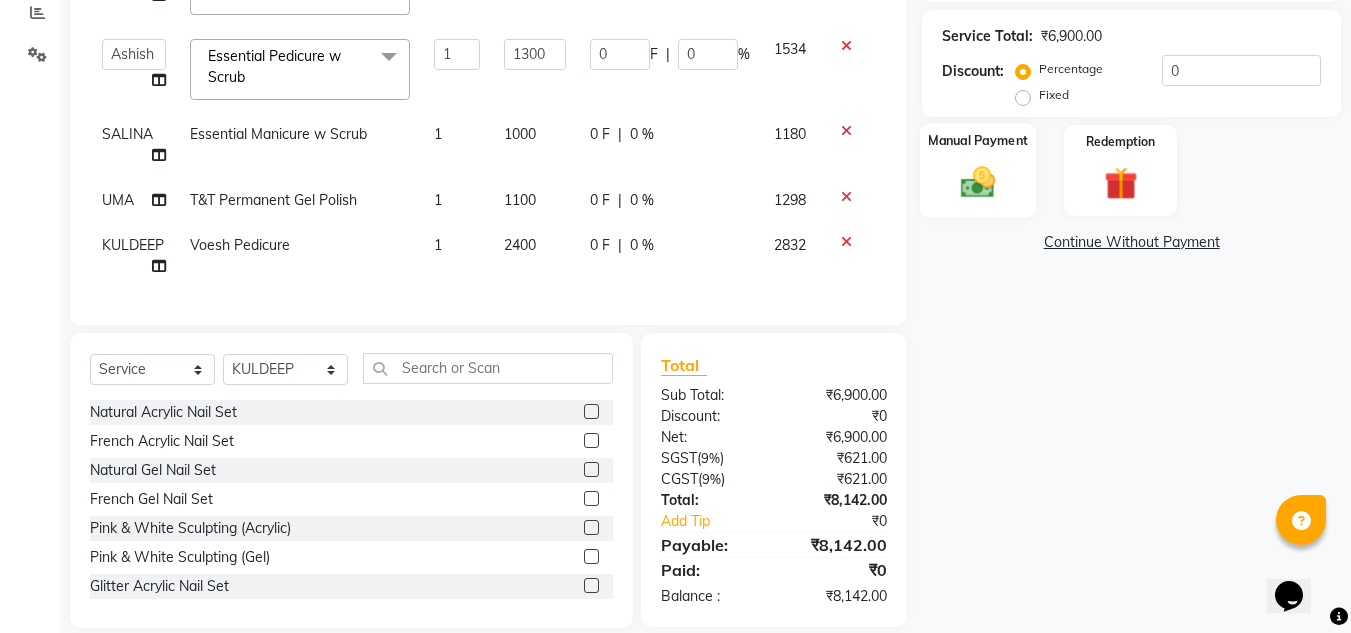 click on "Manual Payment" 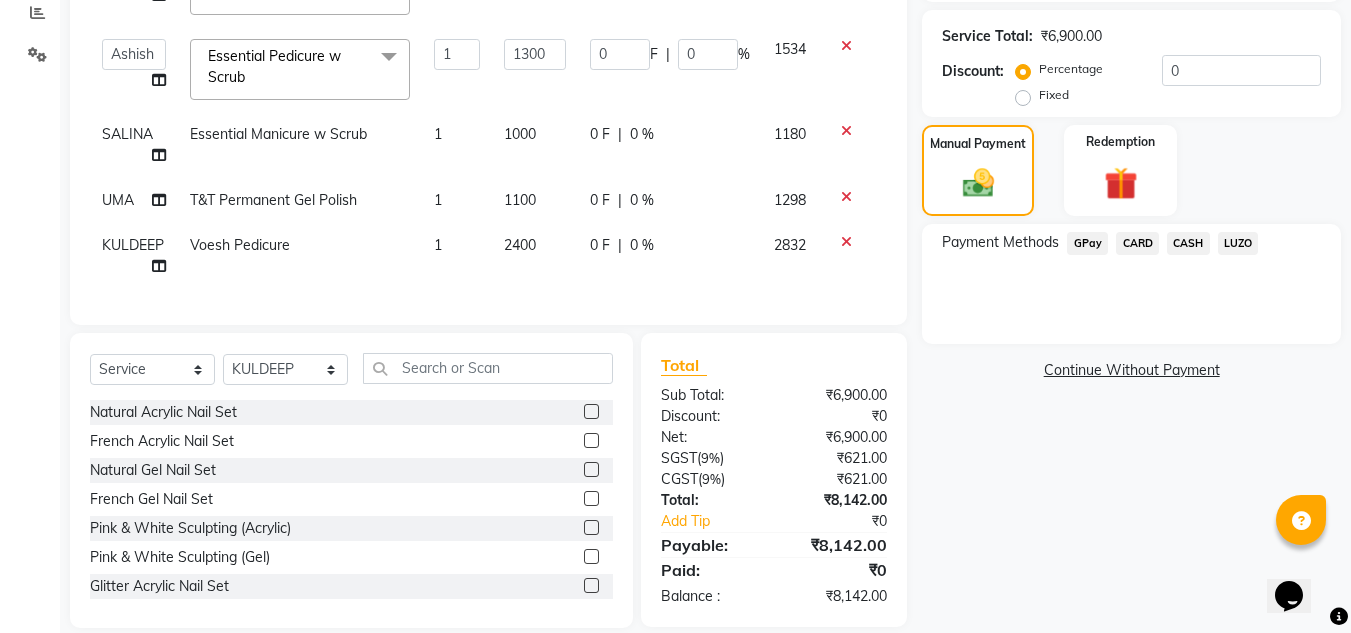 click on "Name: [PERSON_NAME]  Membership:  No Active Membership  Total Visits:  8 Card on file:  0 Last Visit:   [DATE] Points:   0  Coupon Code Apply Service Total:  ₹6,900.00  Discount:  Percentage   Fixed  0 Manual Payment Redemption Payment Methods  GPay   CARD   CASH   LUZO   Continue Without Payment" 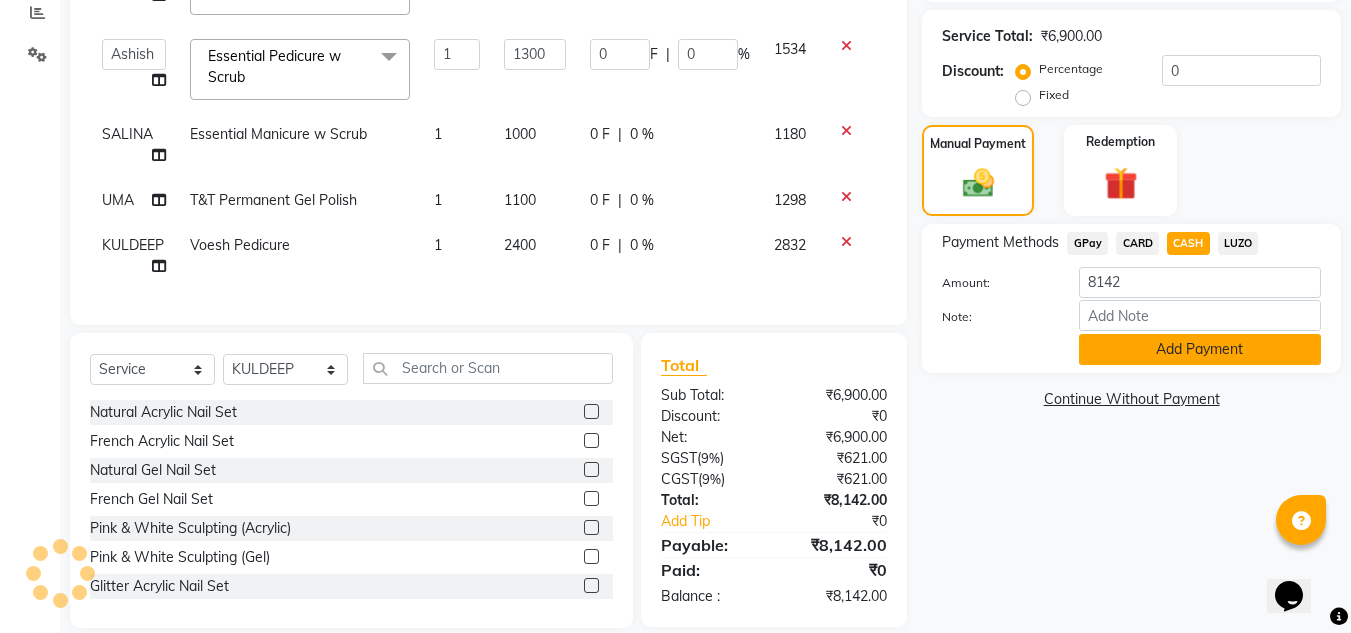 click on "Add Payment" 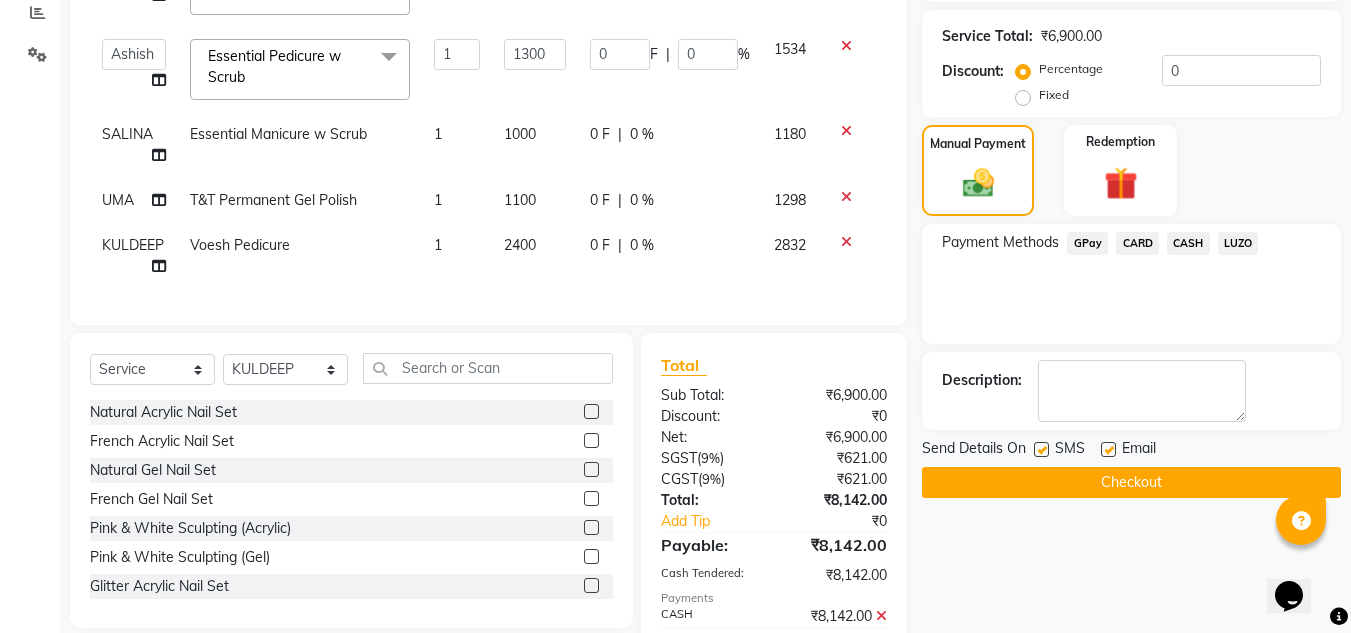 click on "Checkout" 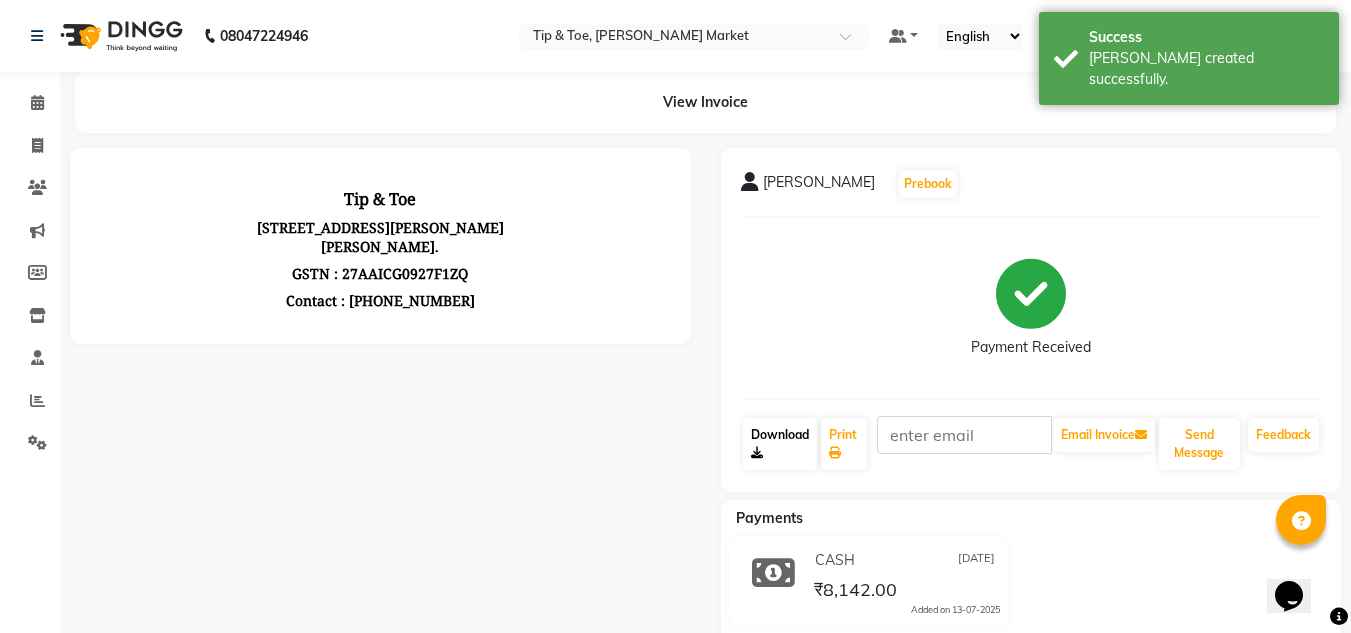 scroll, scrollTop: 0, scrollLeft: 0, axis: both 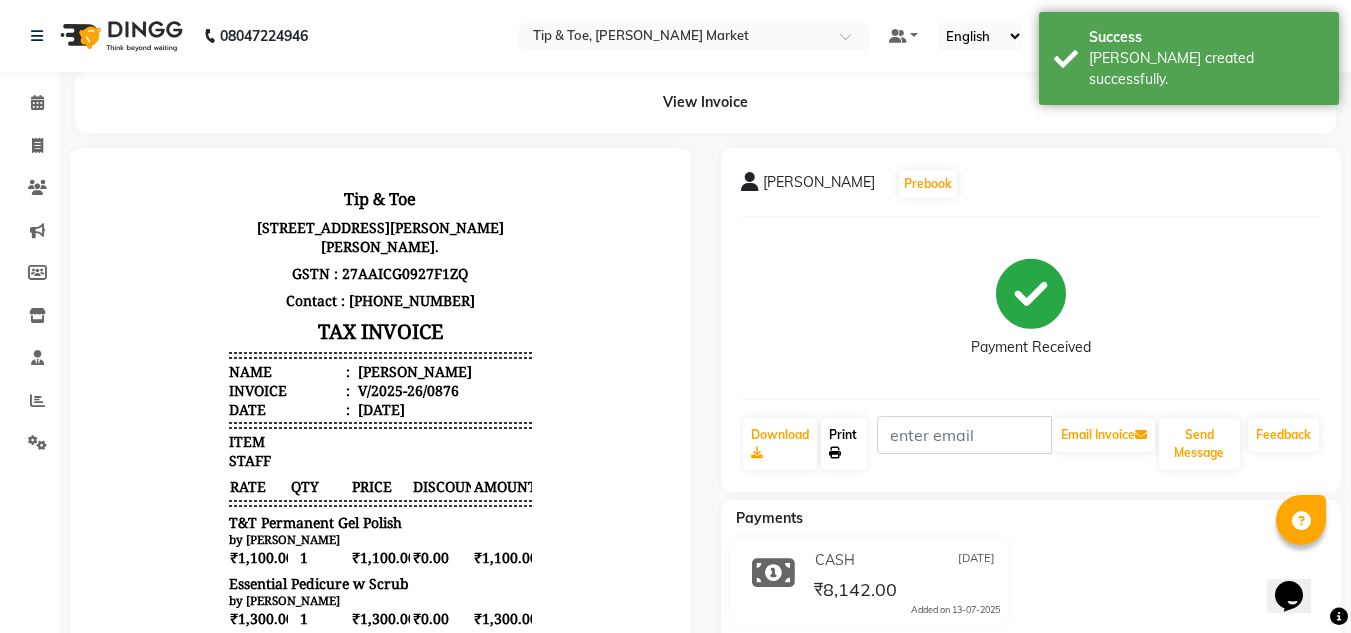 click on "Print" 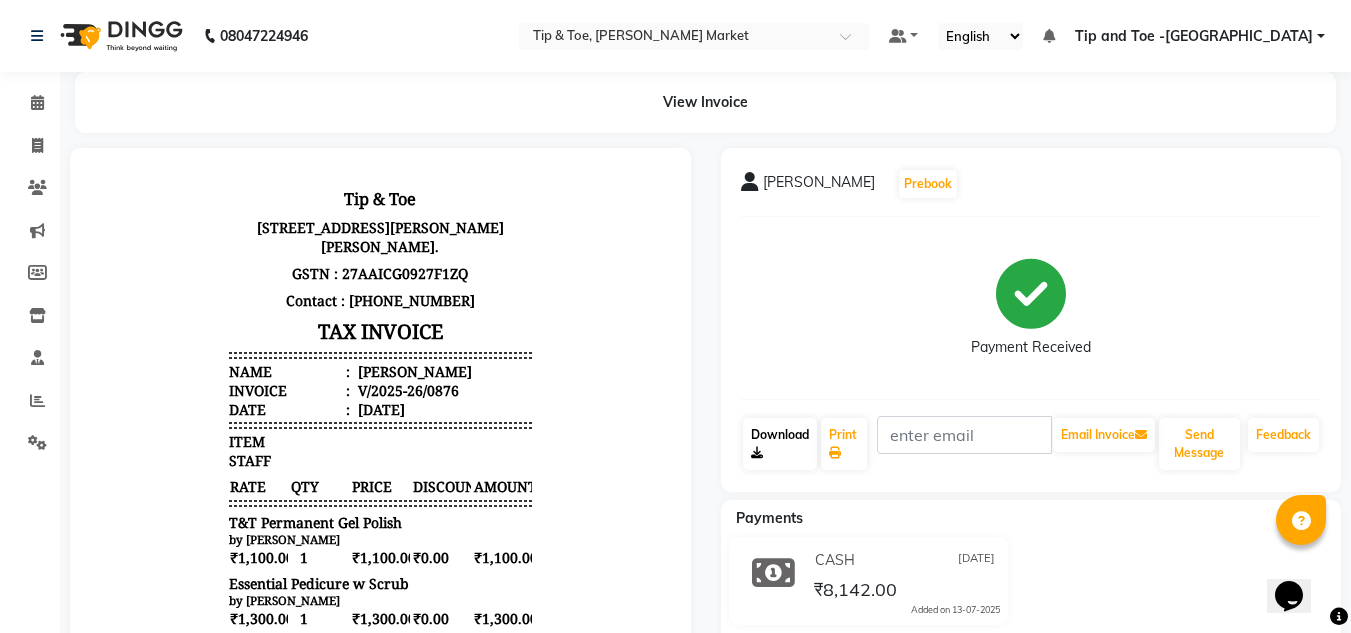 click on "Download" 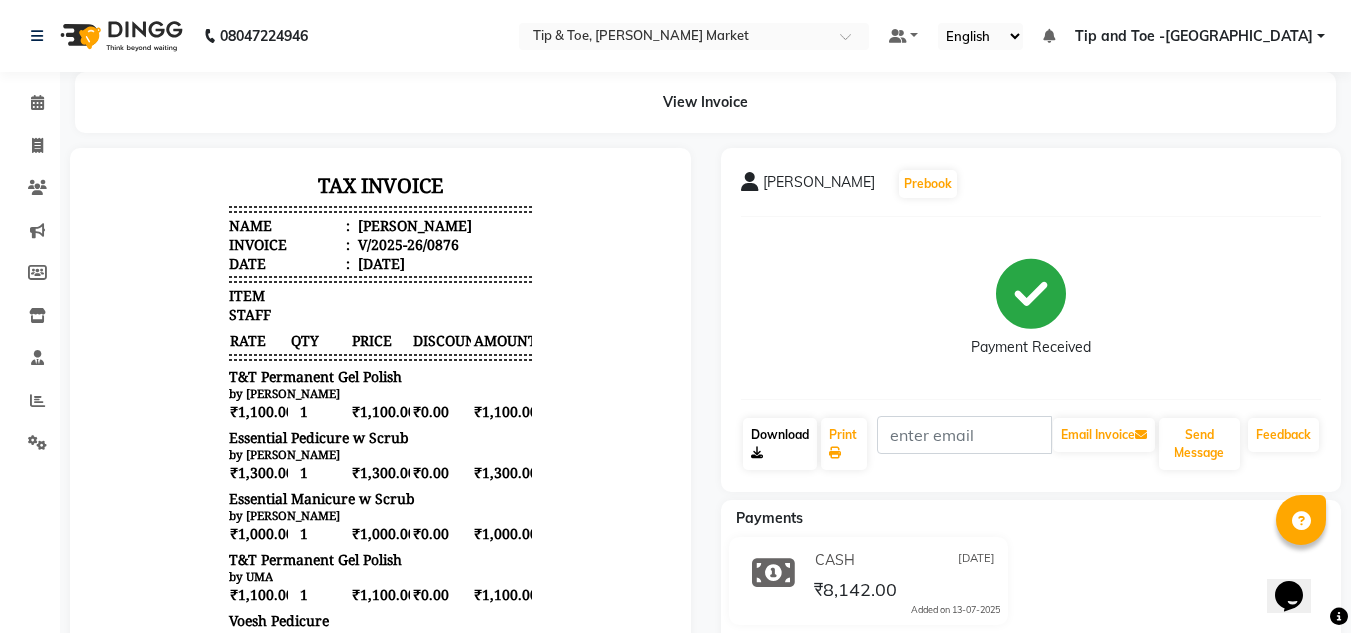 scroll, scrollTop: 165, scrollLeft: 0, axis: vertical 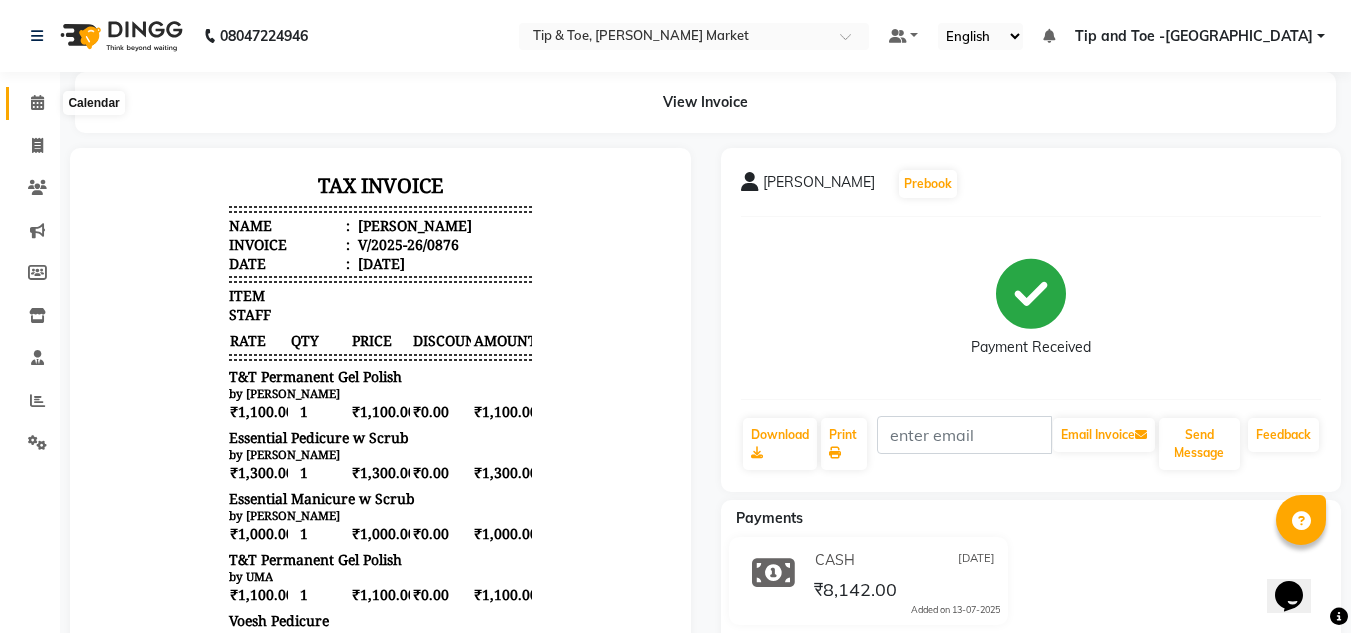 click 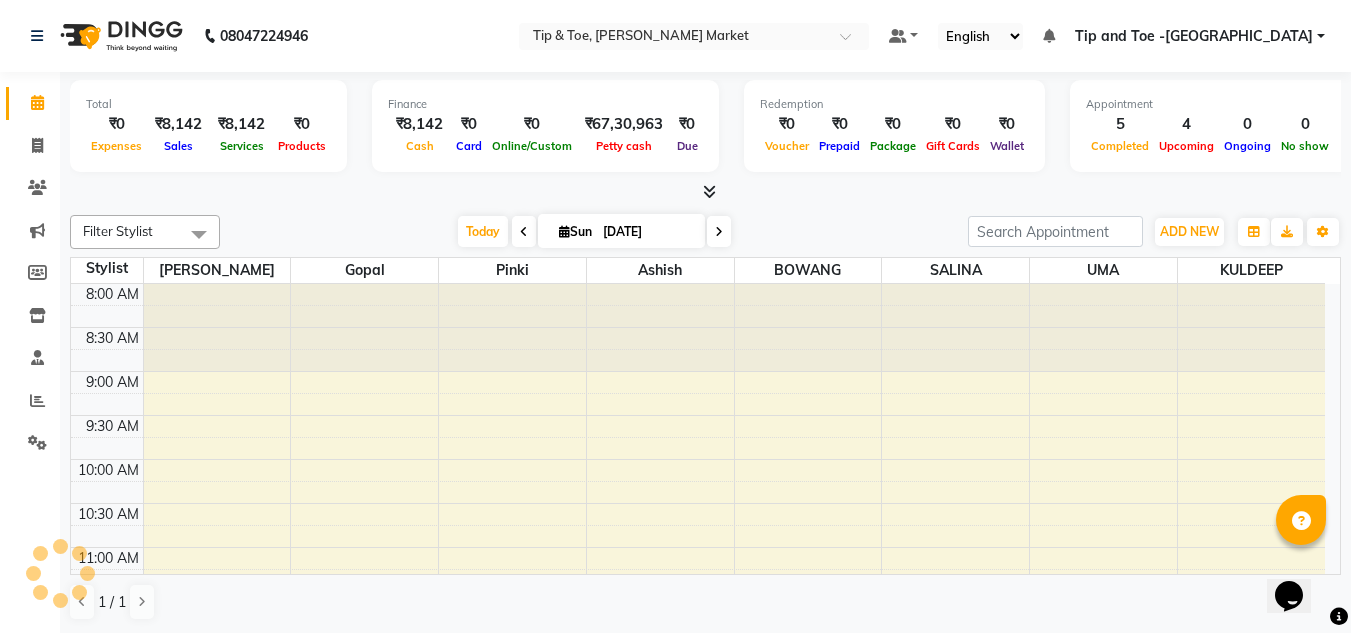 scroll, scrollTop: 0, scrollLeft: 0, axis: both 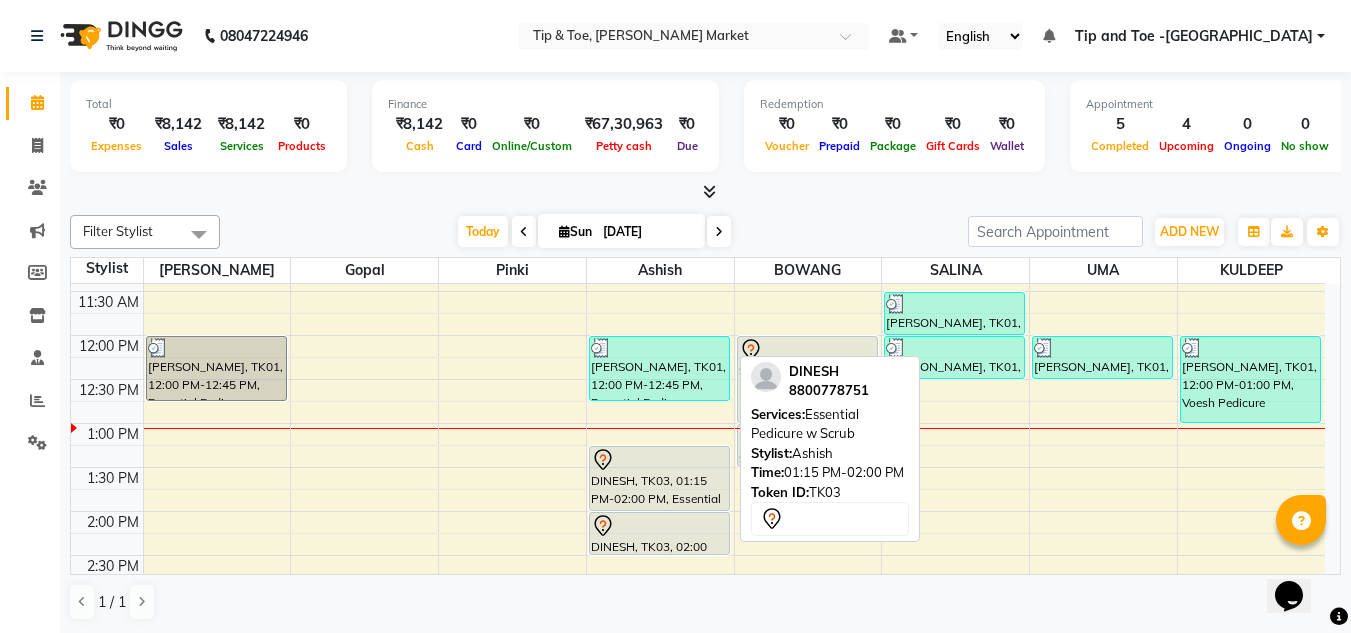 click on "DINESH, TK03, 01:15 PM-02:00 PM, Essential Pedicure w Scrub" at bounding box center (659, 478) 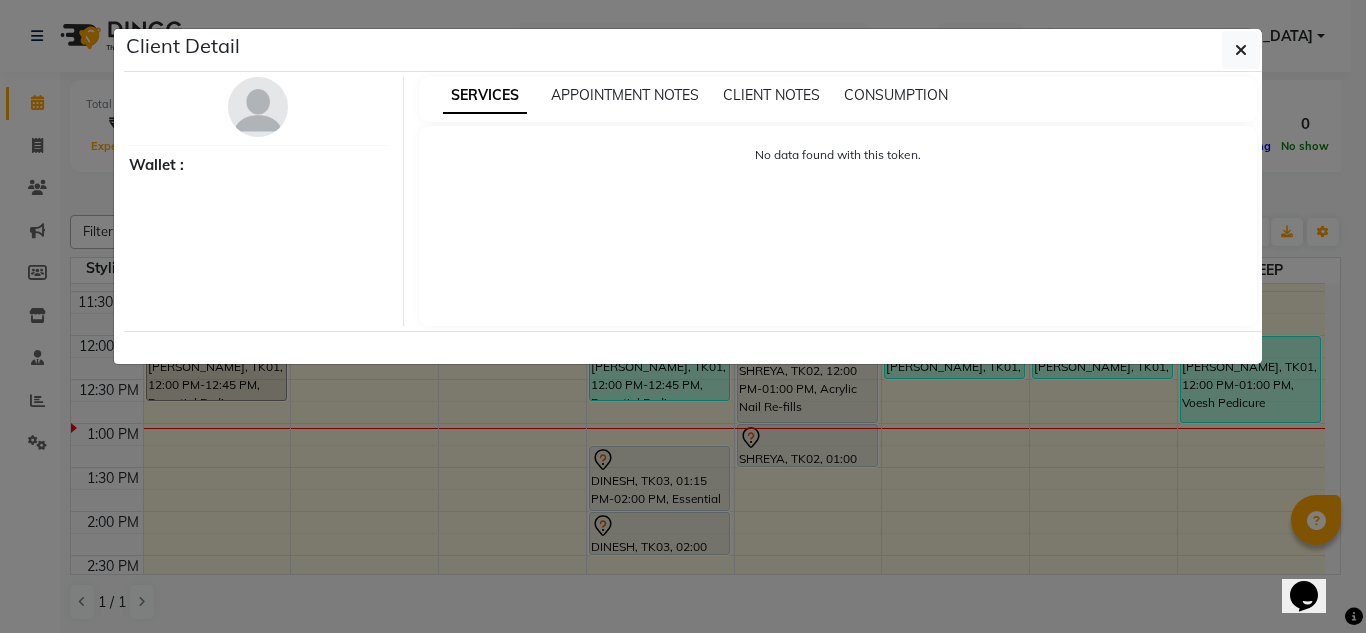 select on "7" 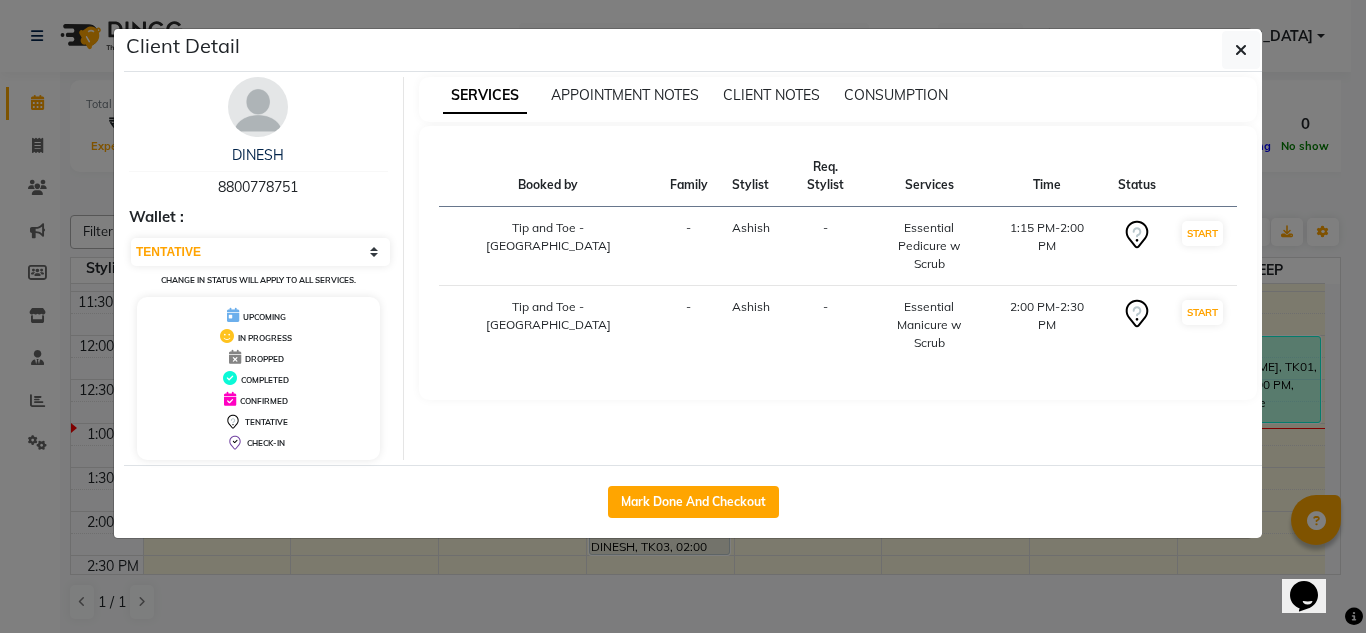 click on "Mark Done And Checkout" 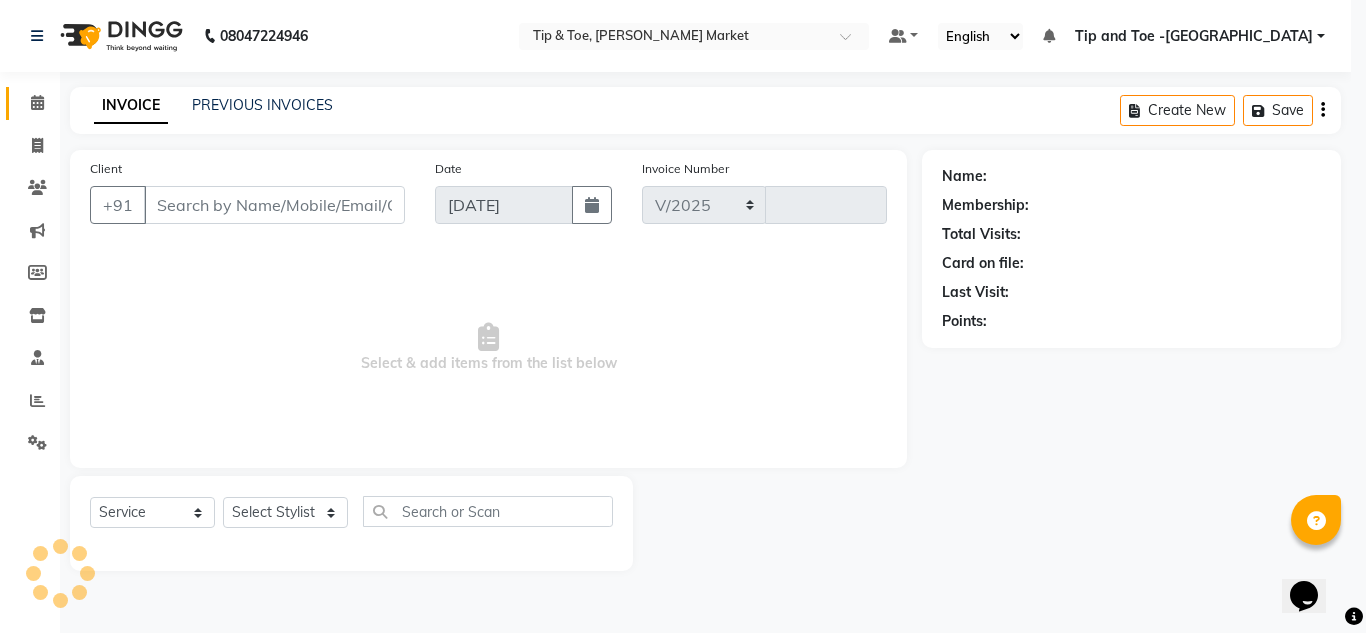 select on "5940" 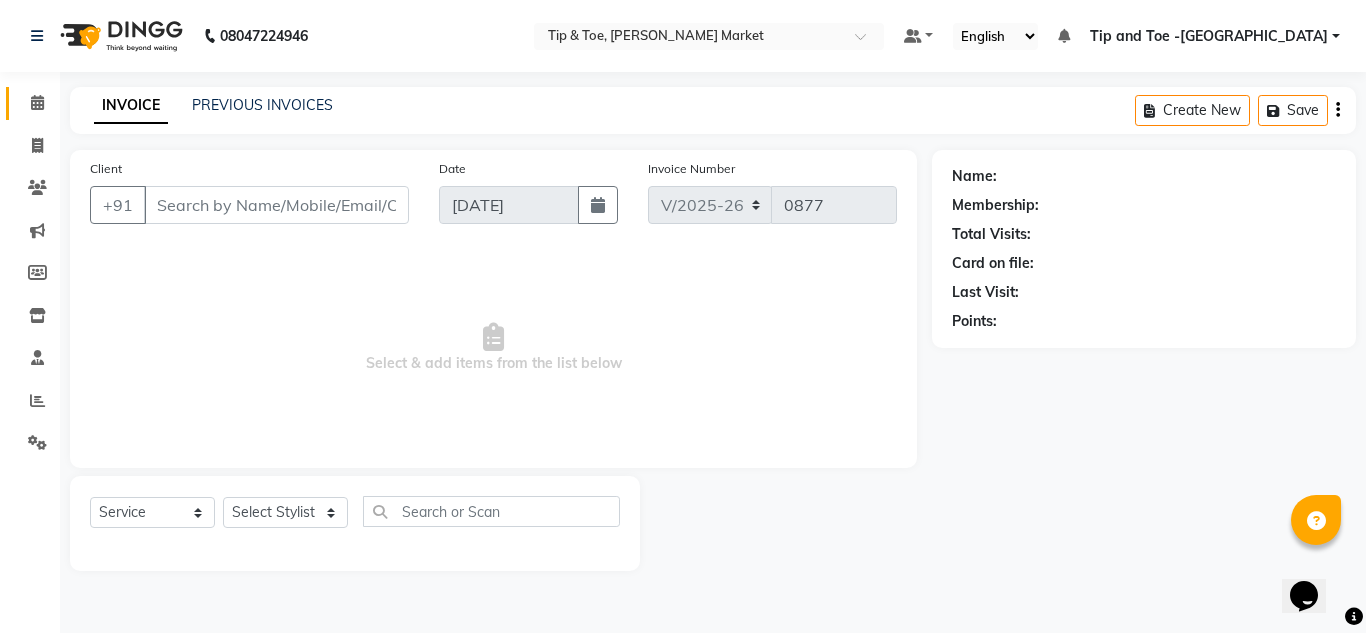 type on "8800778751" 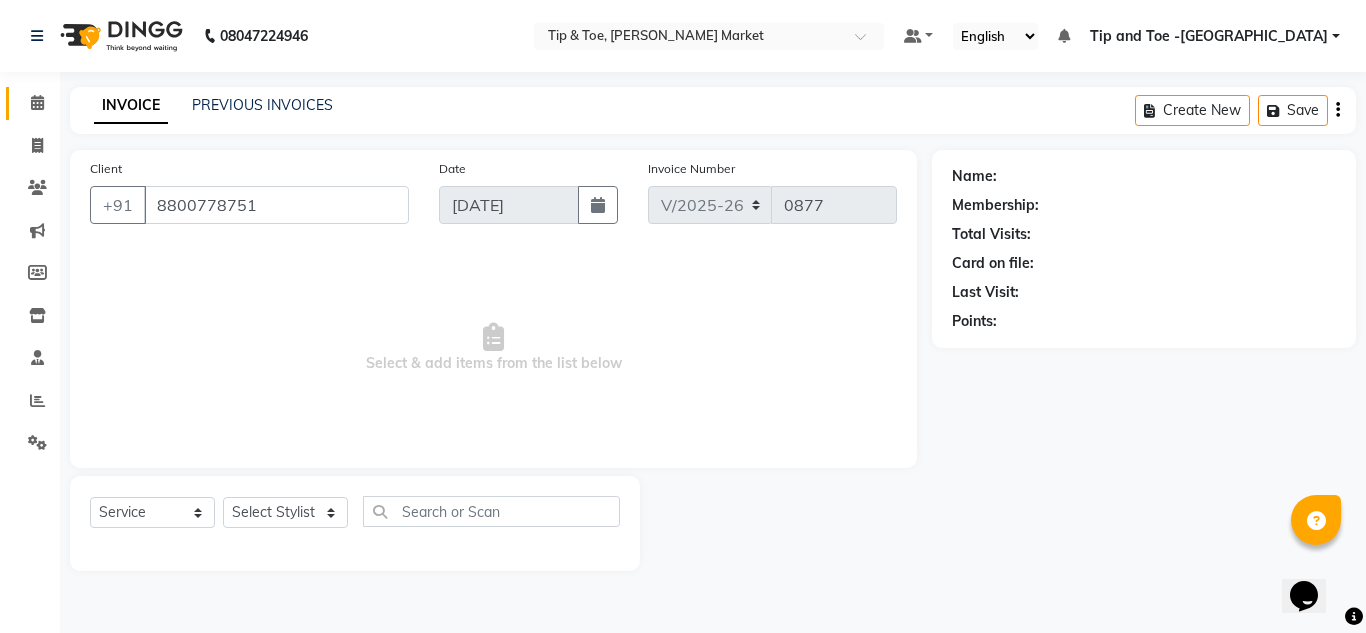 select on "41976" 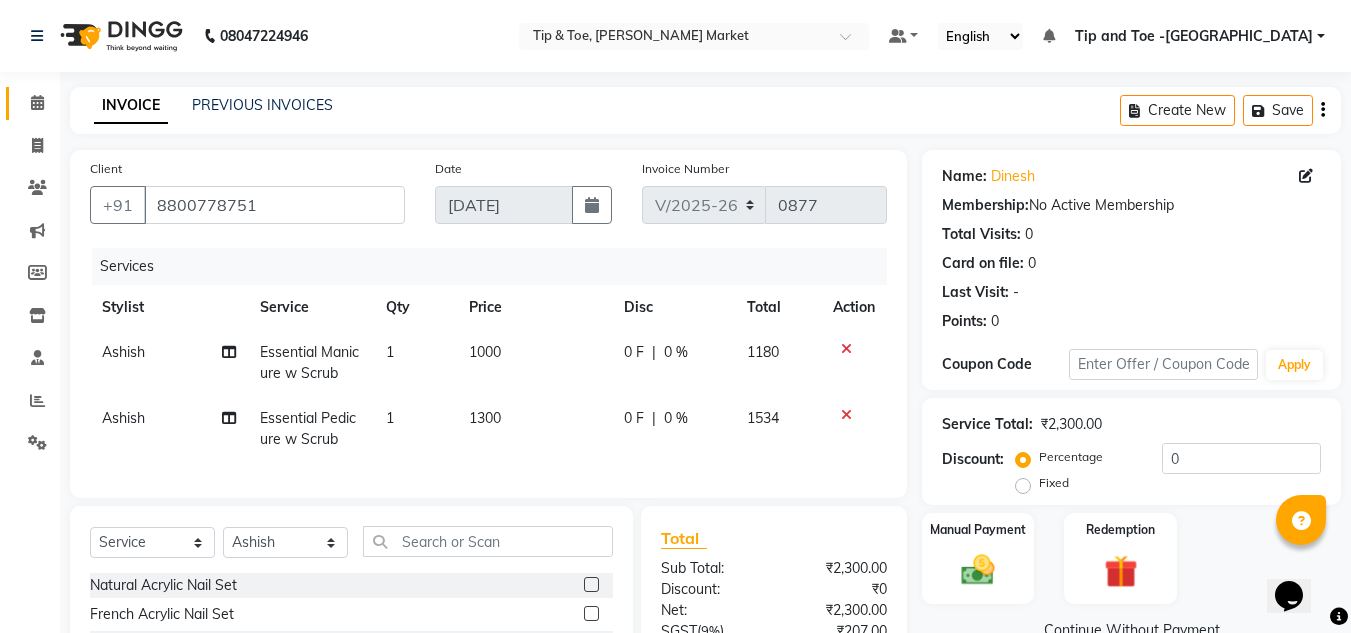 scroll, scrollTop: 213, scrollLeft: 0, axis: vertical 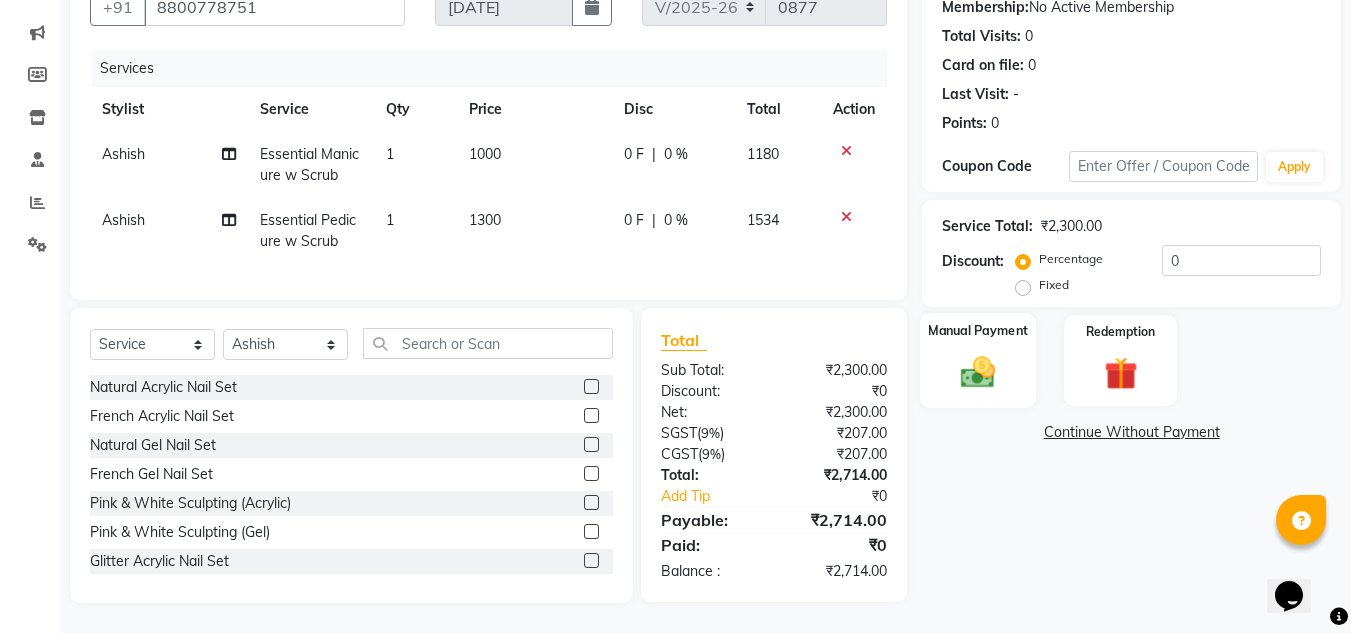 click on "Manual Payment" 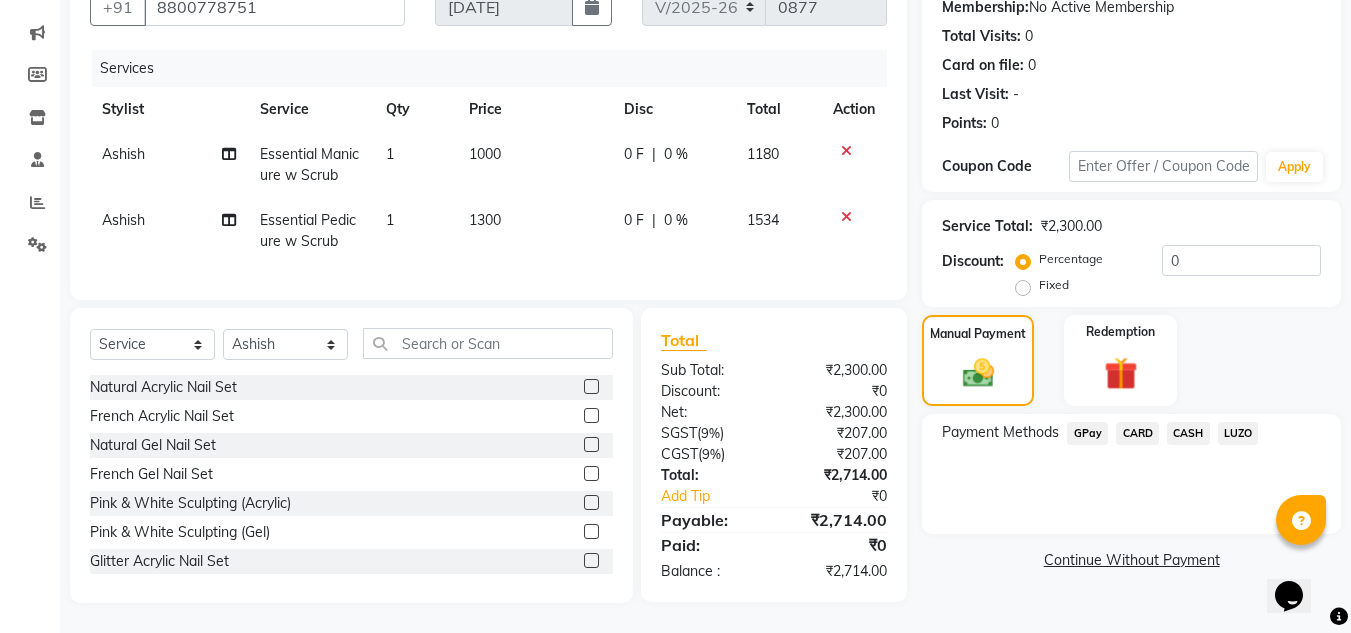 click on "CASH" 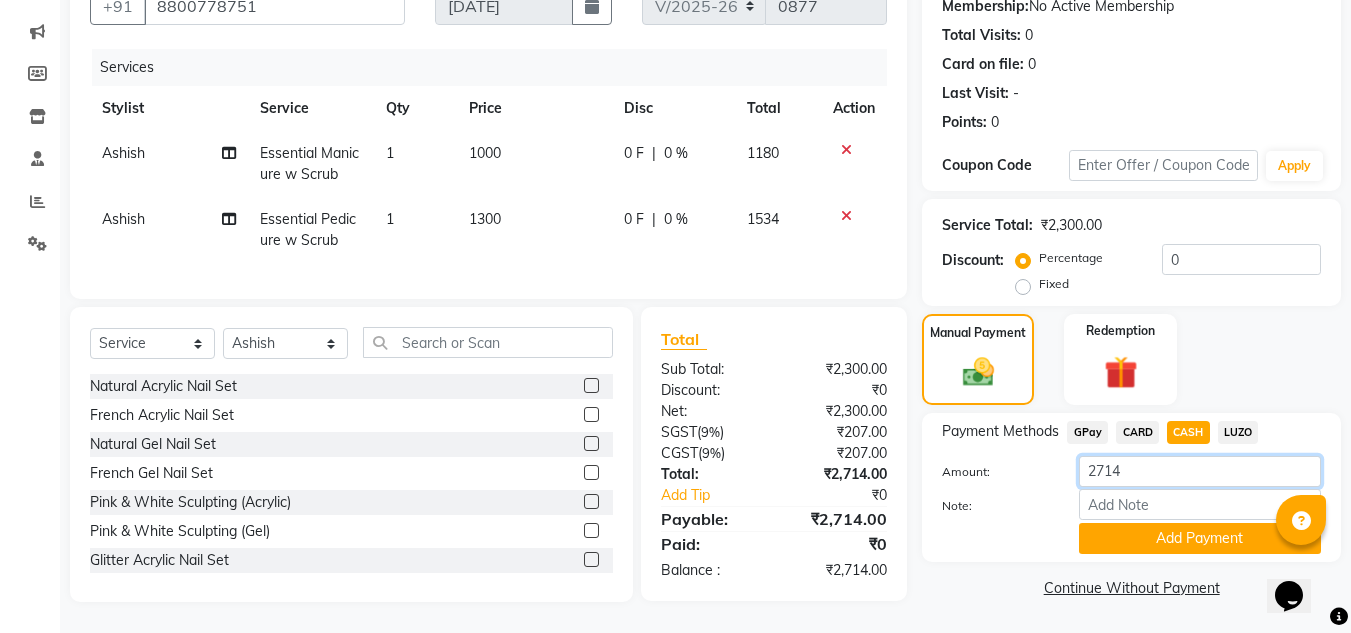 click on "2714" 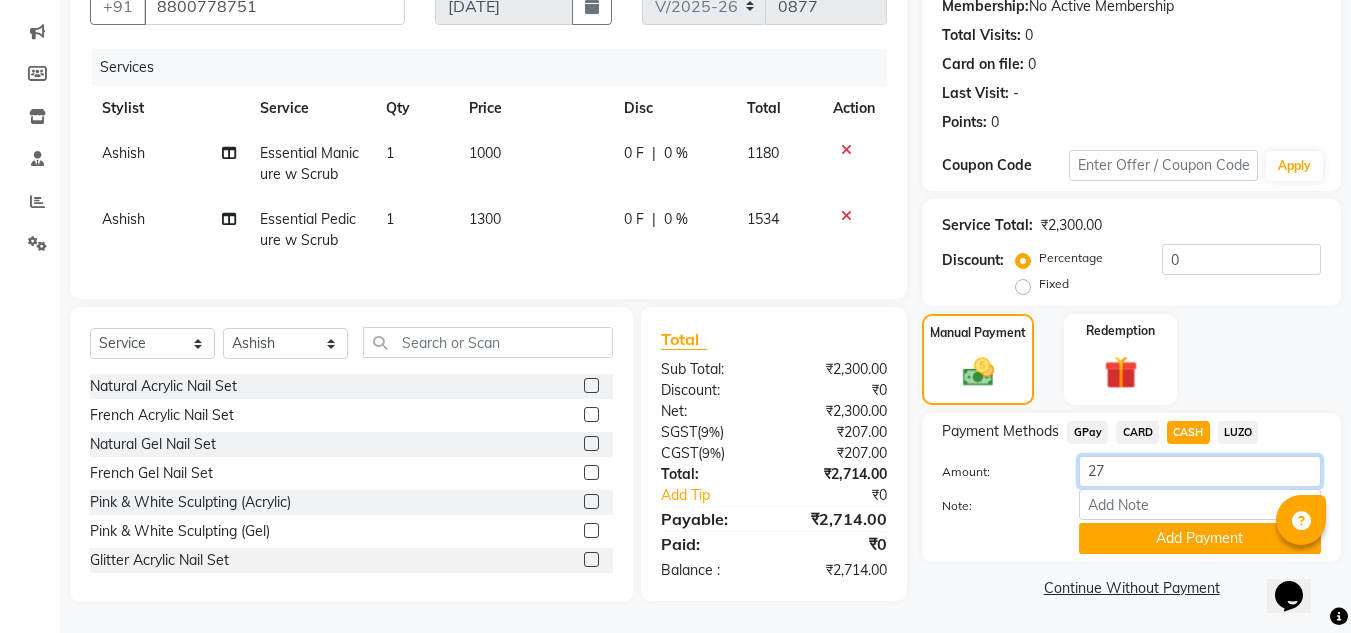 type on "2" 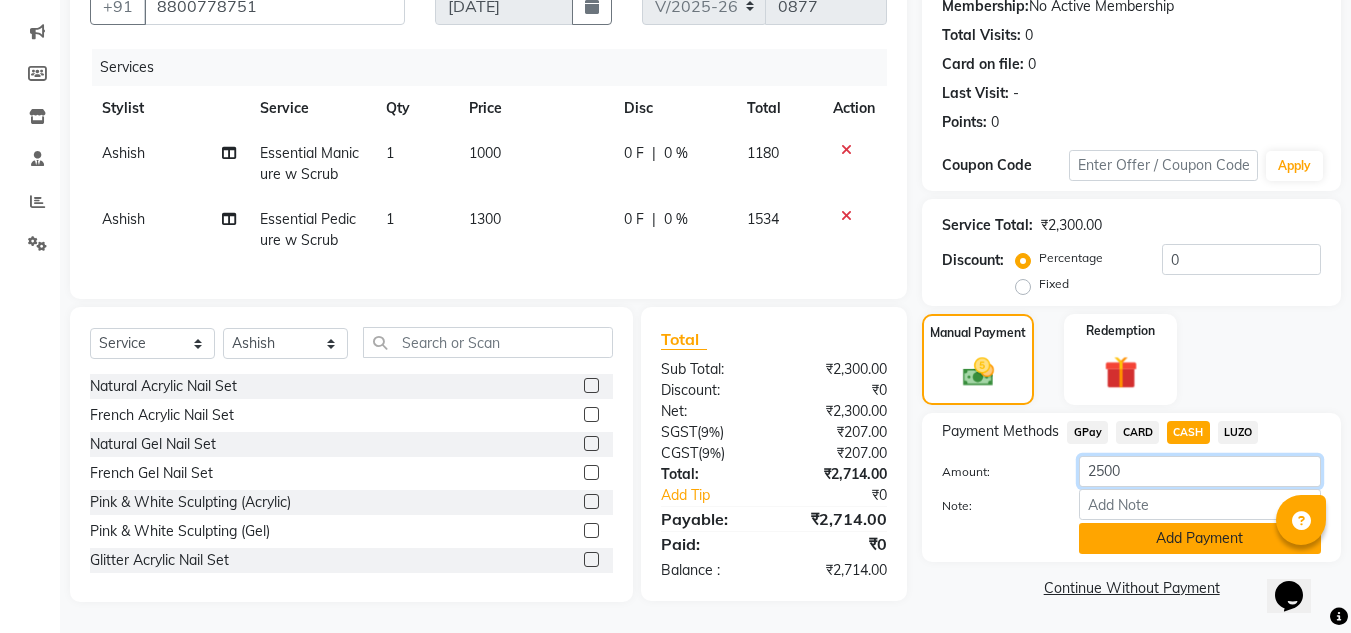 type on "2500" 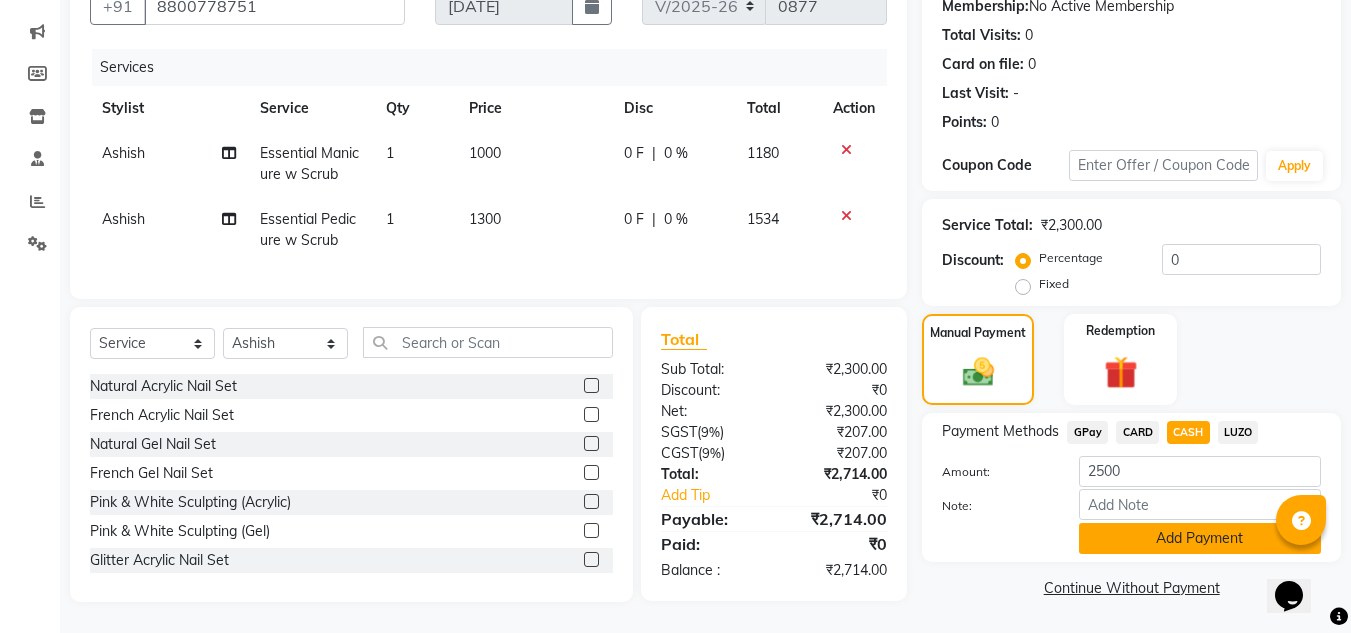 click on "Add Payment" 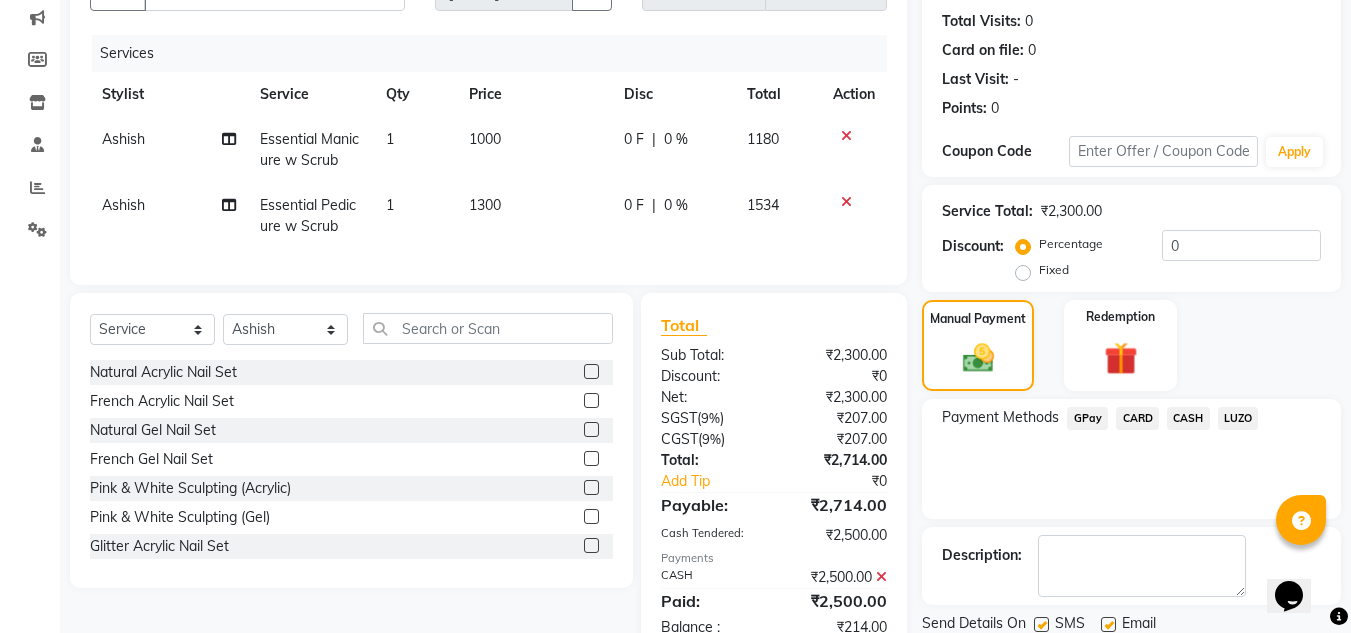 click on "GPay" 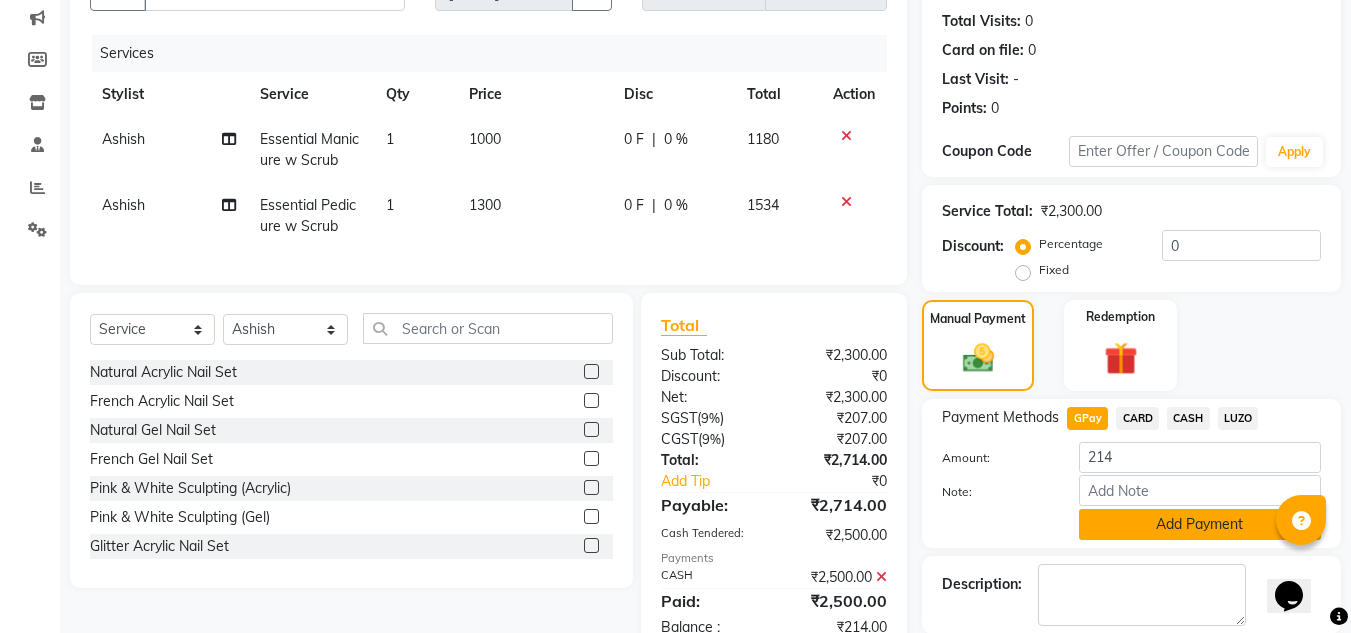 click on "Add Payment" 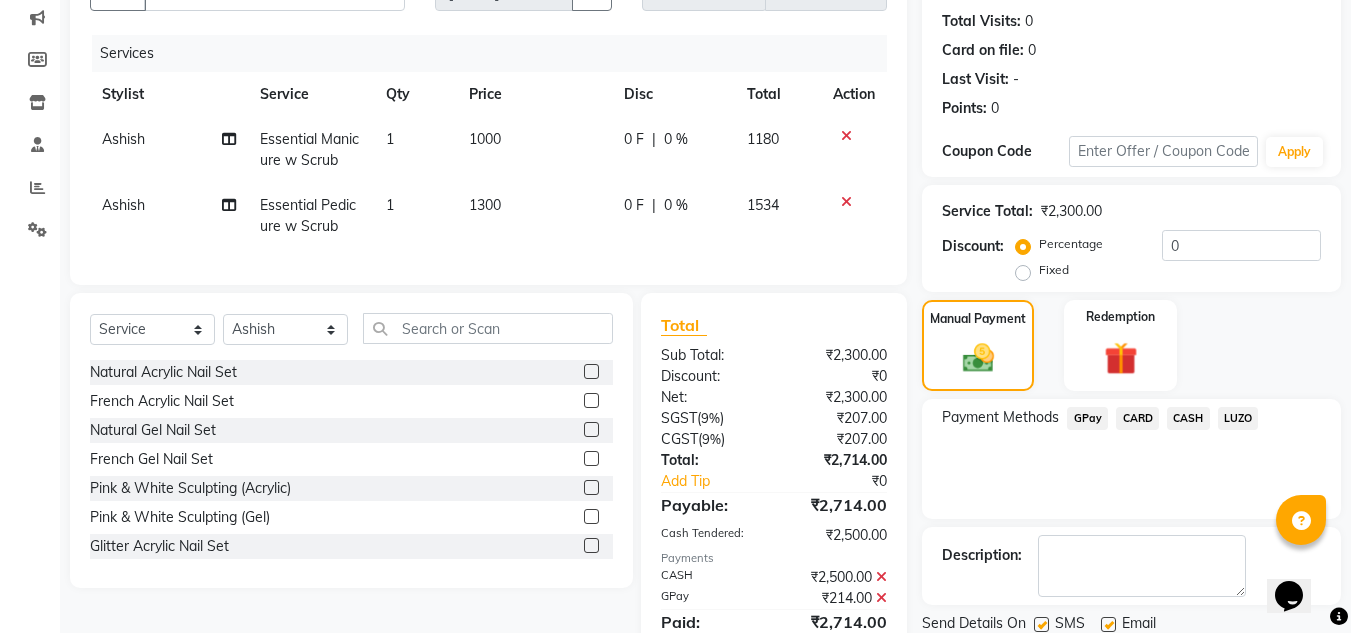scroll, scrollTop: 304, scrollLeft: 0, axis: vertical 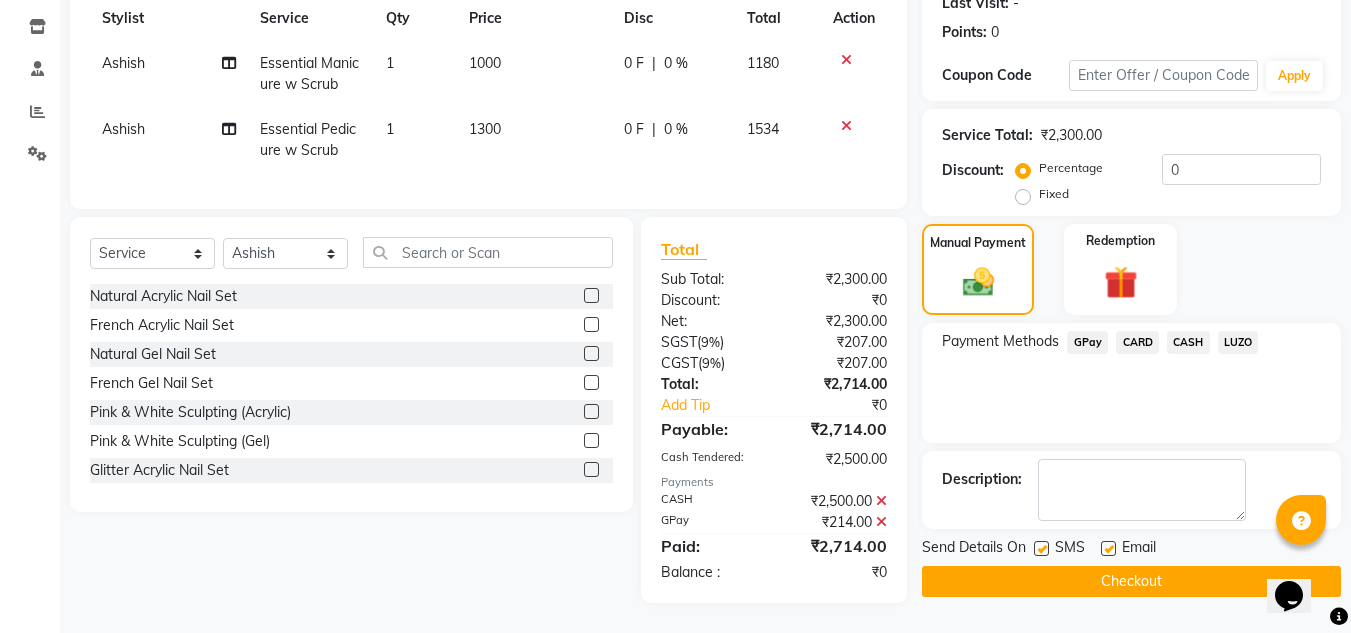 click on "Checkout" 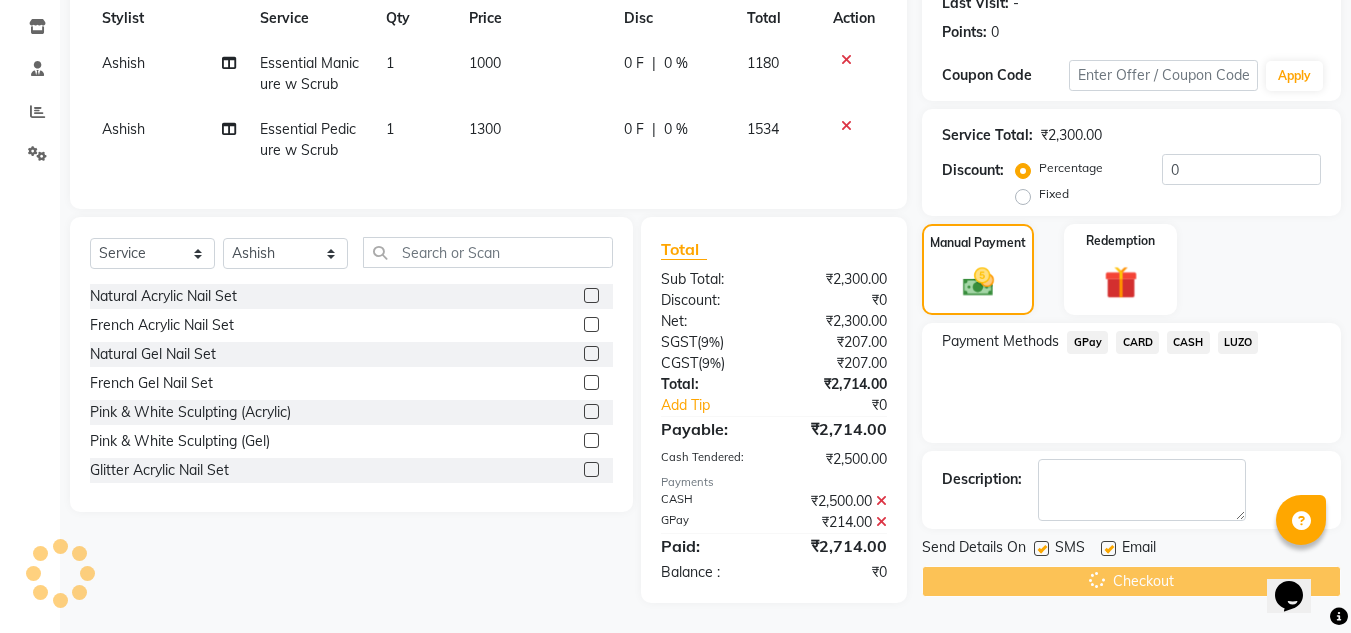 click on "Checkout" 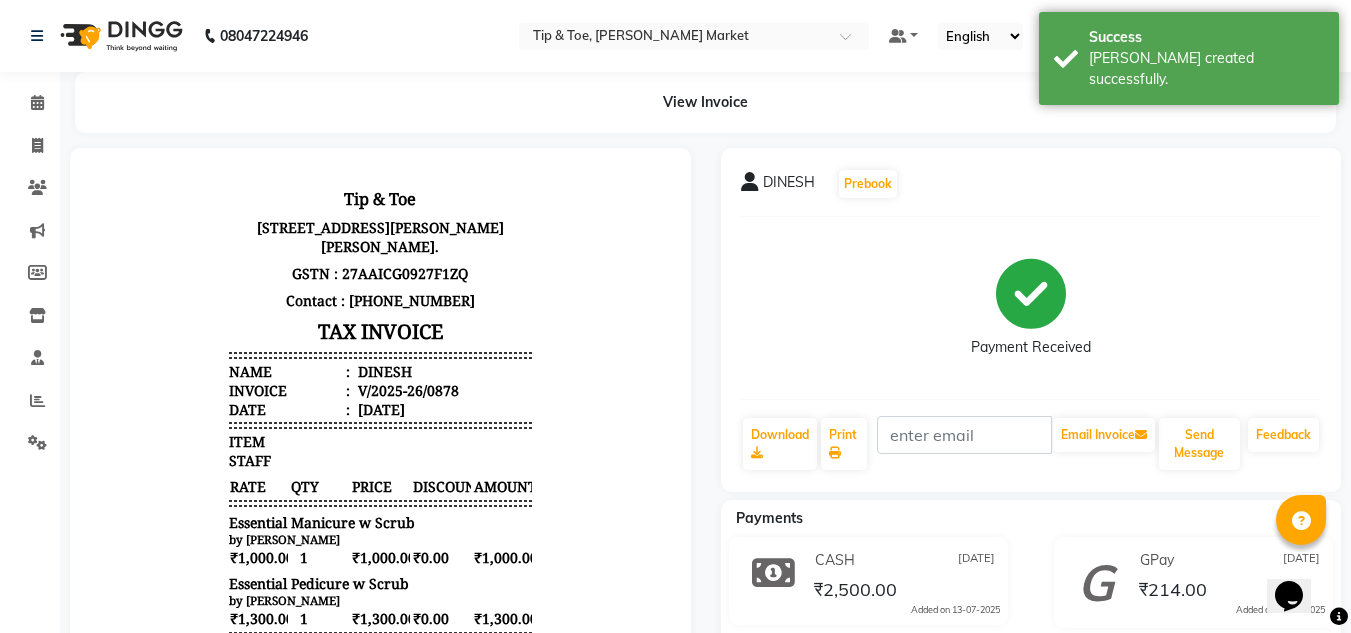 scroll, scrollTop: 0, scrollLeft: 0, axis: both 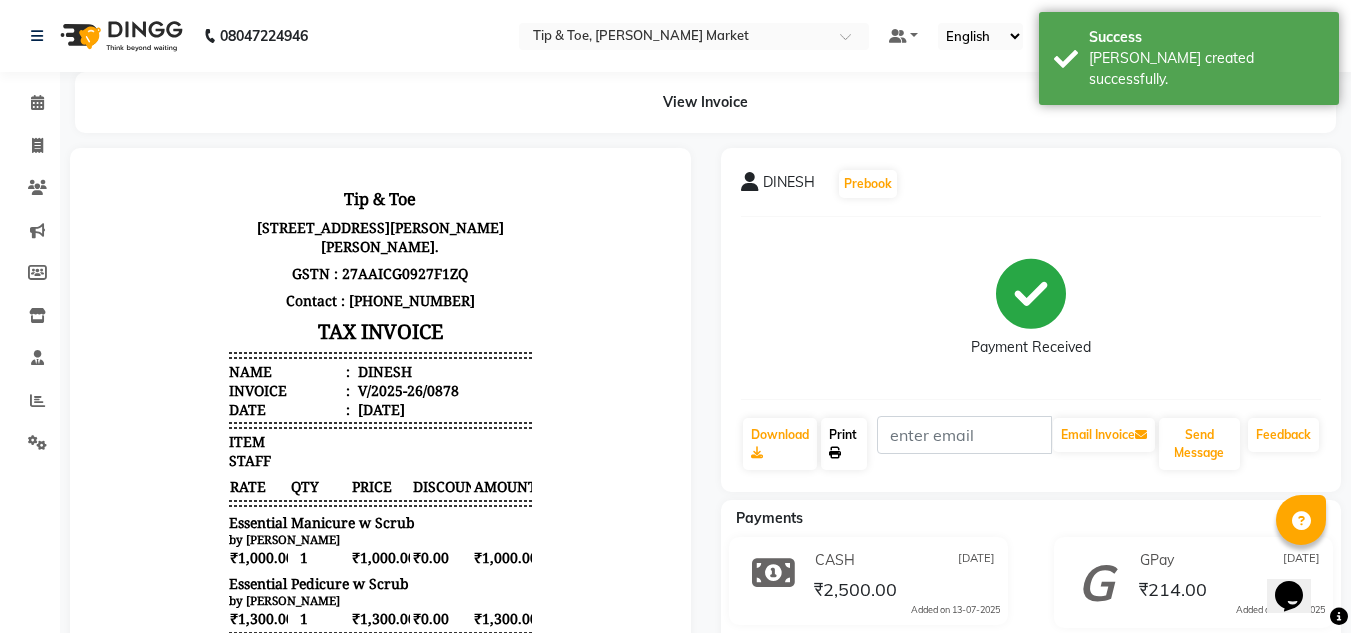 click 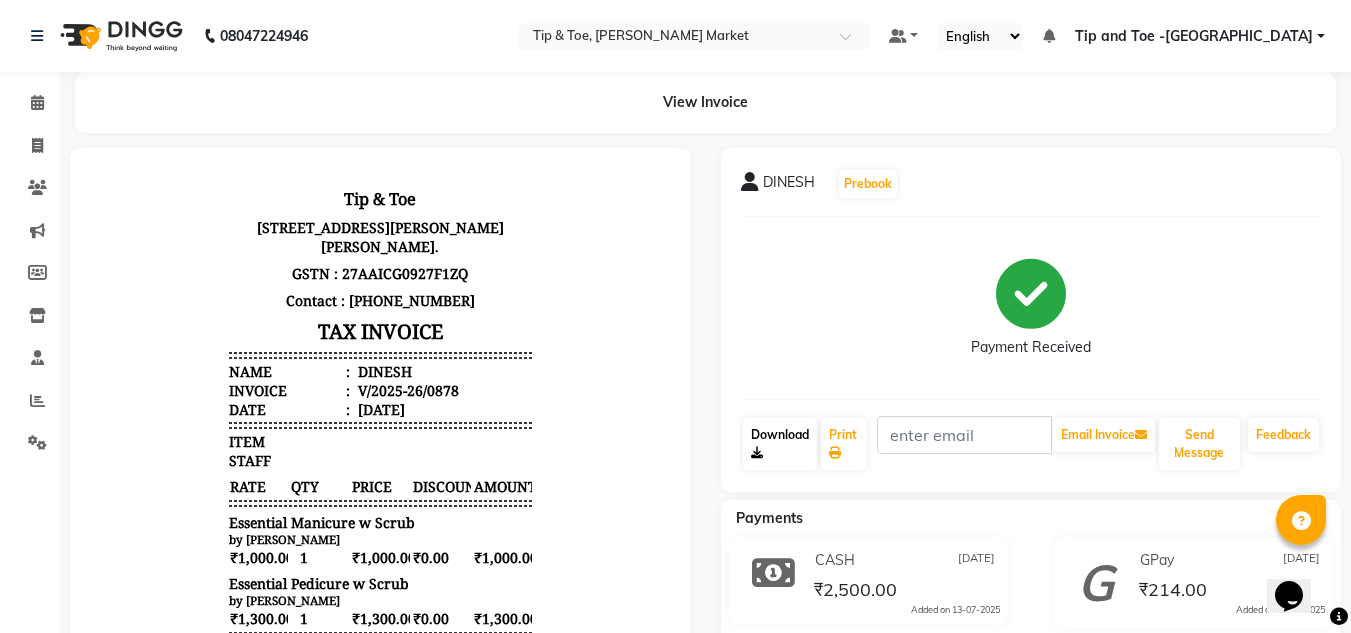 click on "Download" 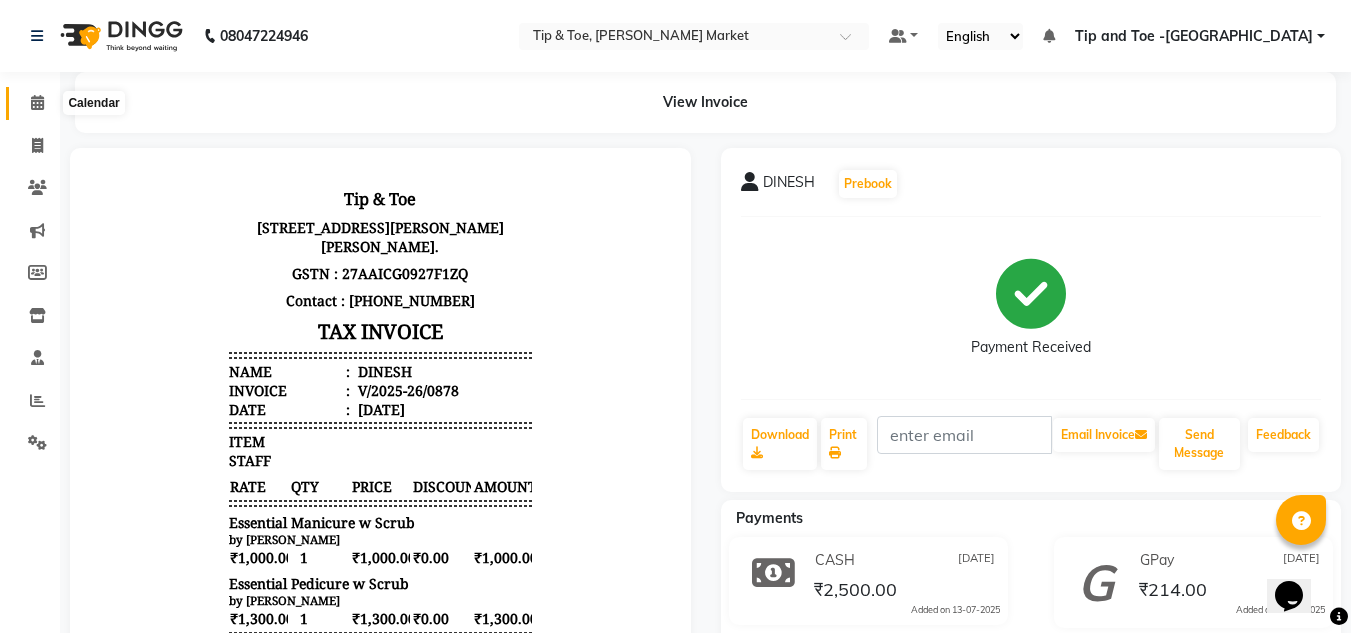 click 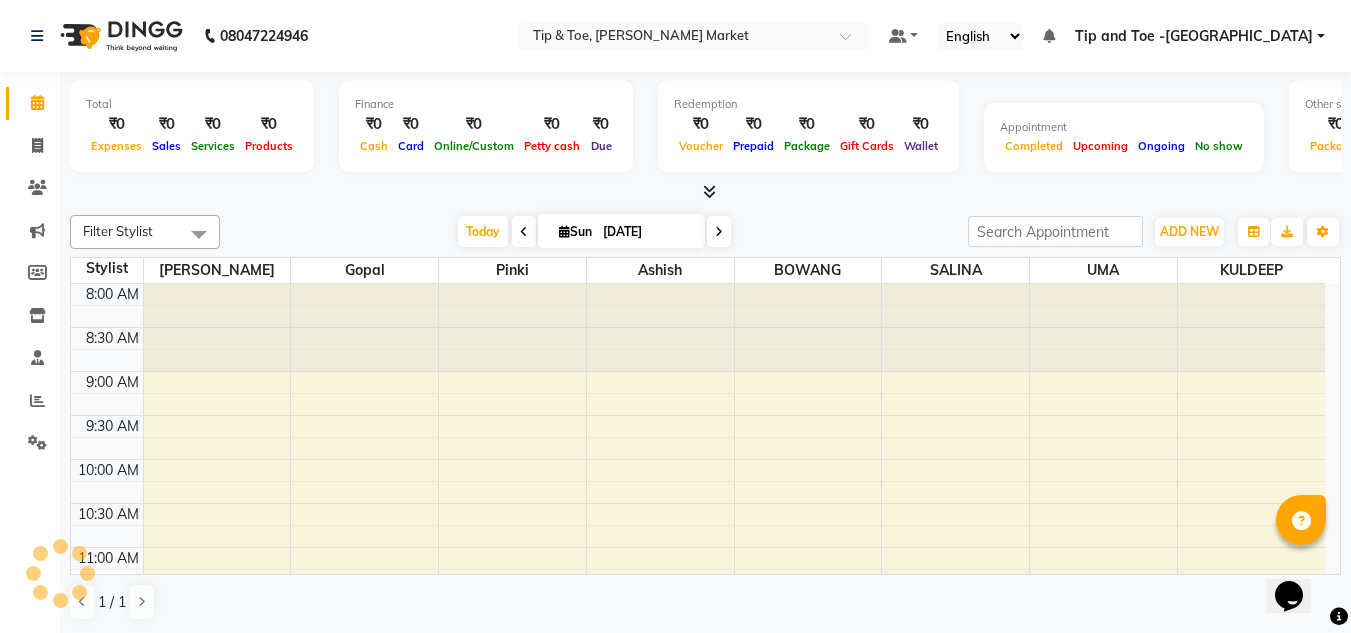 scroll, scrollTop: 0, scrollLeft: 0, axis: both 